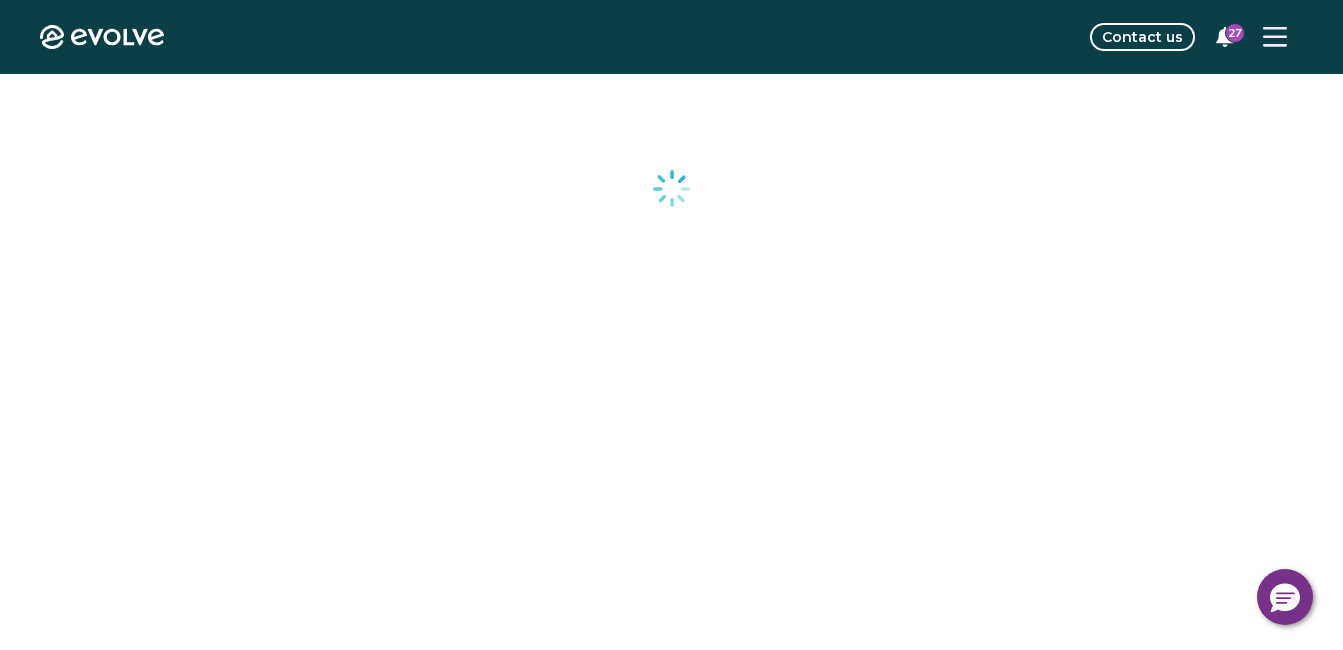 scroll, scrollTop: 0, scrollLeft: 0, axis: both 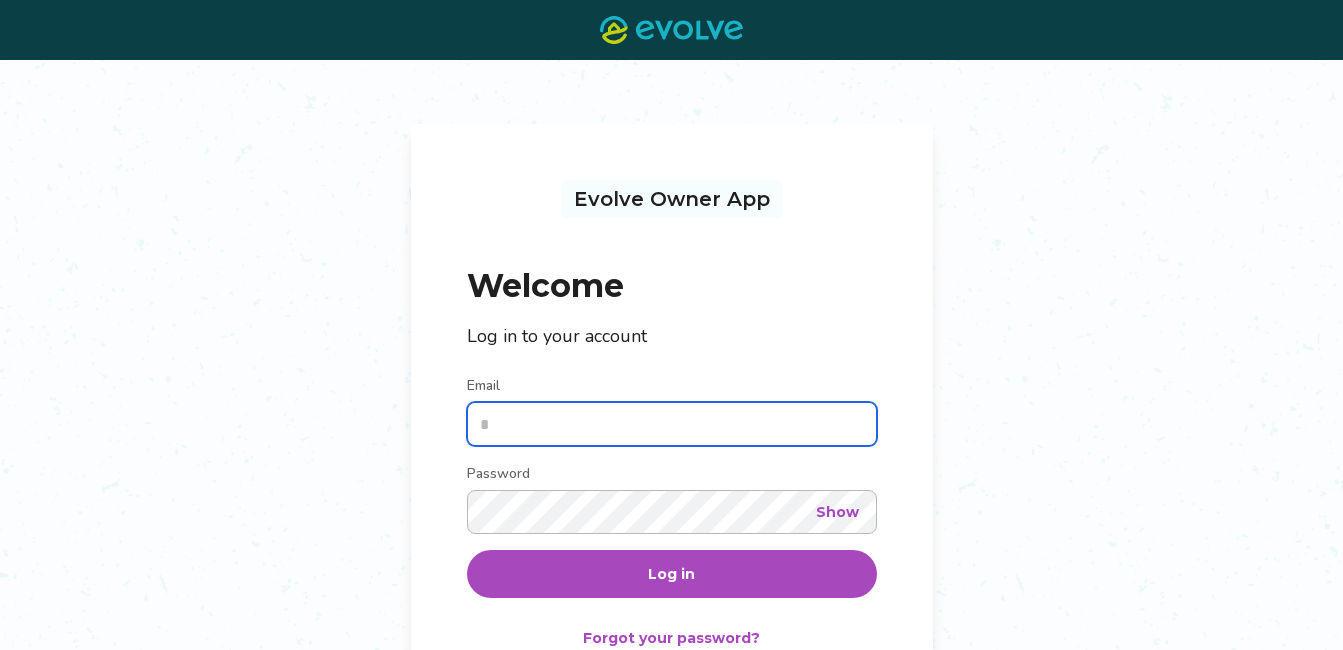 type on "**********" 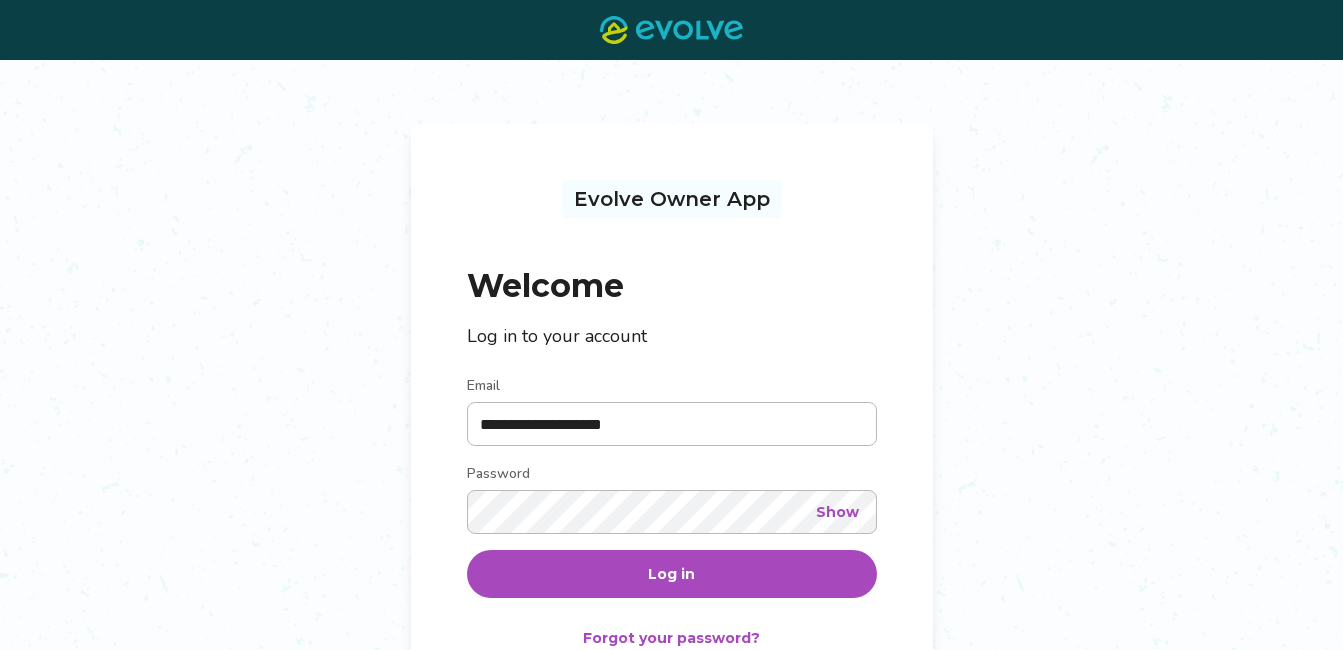 click on "Log in" at bounding box center [671, 574] 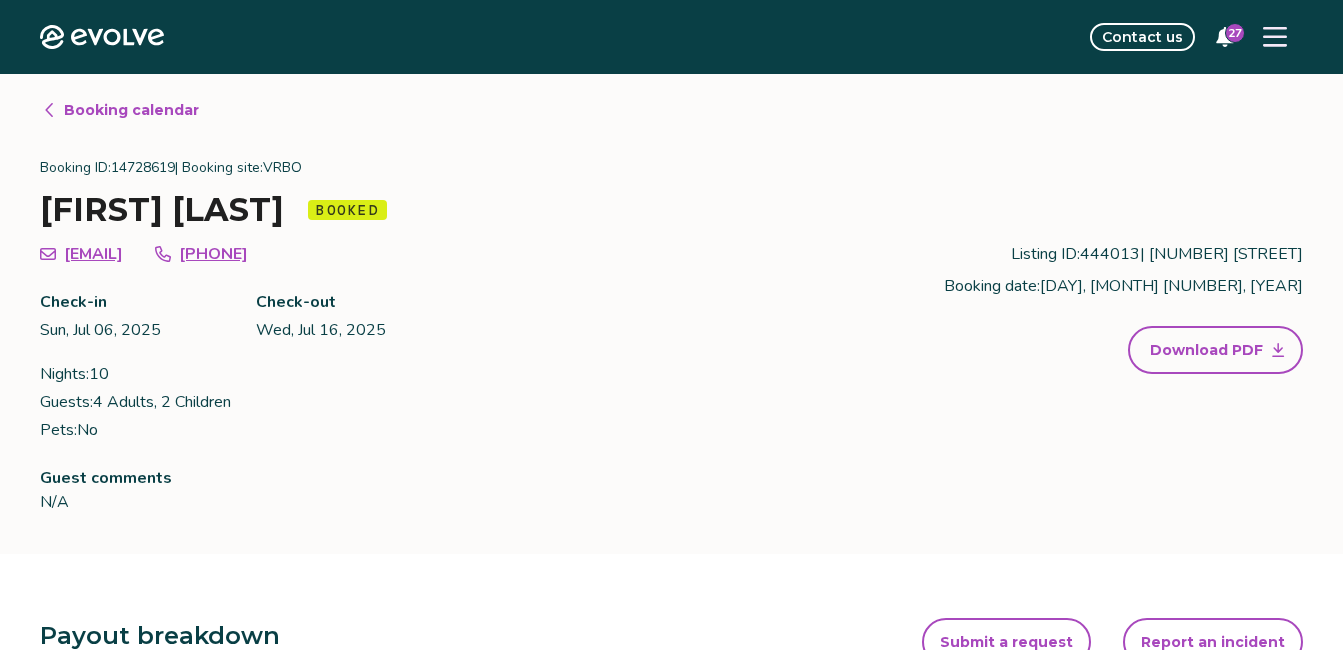 click on "Booking calendar" at bounding box center (131, 110) 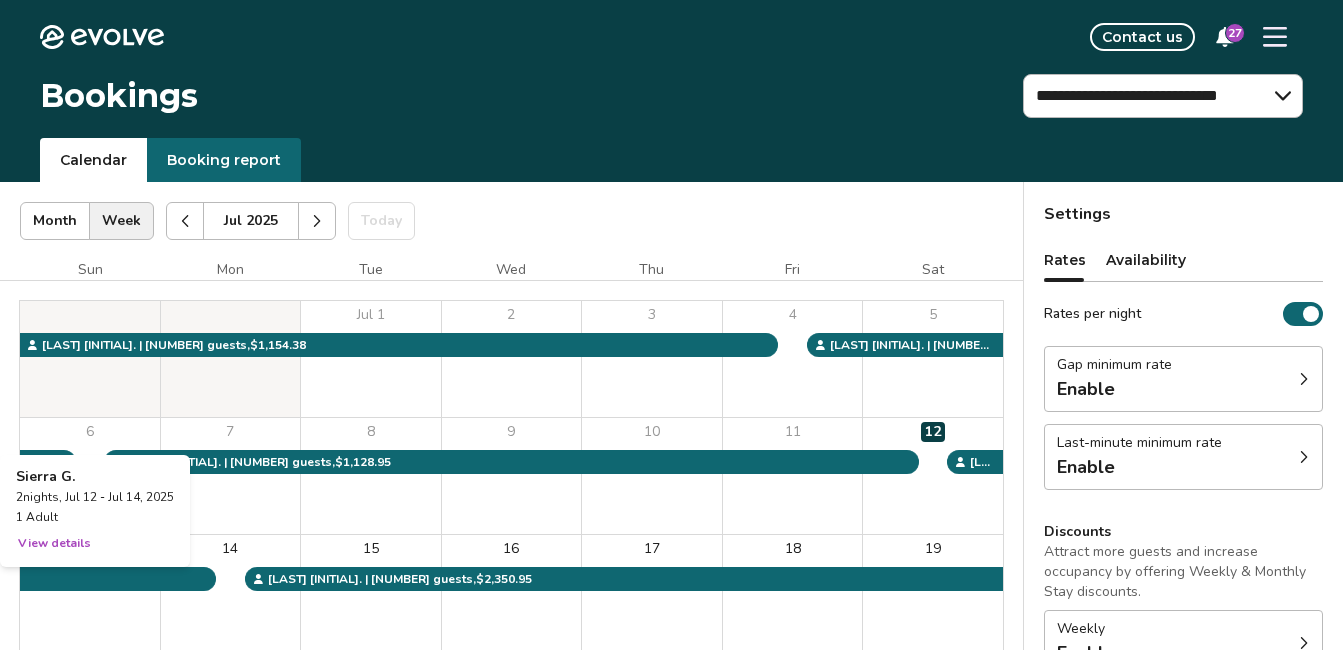 click on "13" at bounding box center (90, 593) 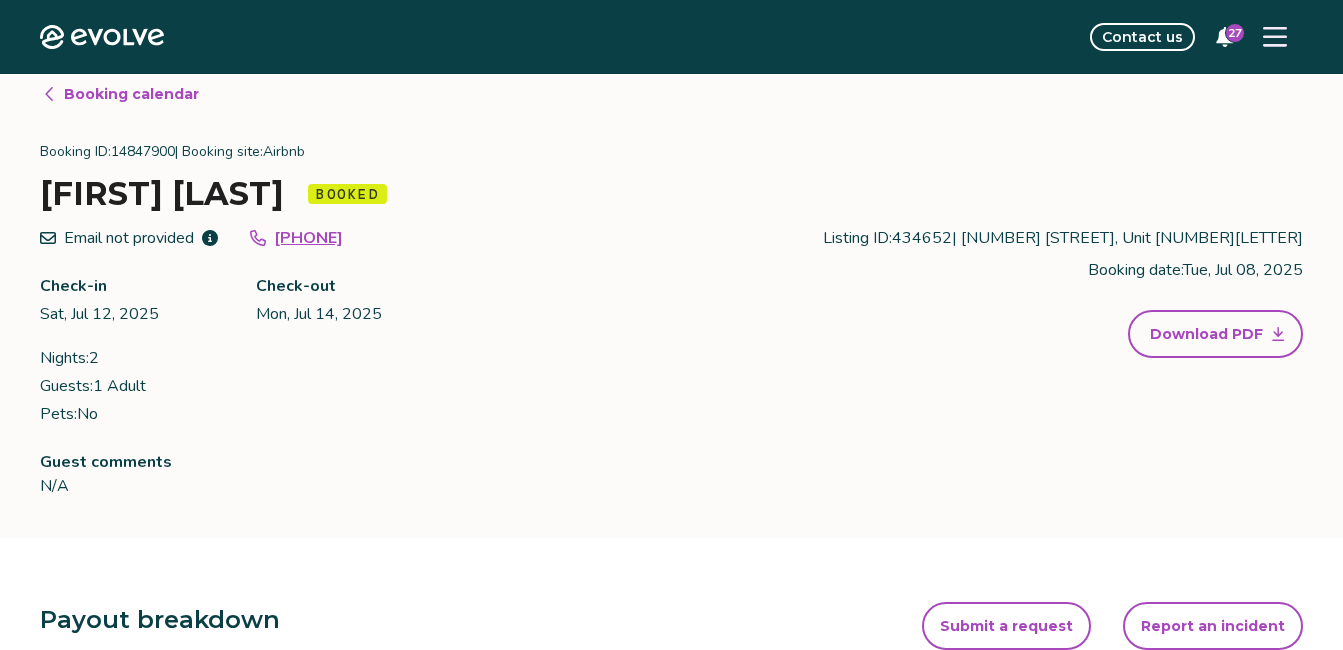 scroll, scrollTop: 0, scrollLeft: 0, axis: both 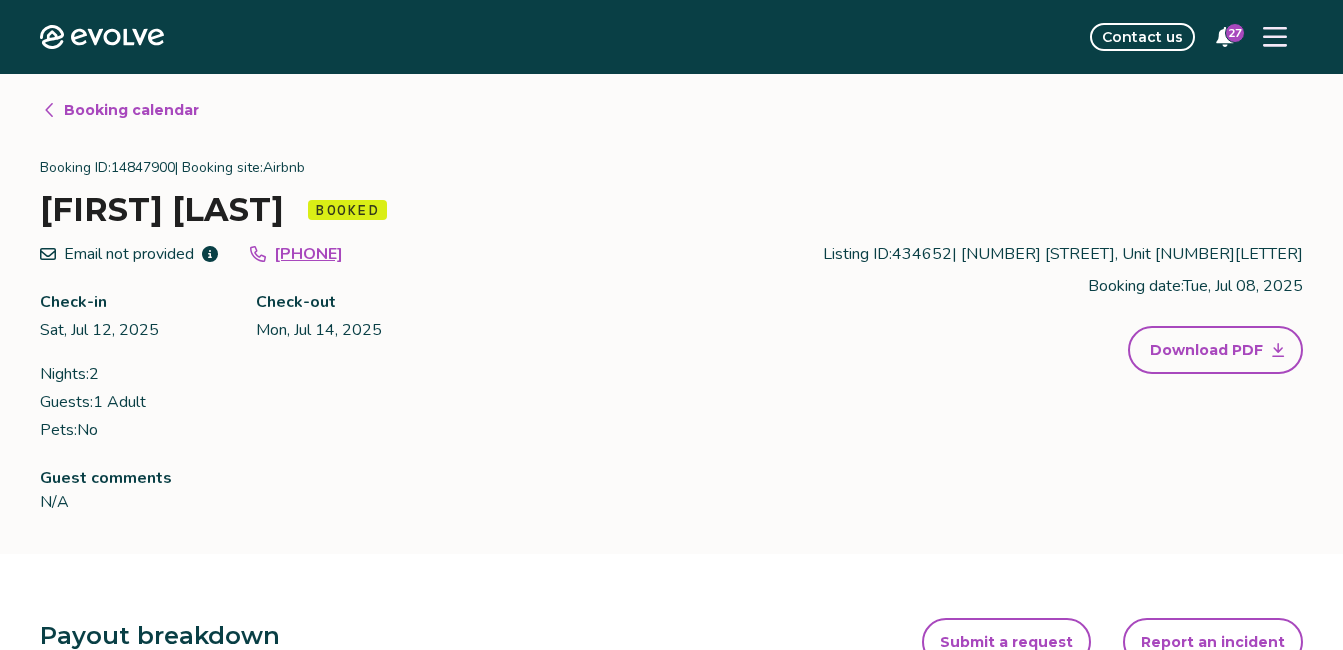 click on "Booking calendar" at bounding box center [131, 110] 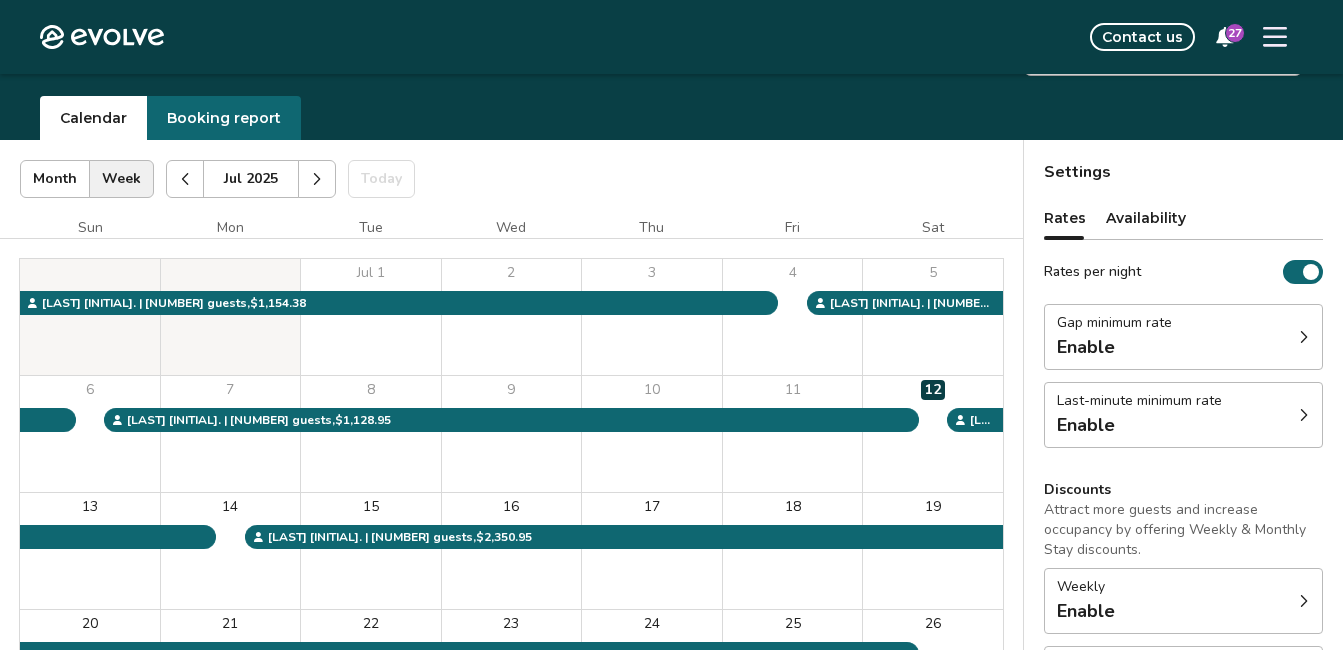 scroll, scrollTop: 0, scrollLeft: 0, axis: both 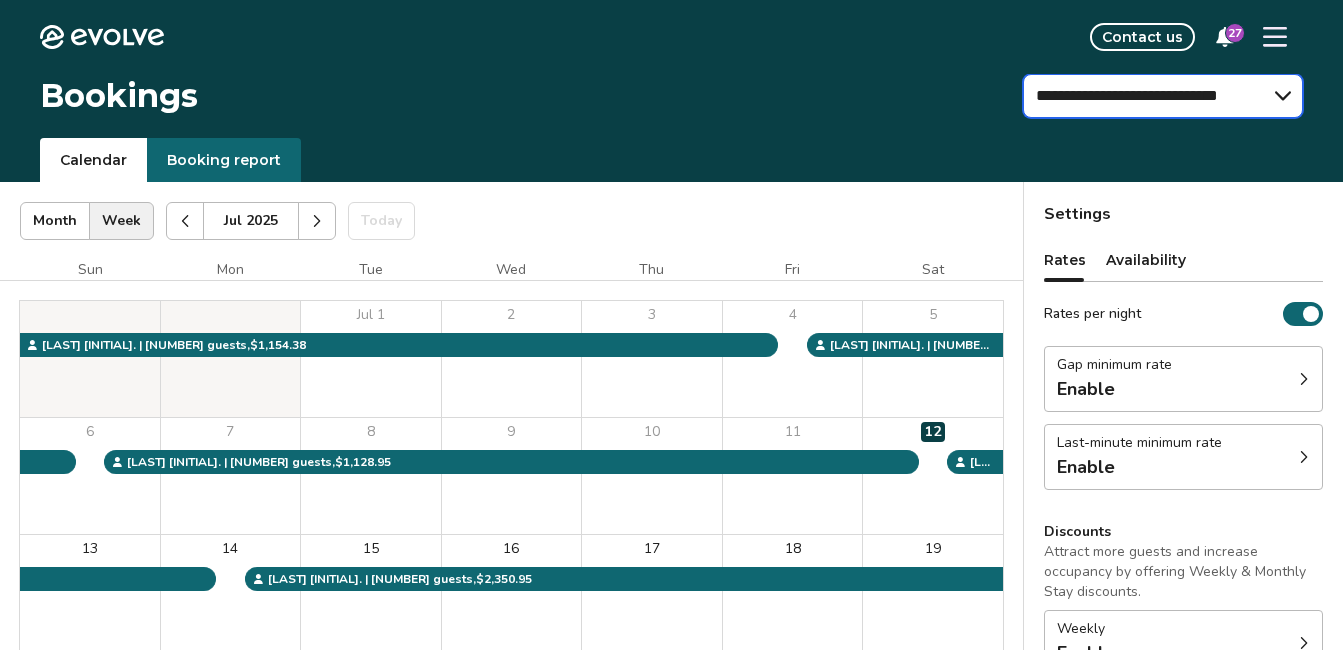 click on "**********" at bounding box center [1163, 96] 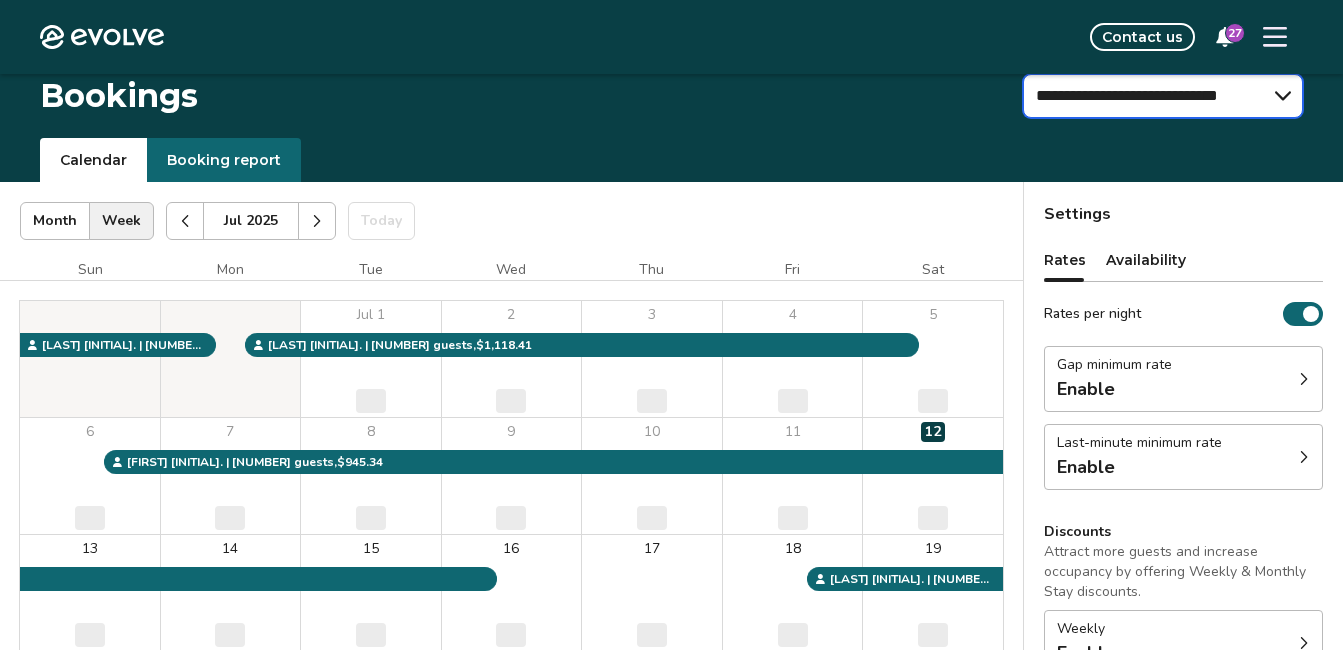 scroll, scrollTop: 100, scrollLeft: 0, axis: vertical 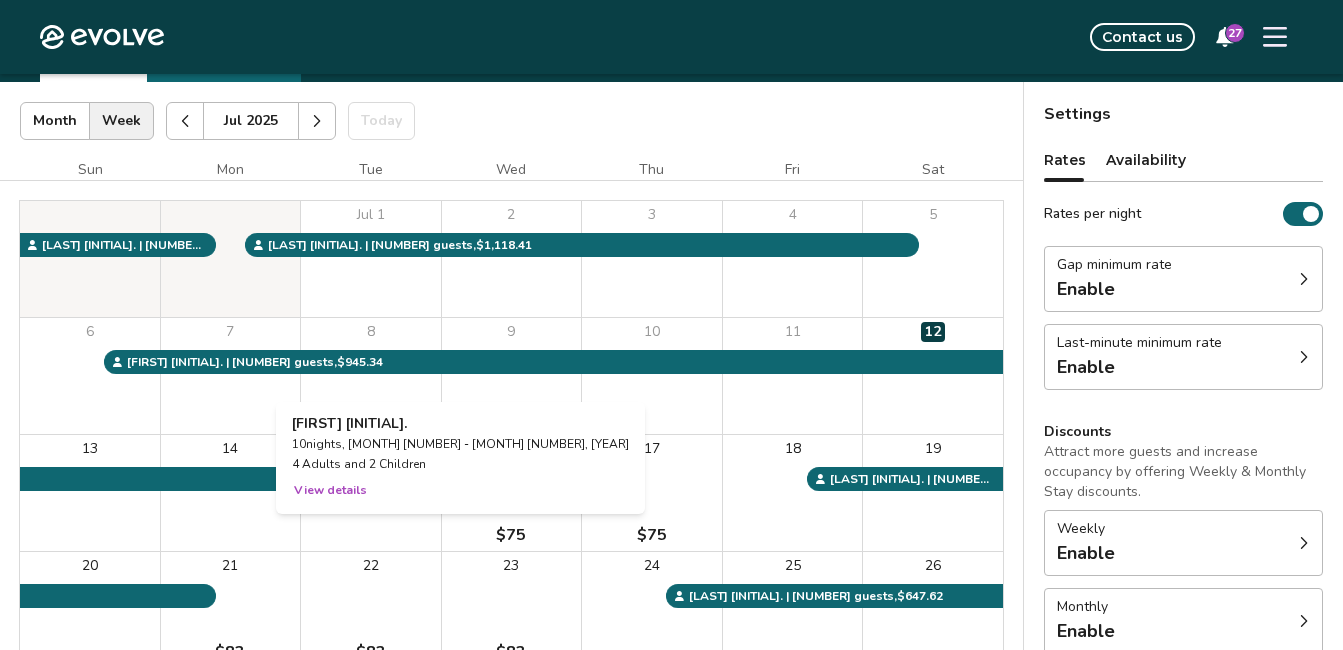 click on "8" at bounding box center (371, 376) 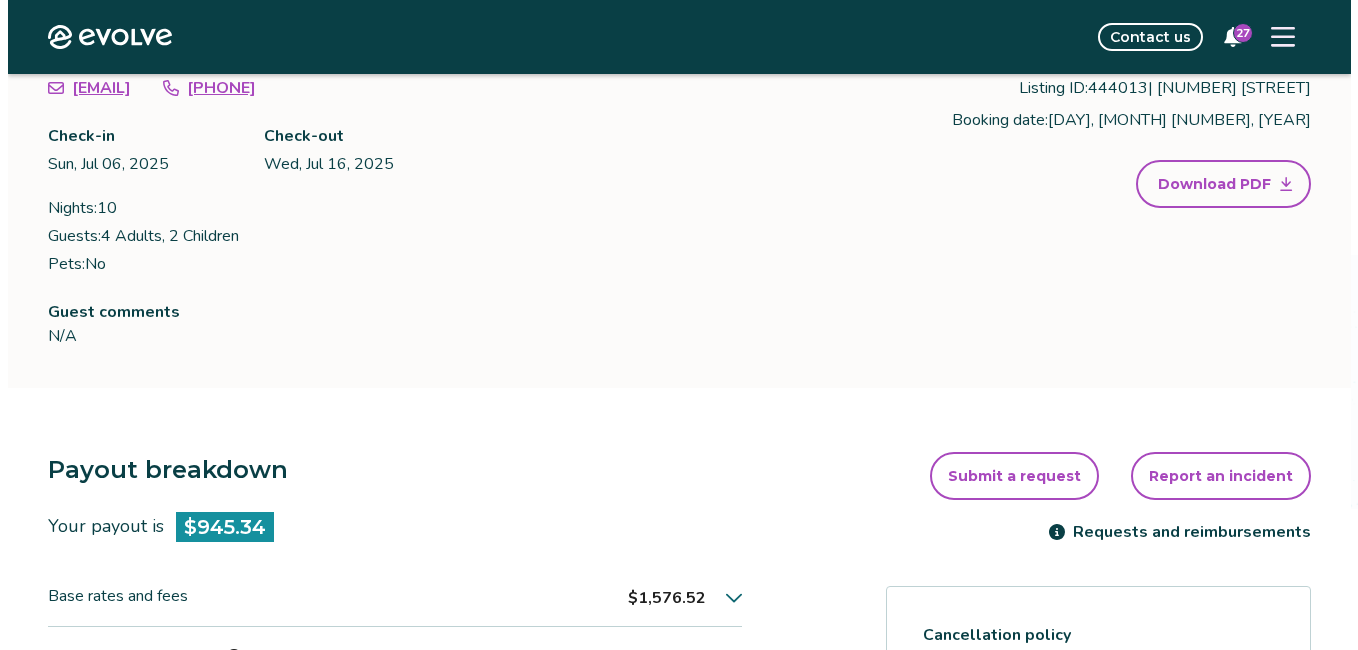 scroll, scrollTop: 0, scrollLeft: 0, axis: both 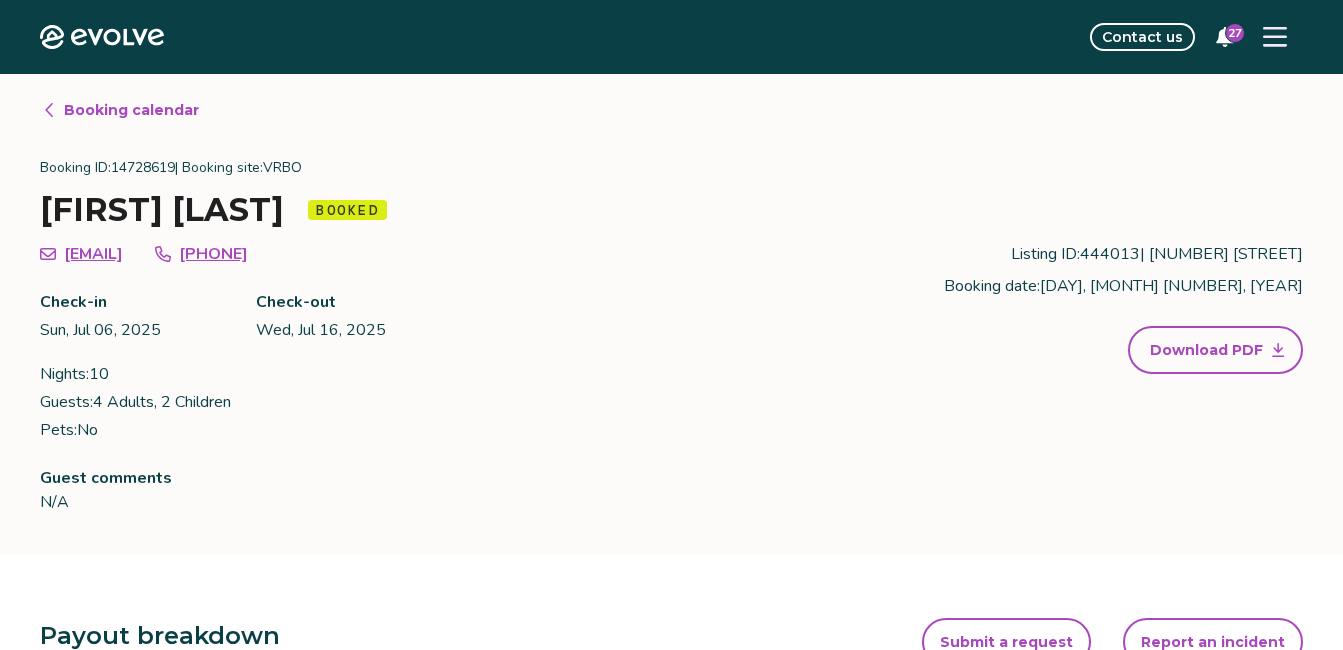click at bounding box center (1275, 37) 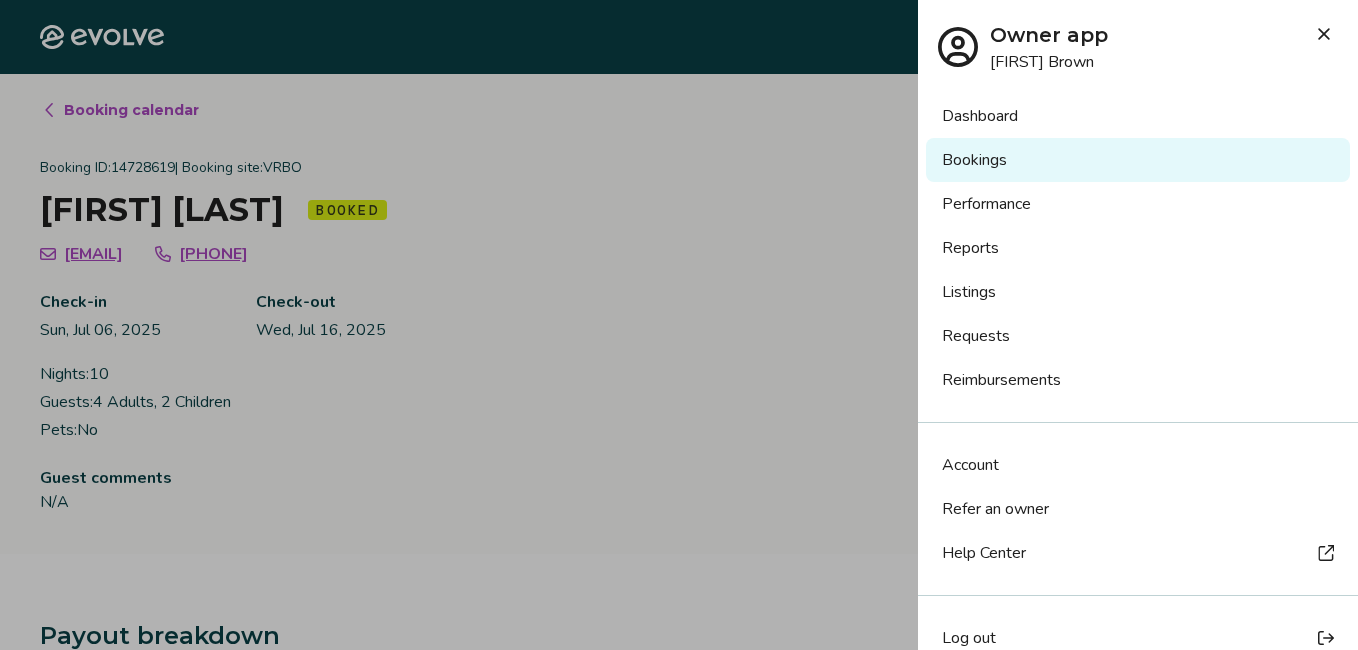 click at bounding box center (679, 325) 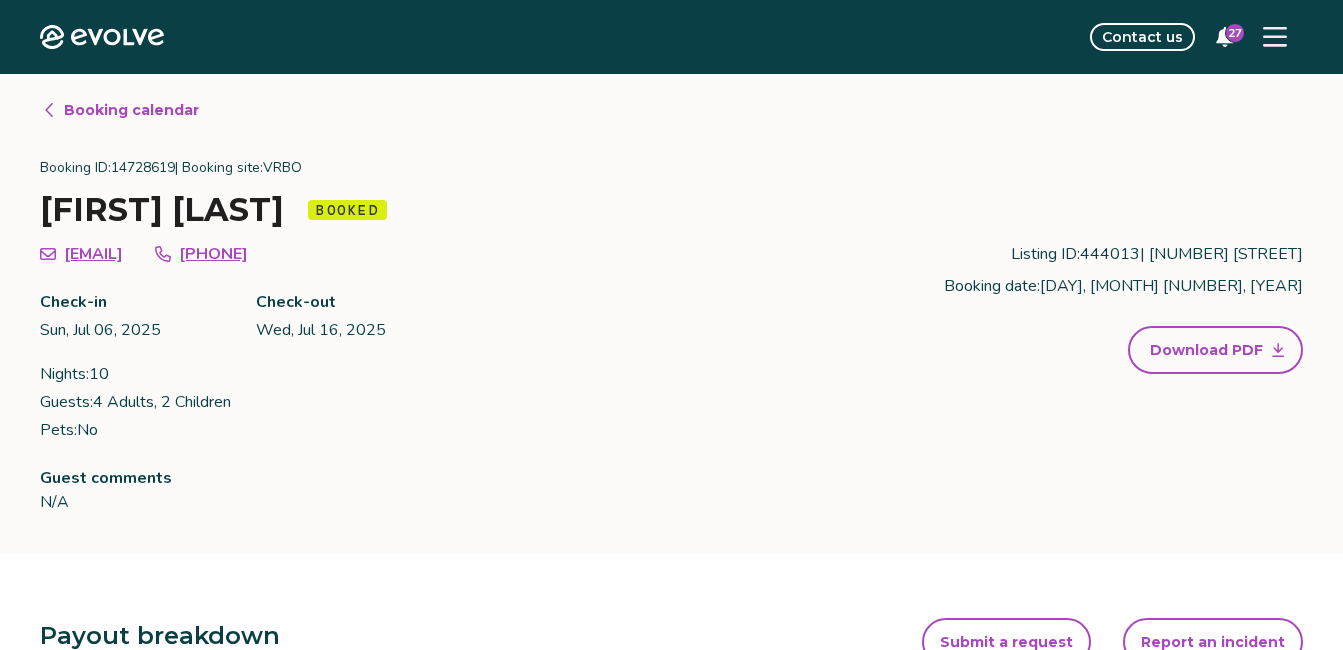 click on "Booking calendar" at bounding box center (131, 110) 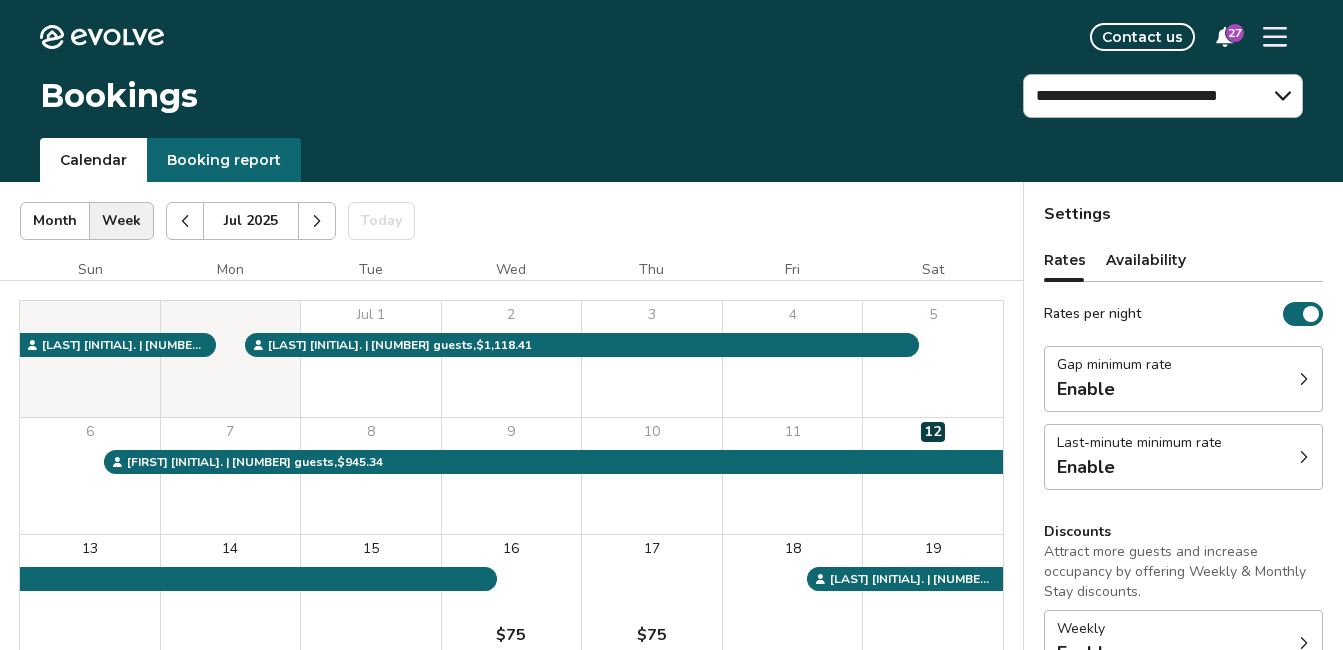 click 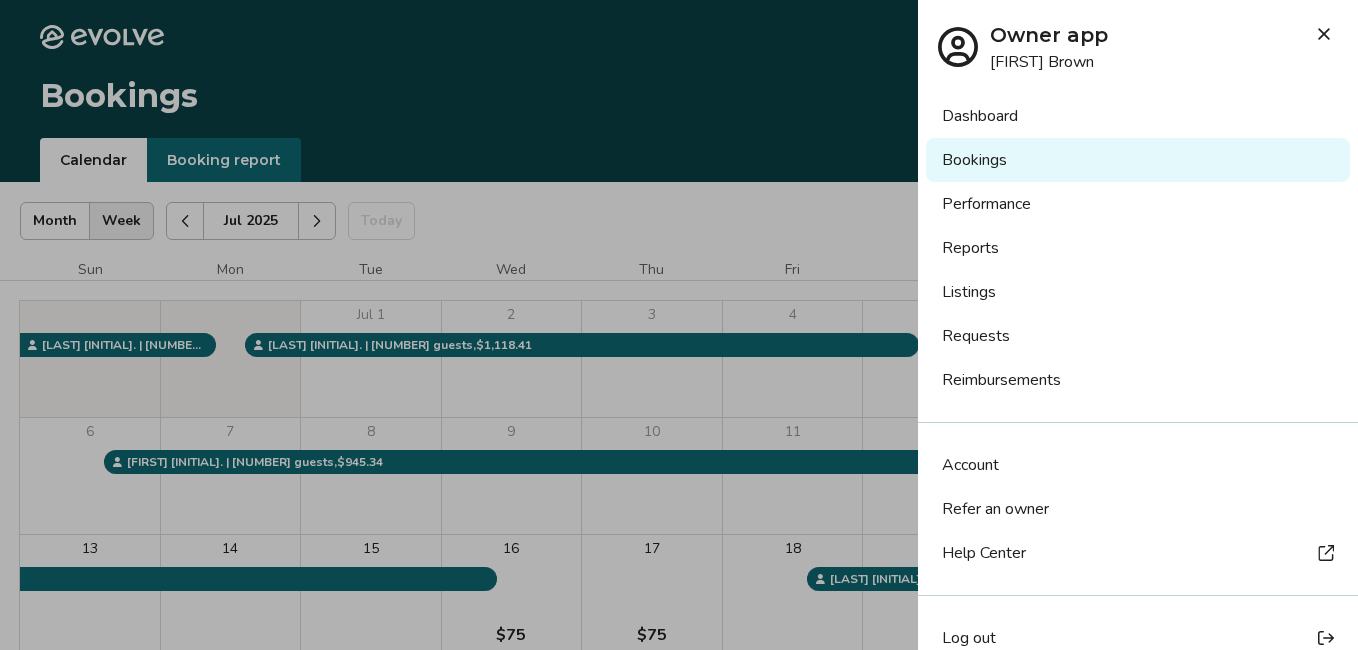 click on "Listings" at bounding box center (1138, 292) 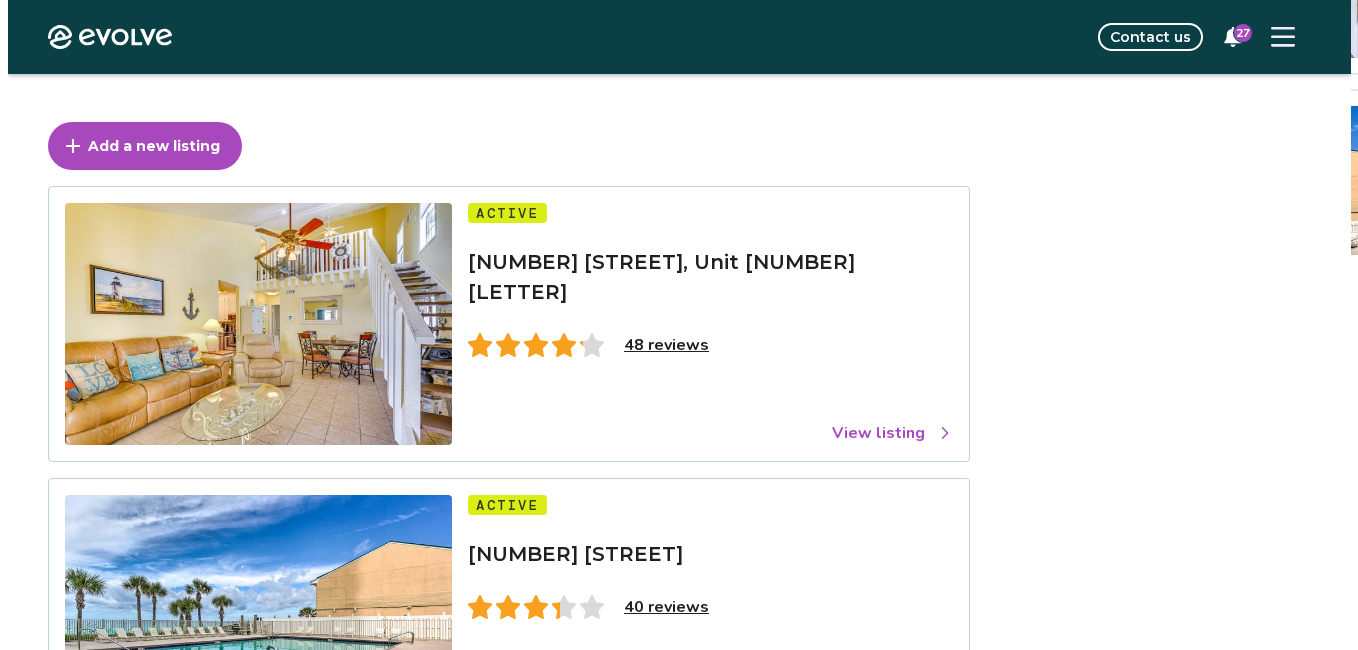 scroll, scrollTop: 0, scrollLeft: 0, axis: both 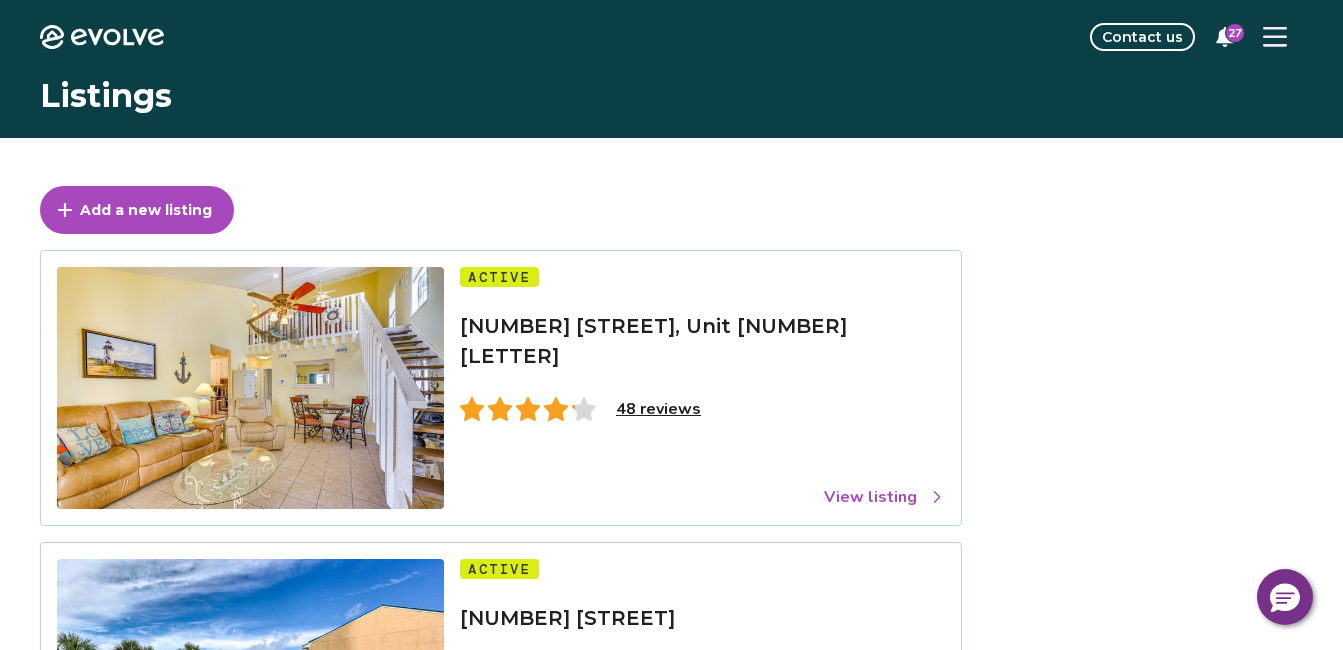 click 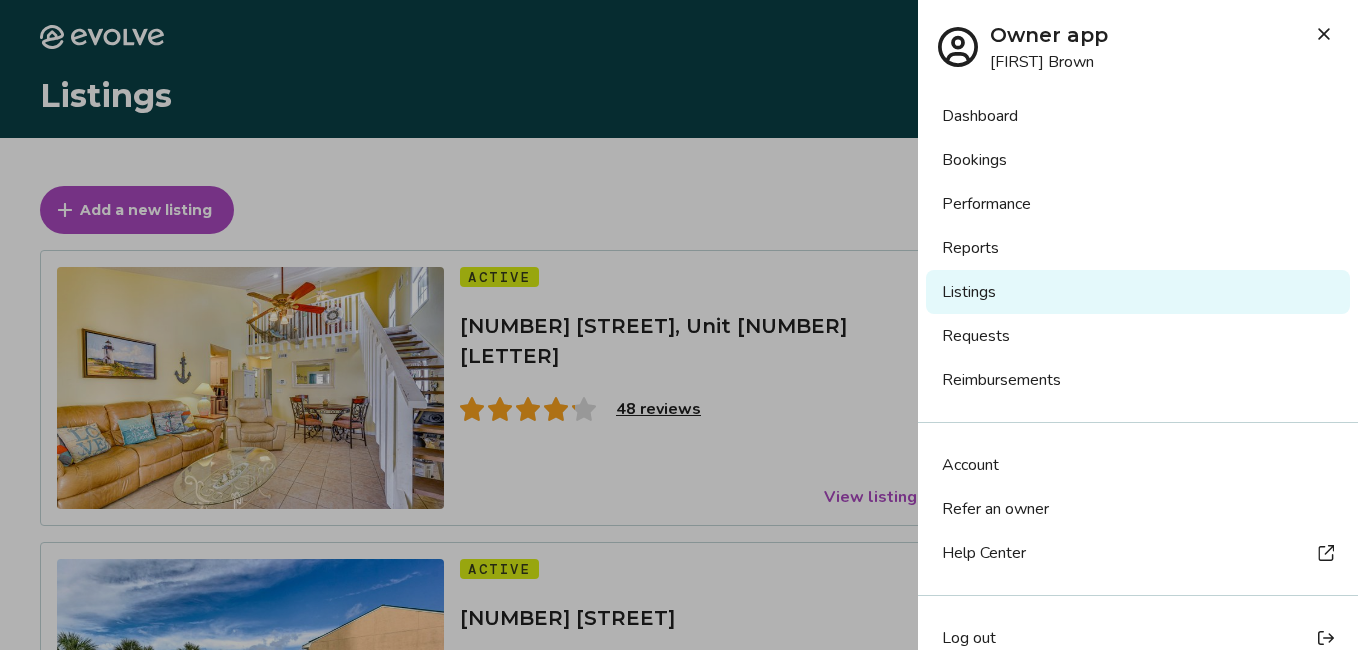 click on "Requests" at bounding box center (1138, 336) 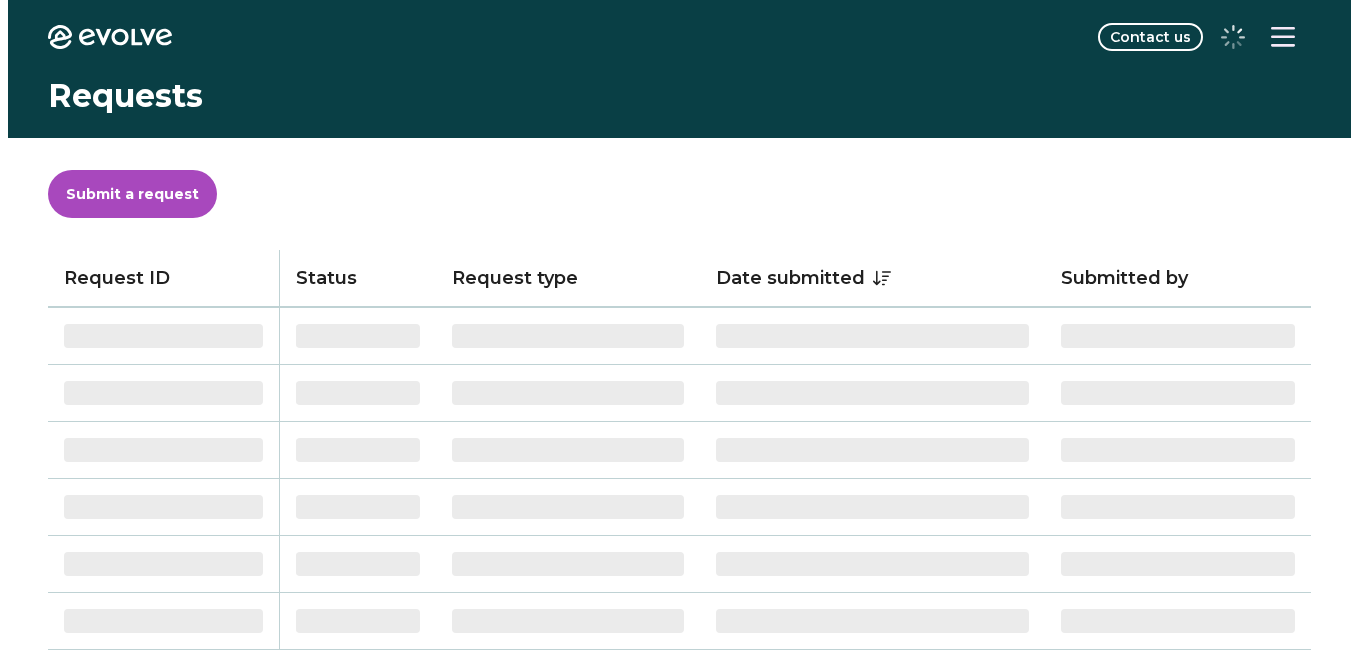 scroll, scrollTop: 0, scrollLeft: 0, axis: both 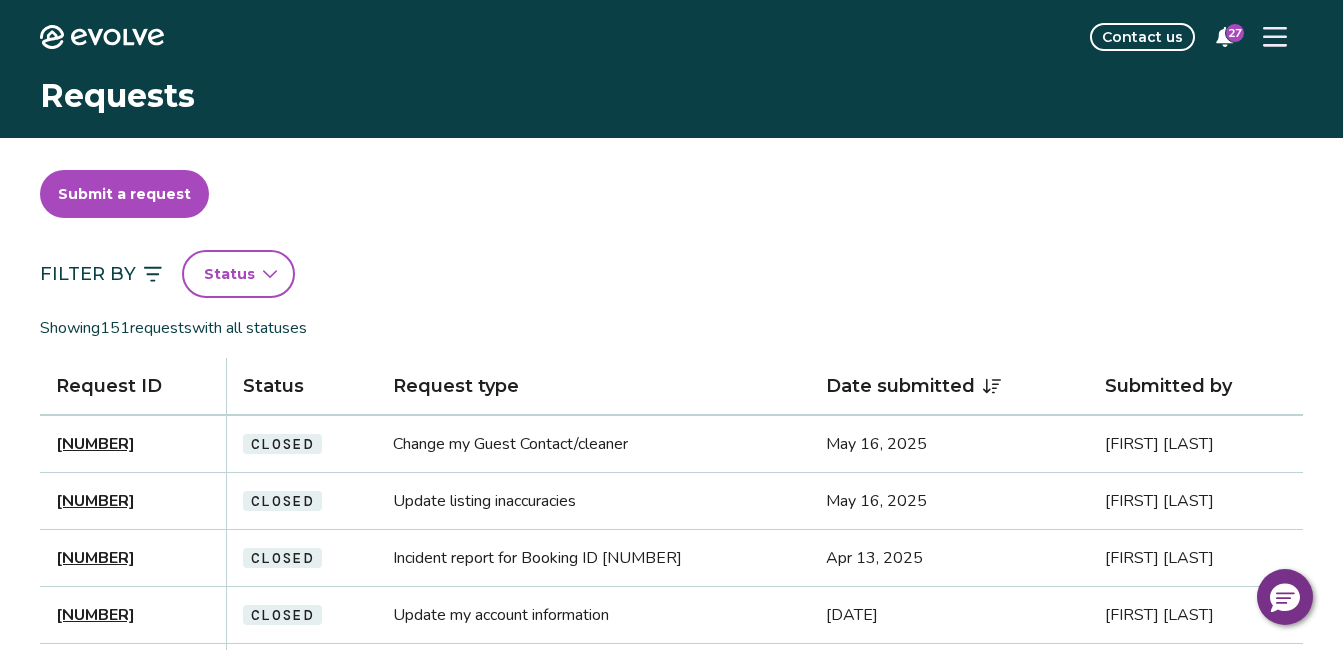 click on "Submit a request" at bounding box center (124, 194) 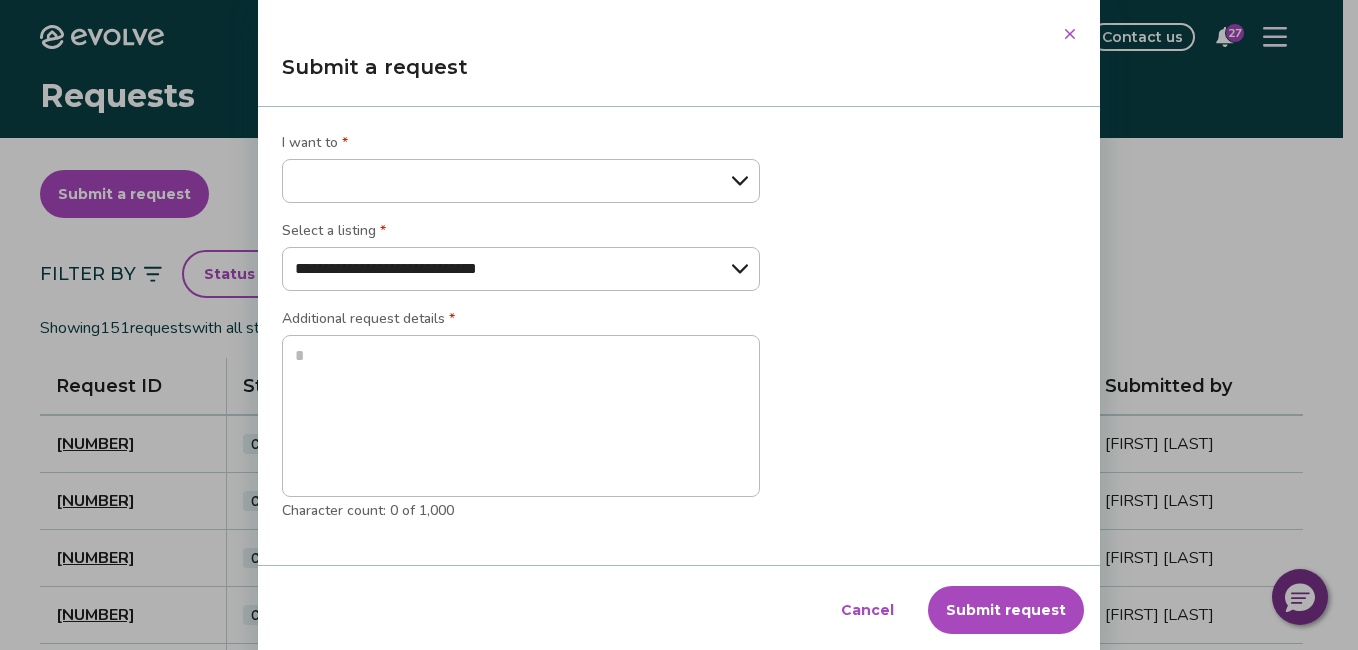click on "**********" at bounding box center [521, 181] 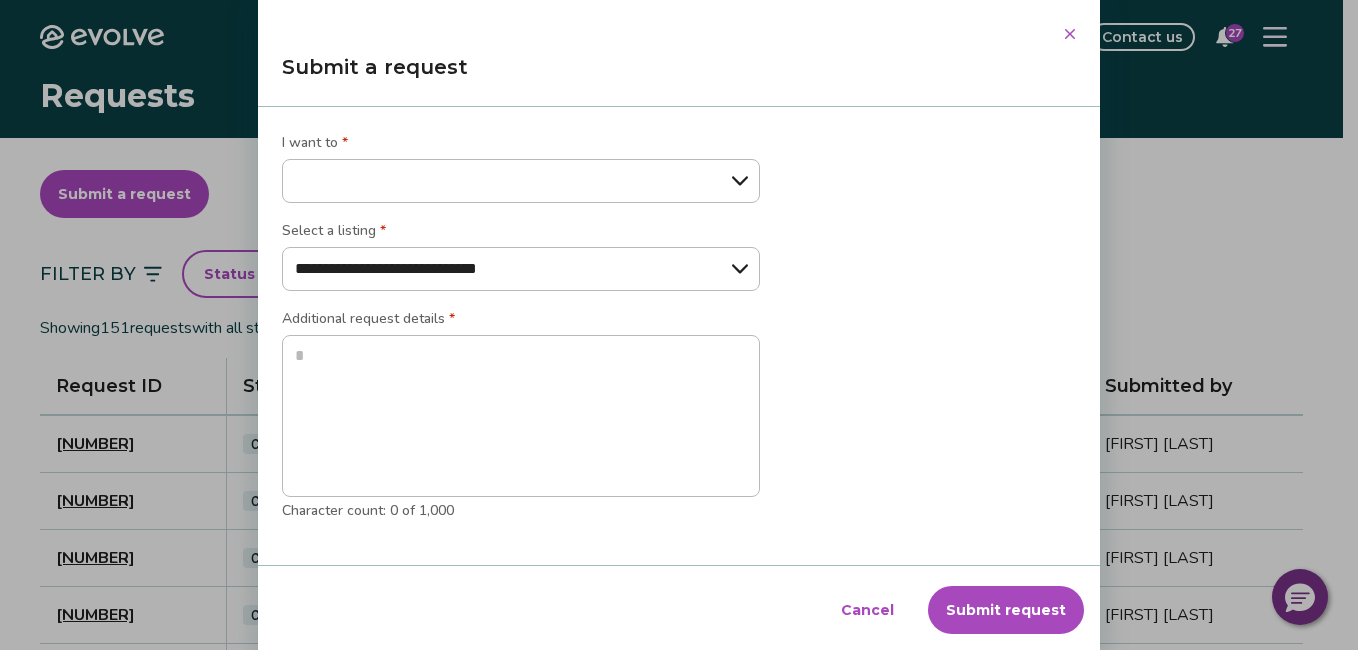 select on "**********" 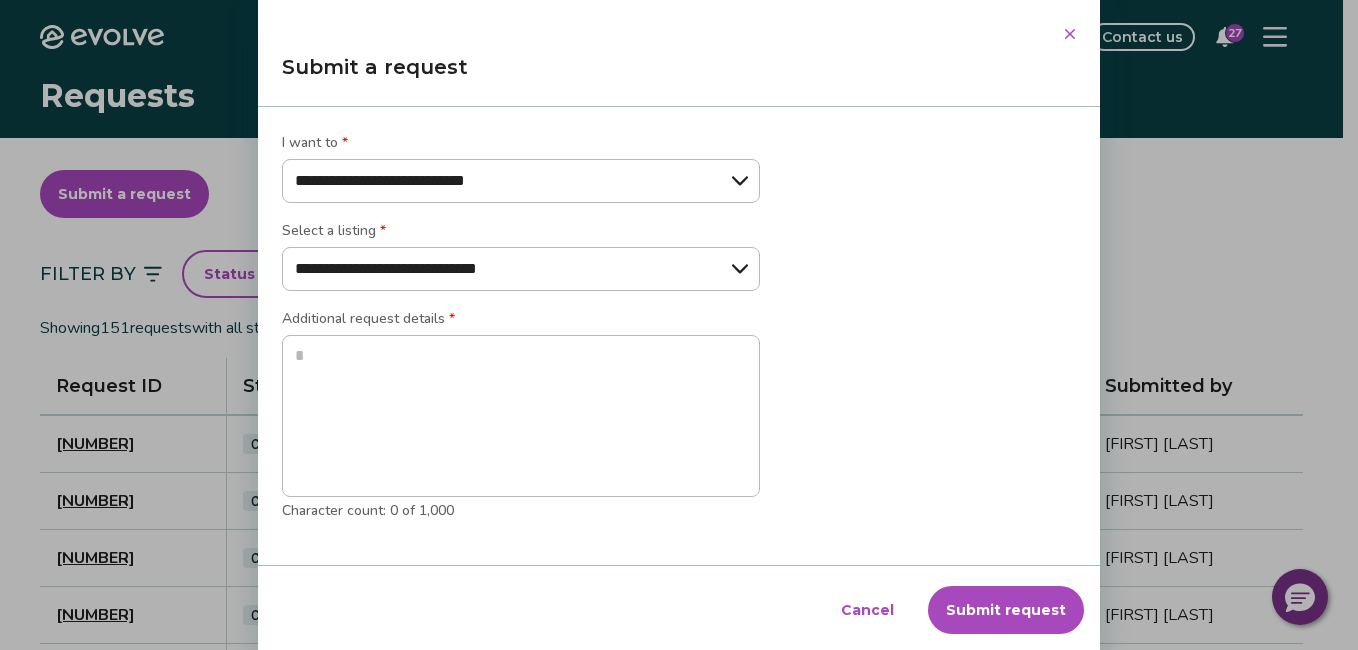click on "**********" at bounding box center (521, 181) 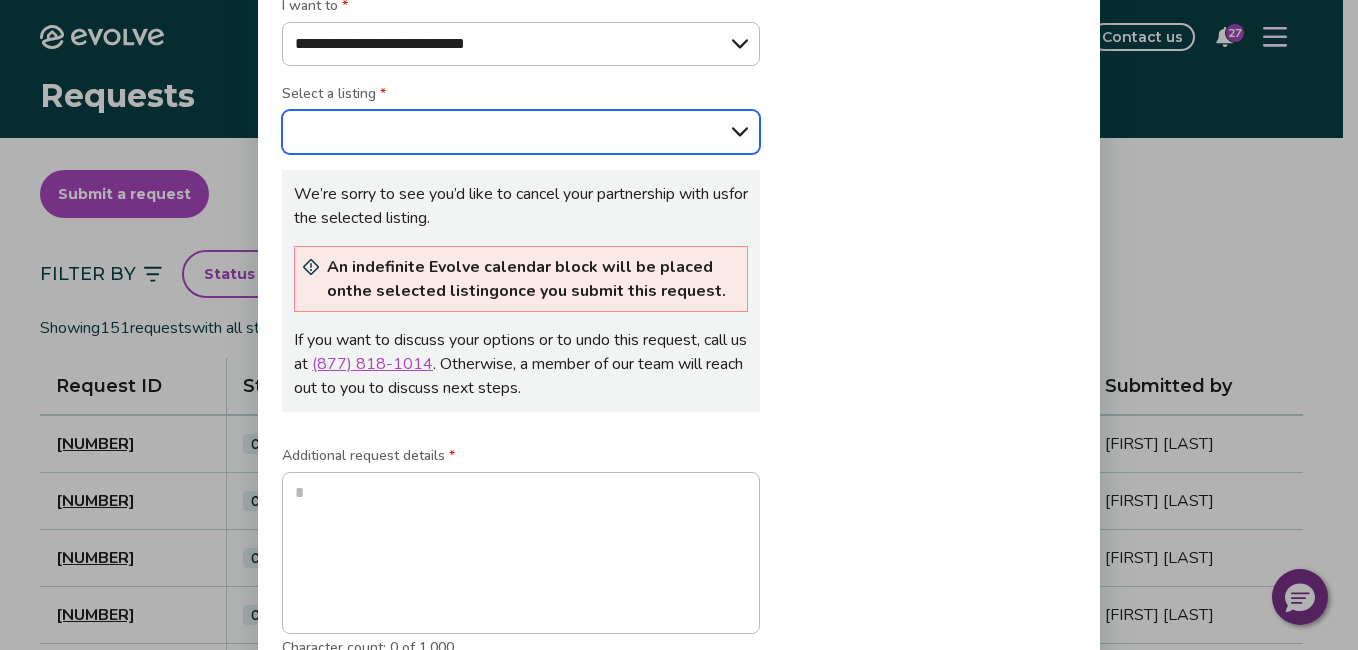 click on "**********" at bounding box center (521, 132) 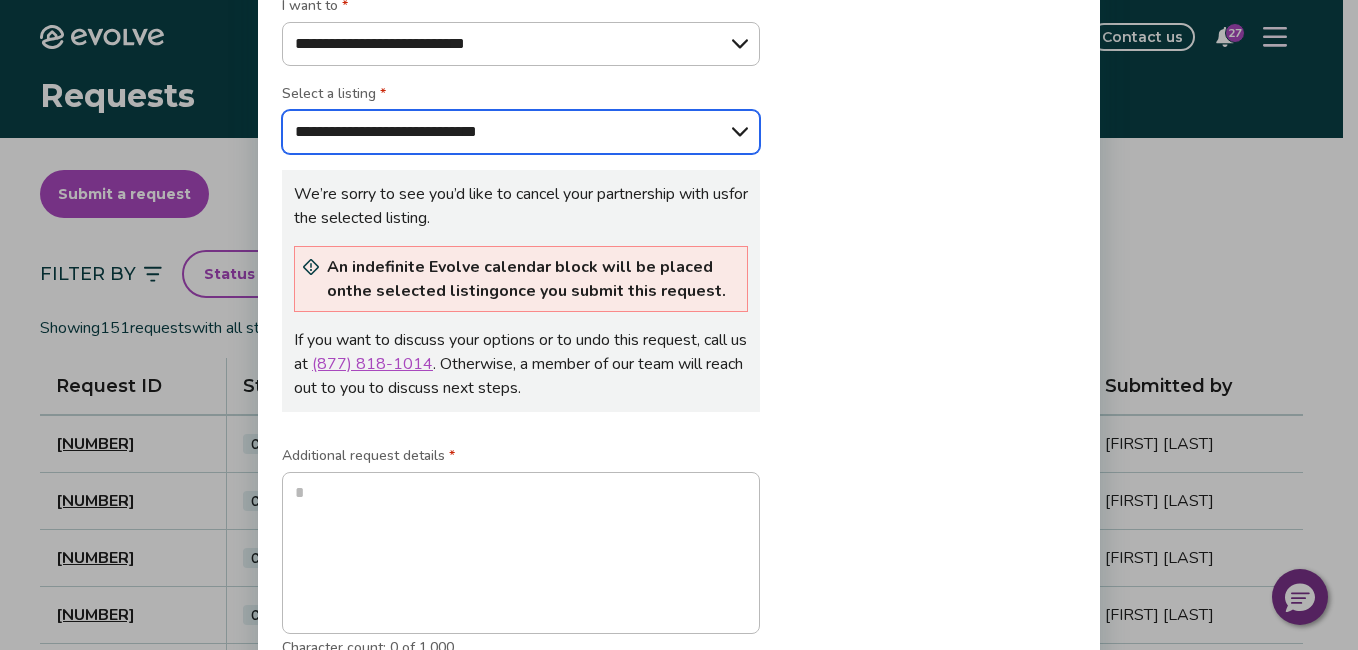 click on "**********" at bounding box center [521, 132] 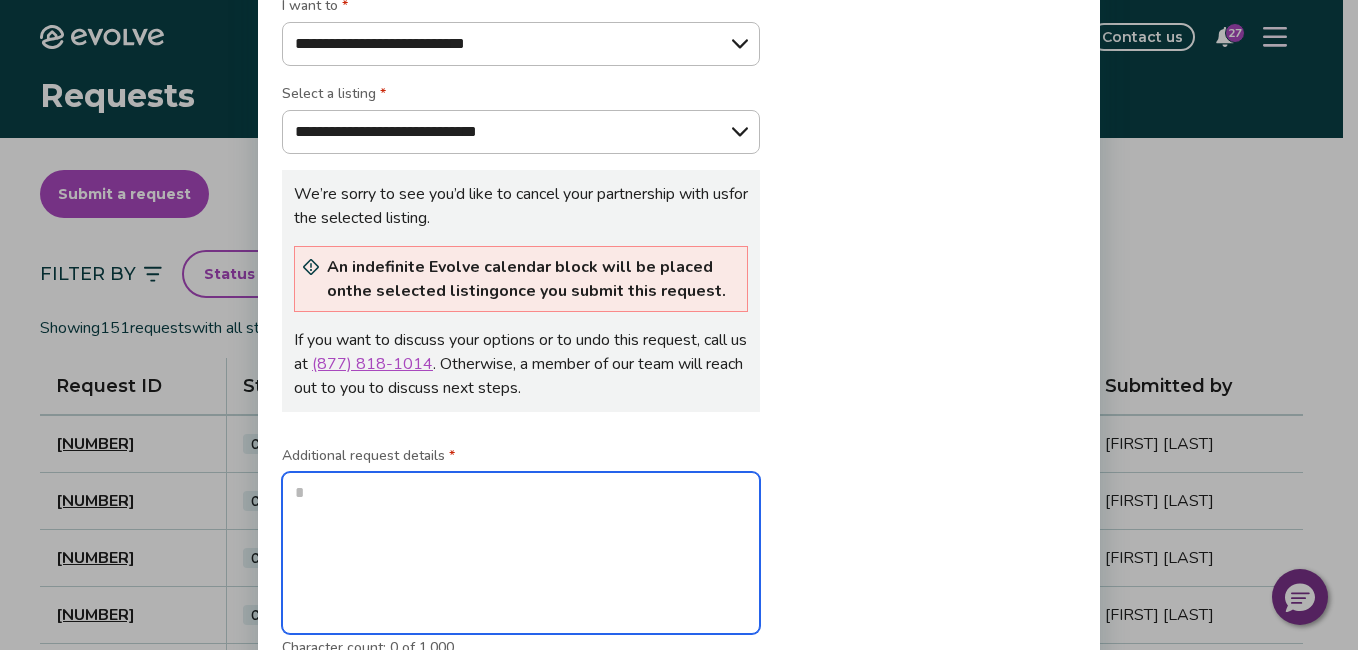 click at bounding box center [521, 553] 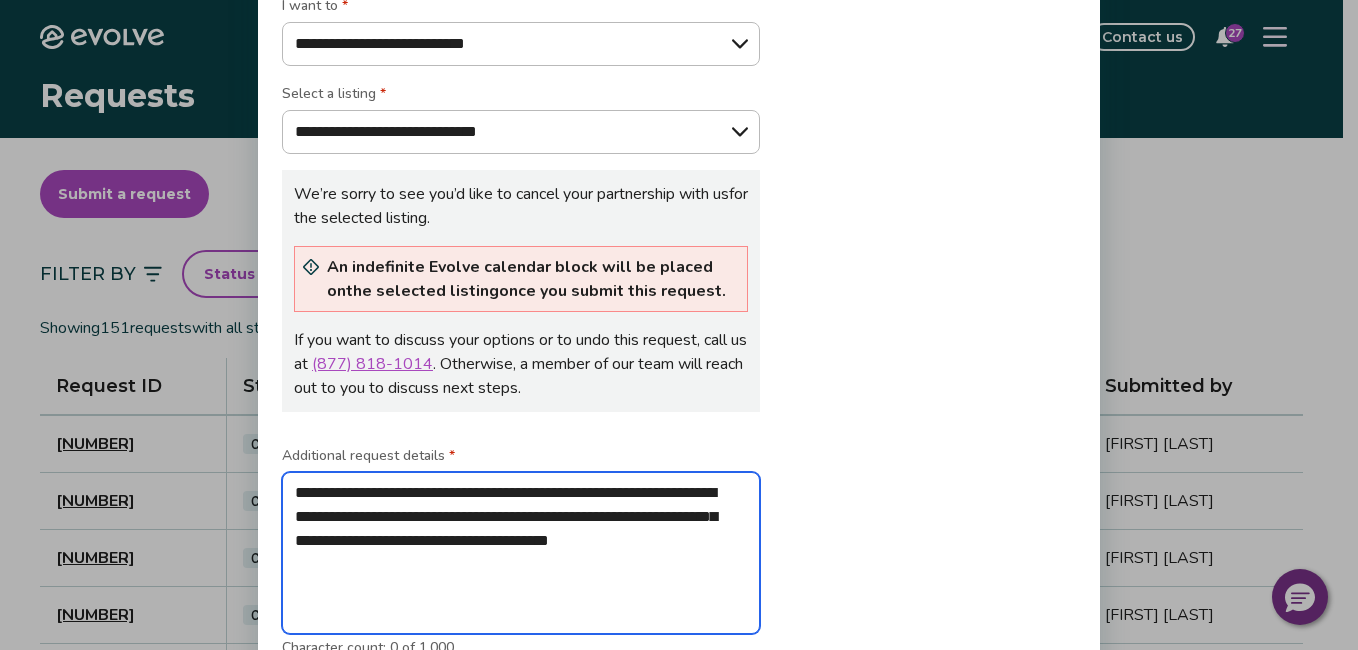 type on "*" 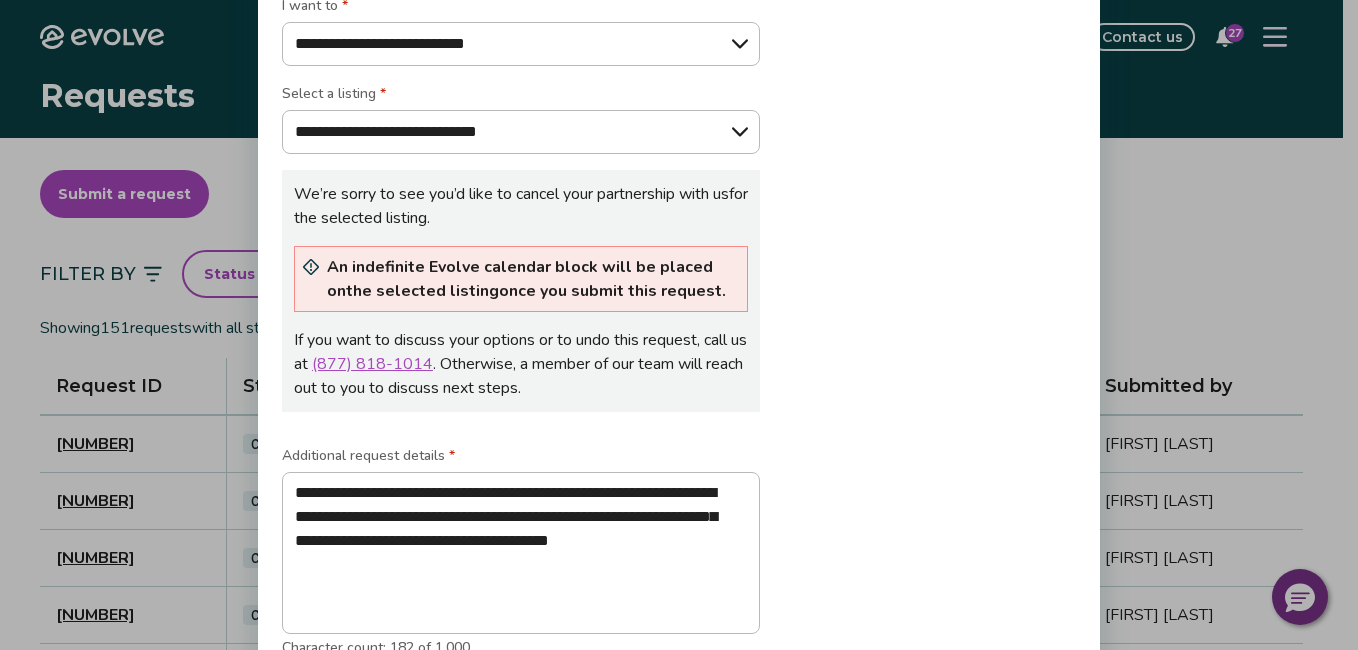 click on "**********" at bounding box center [679, 336] 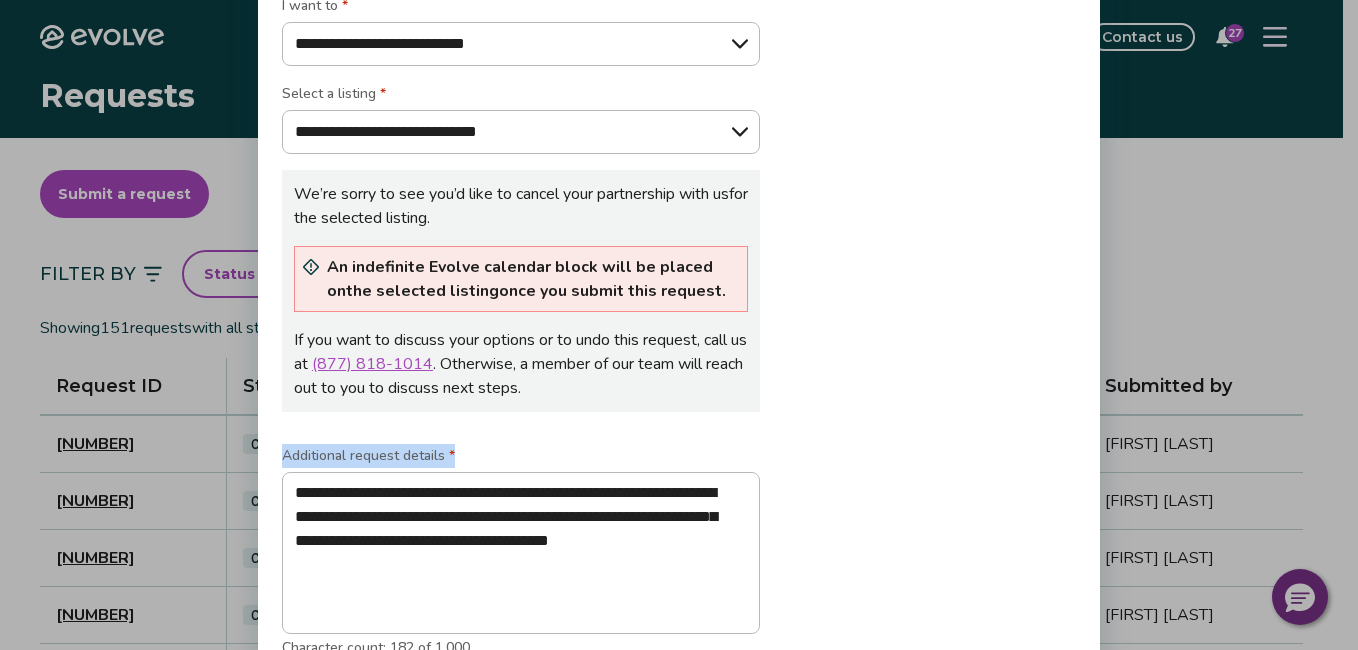 drag, startPoint x: 1009, startPoint y: 492, endPoint x: 991, endPoint y: 394, distance: 99.63935 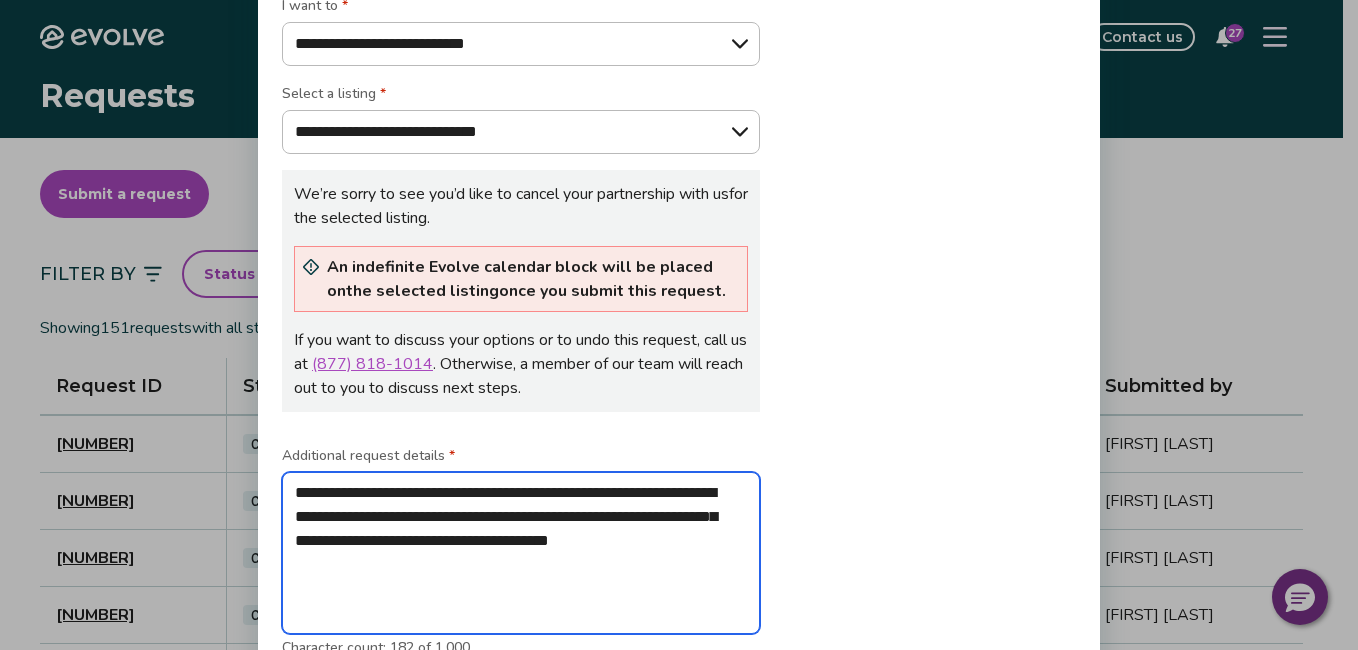 click on "**********" at bounding box center [521, 553] 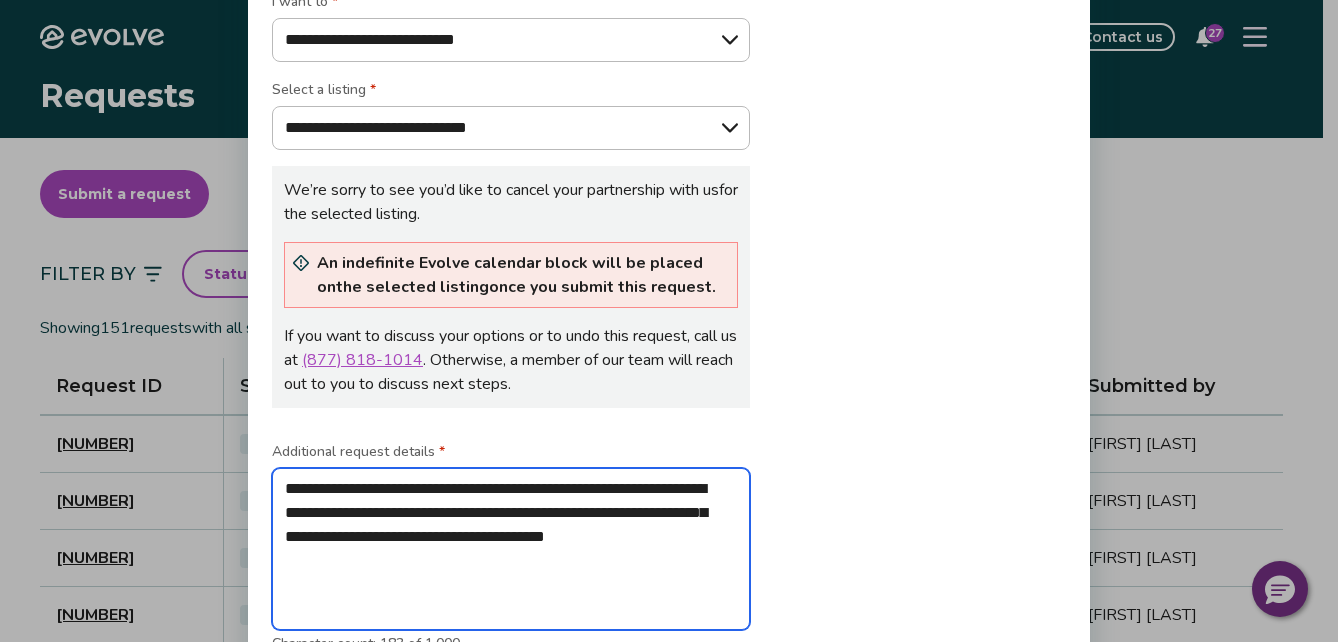 type on "*" 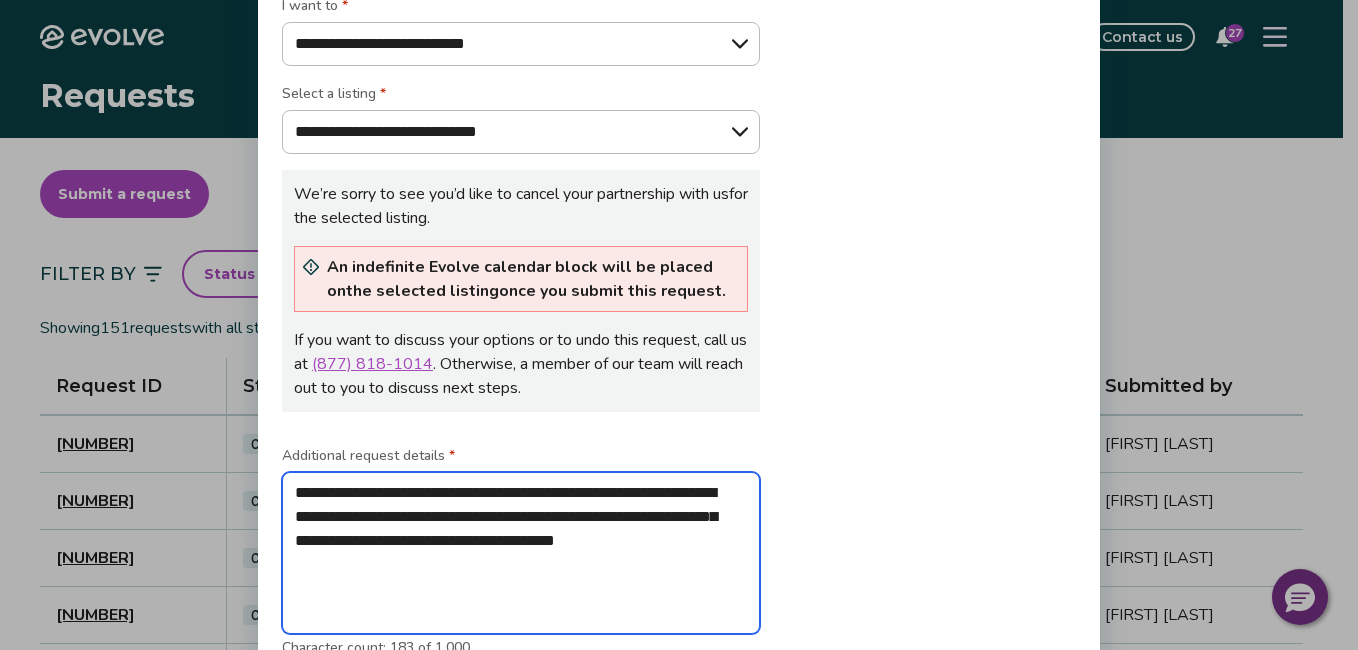 type on "**********" 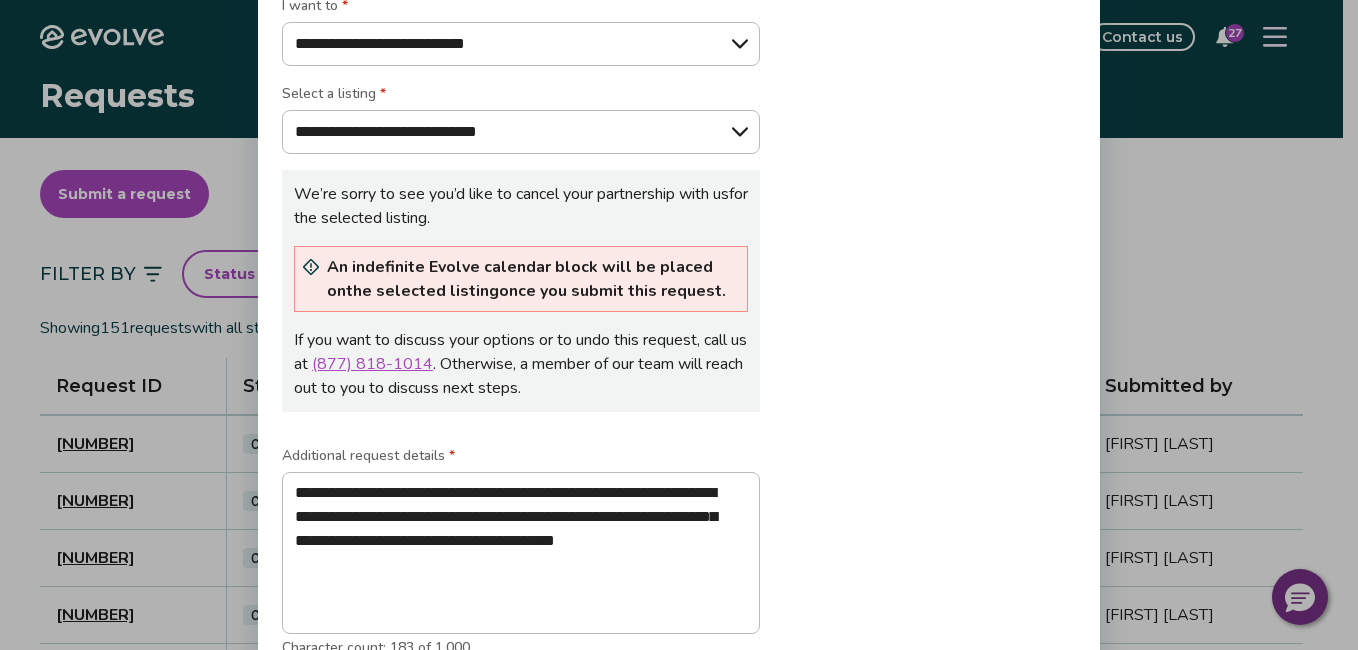 click on "**********" at bounding box center [679, 336] 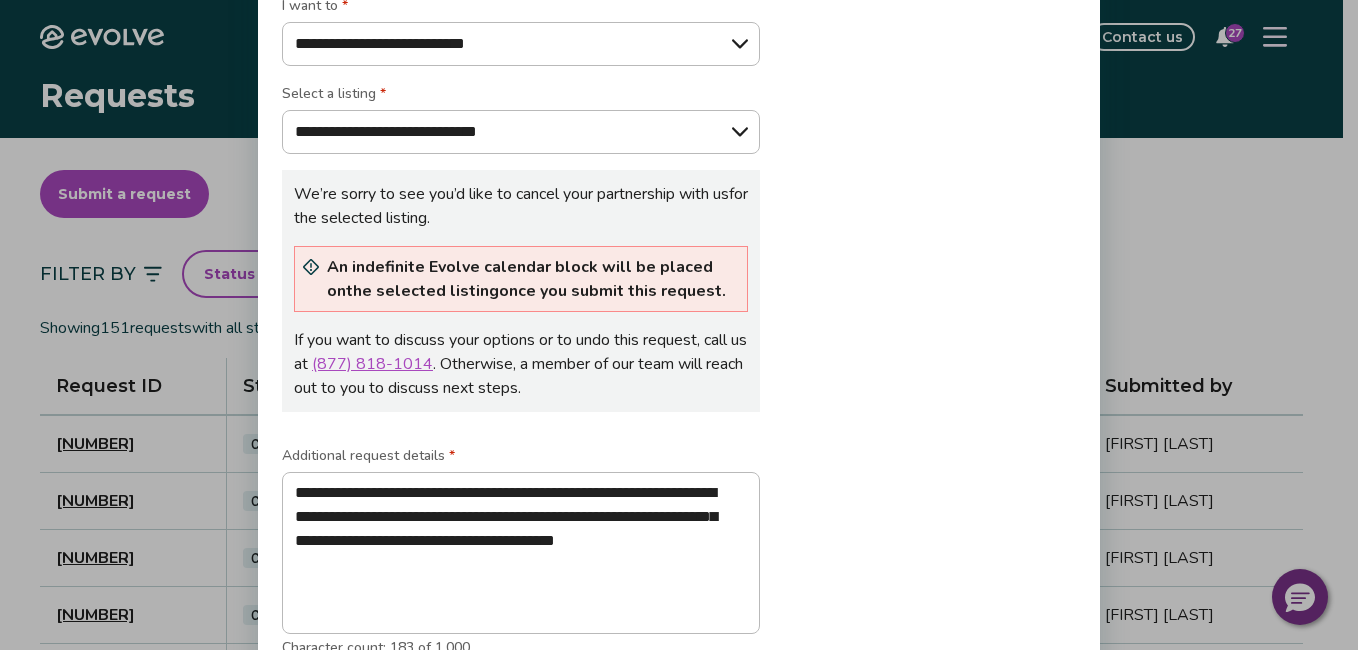 drag, startPoint x: 946, startPoint y: 578, endPoint x: 937, endPoint y: 482, distance: 96.42095 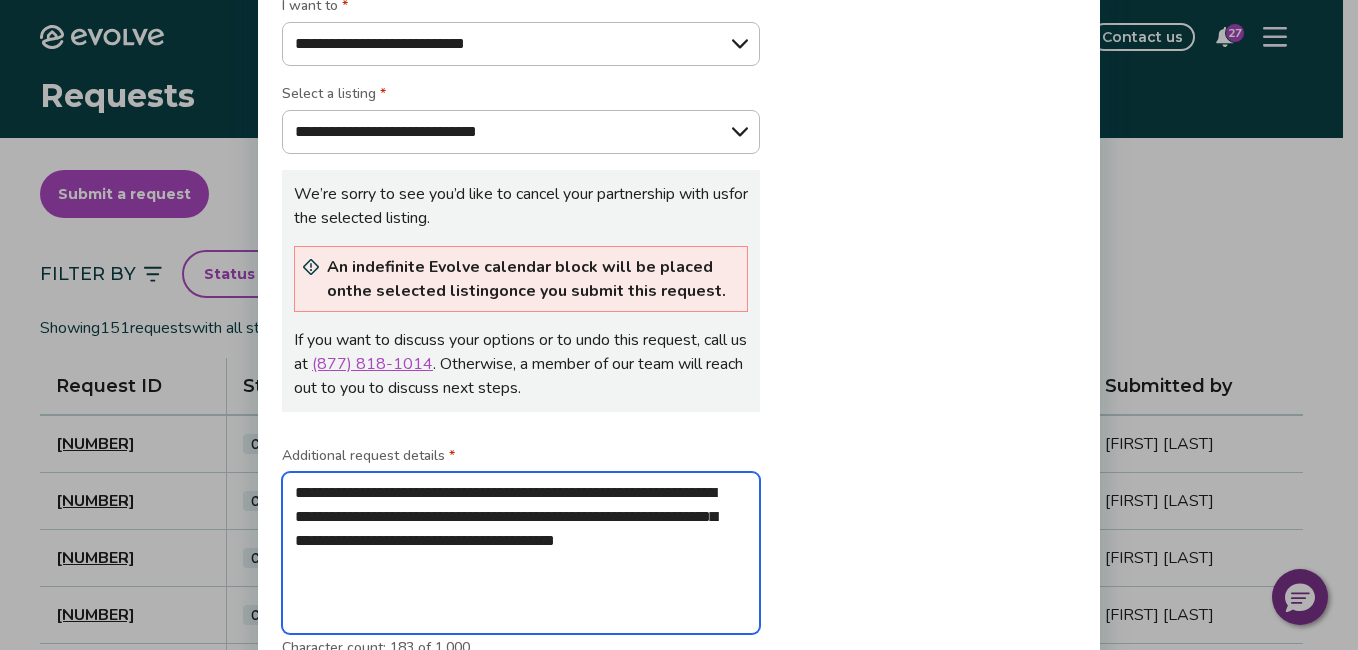 drag, startPoint x: 658, startPoint y: 633, endPoint x: 659, endPoint y: 613, distance: 20.024984 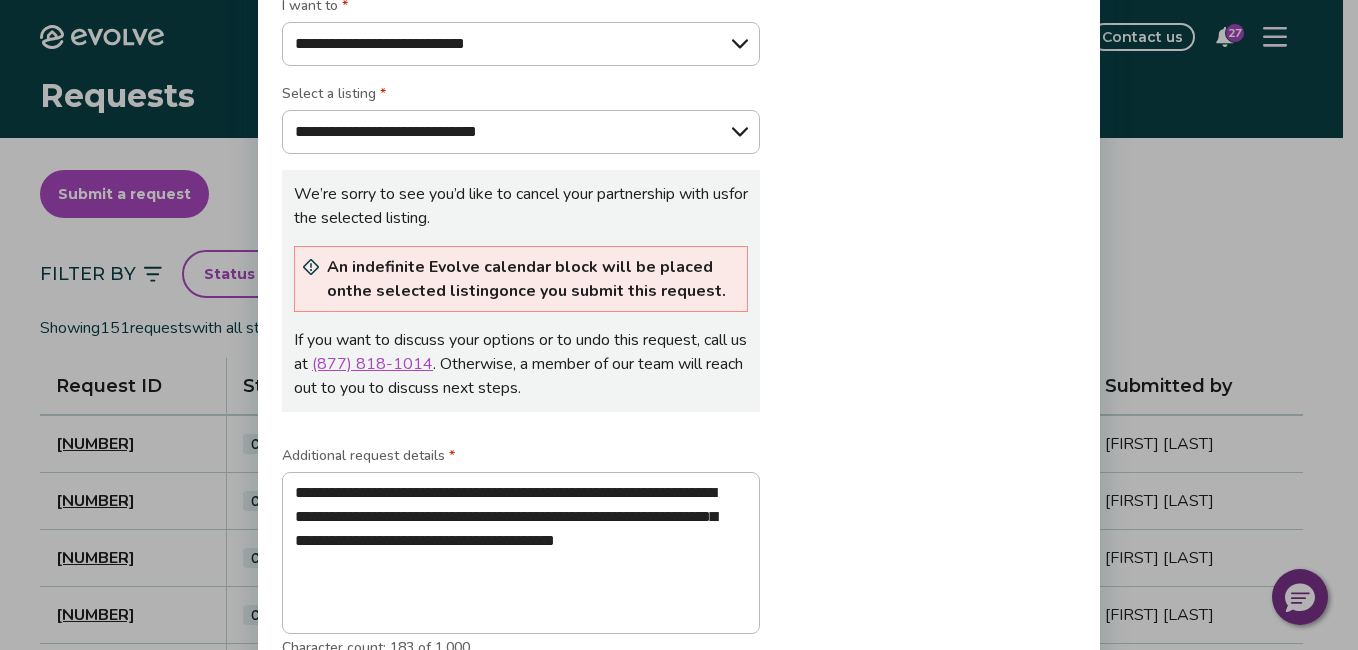click on "**********" at bounding box center (679, 336) 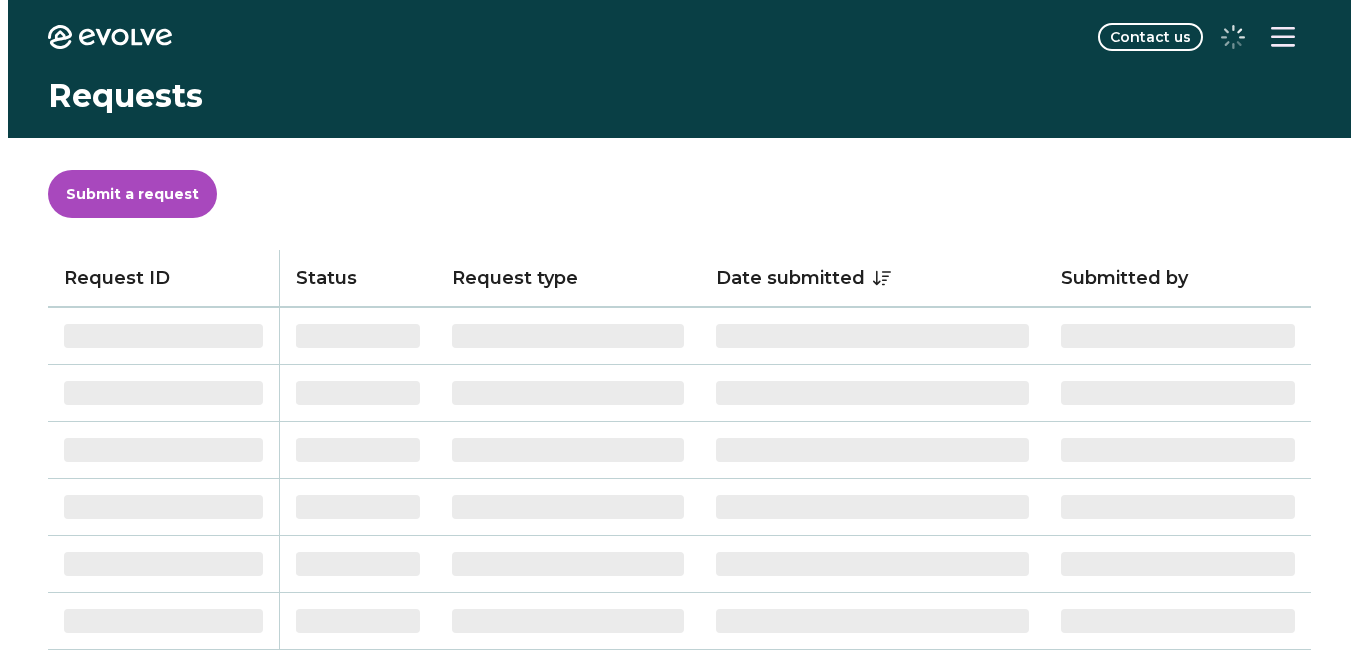 scroll, scrollTop: 0, scrollLeft: 0, axis: both 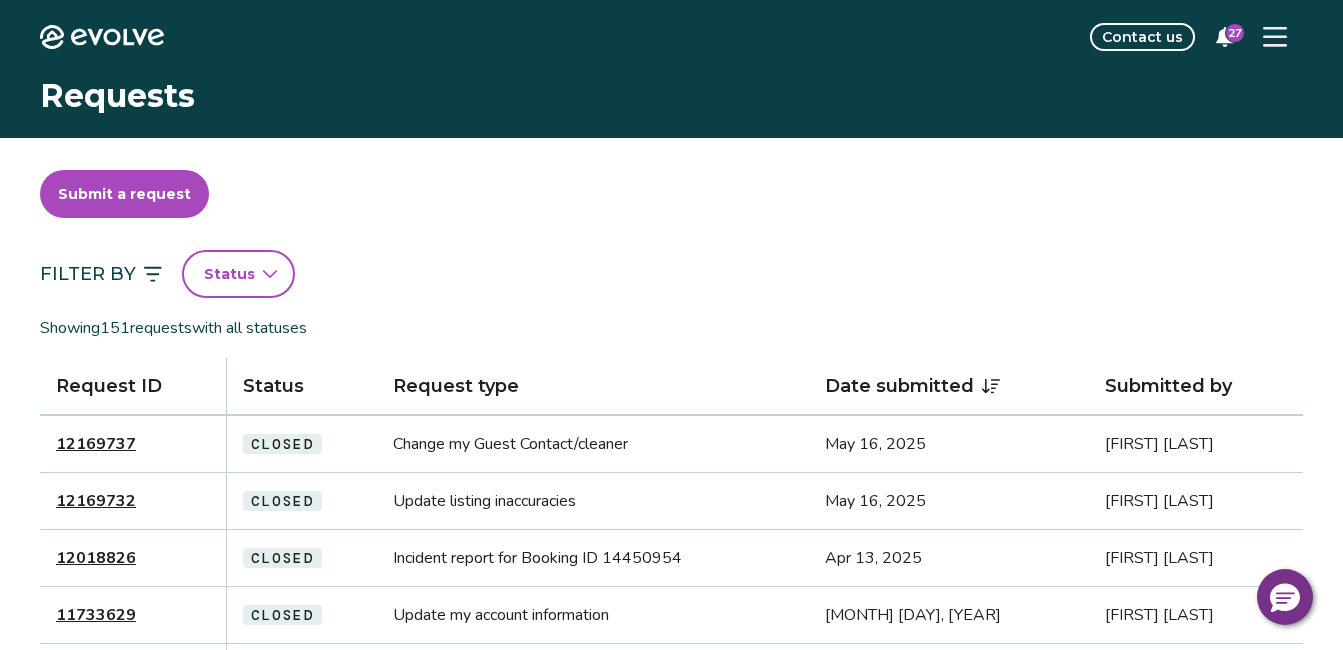 click on "Submit a request" at bounding box center [124, 194] 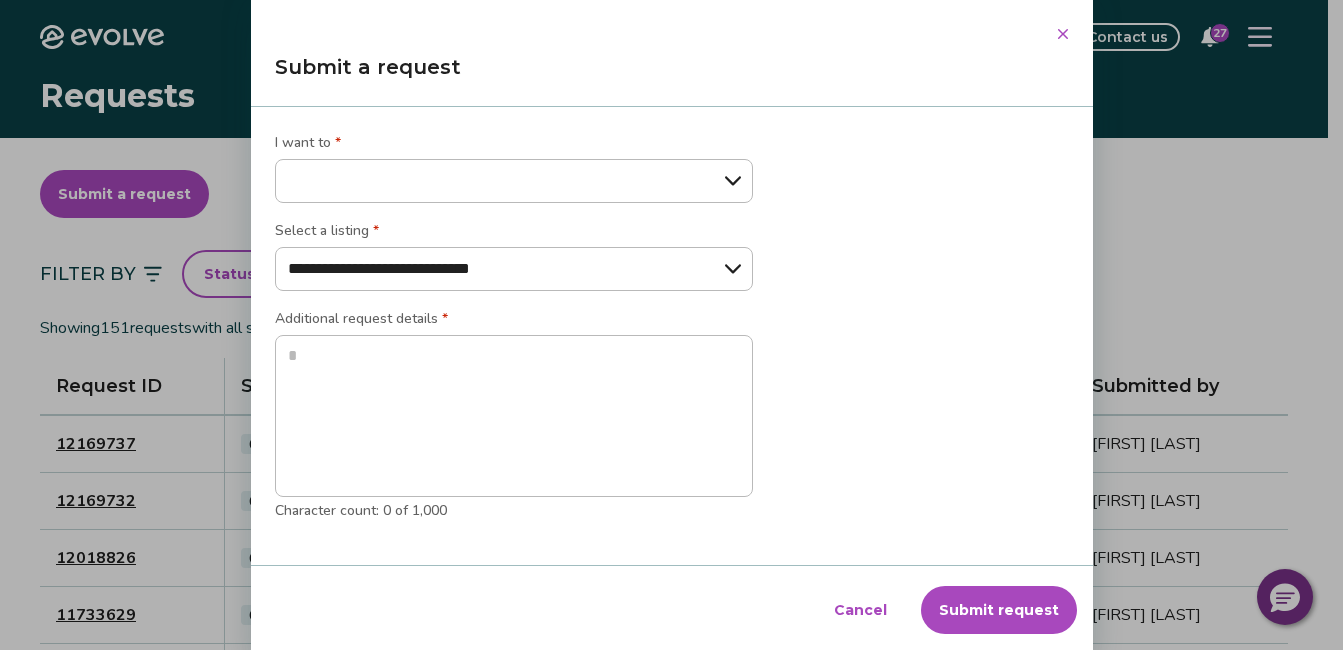 type on "*" 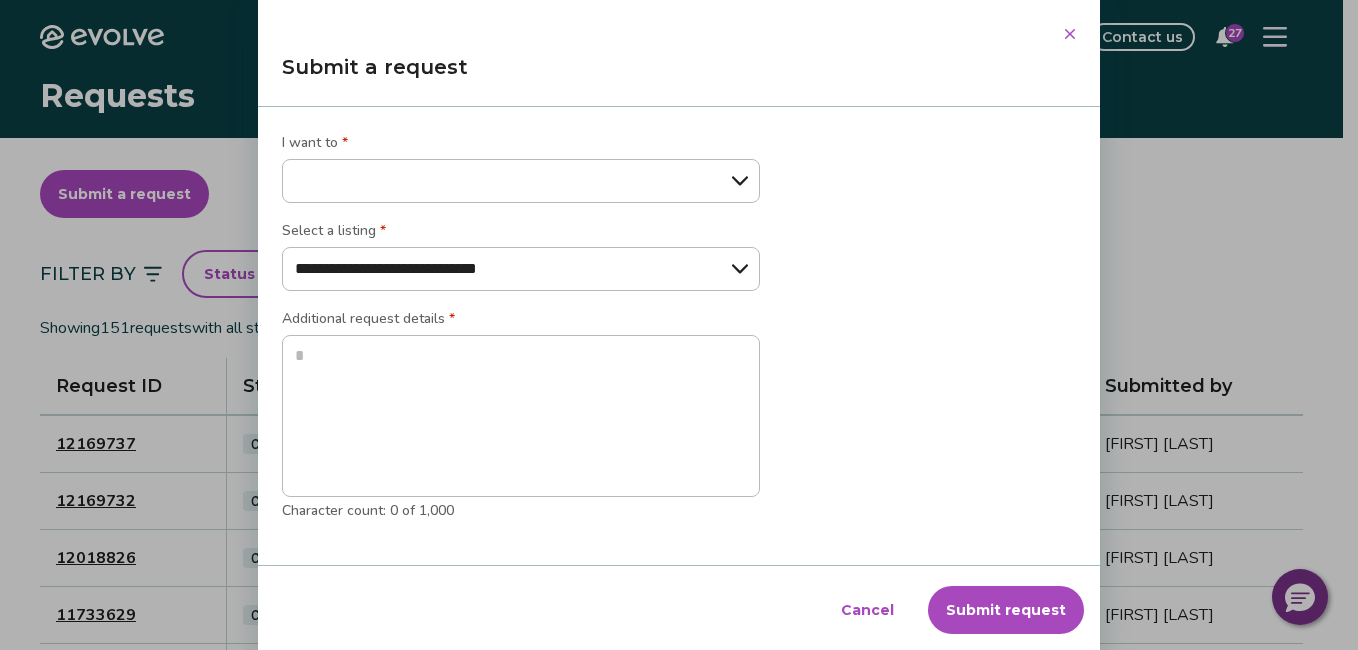click on "**********" at bounding box center (521, 181) 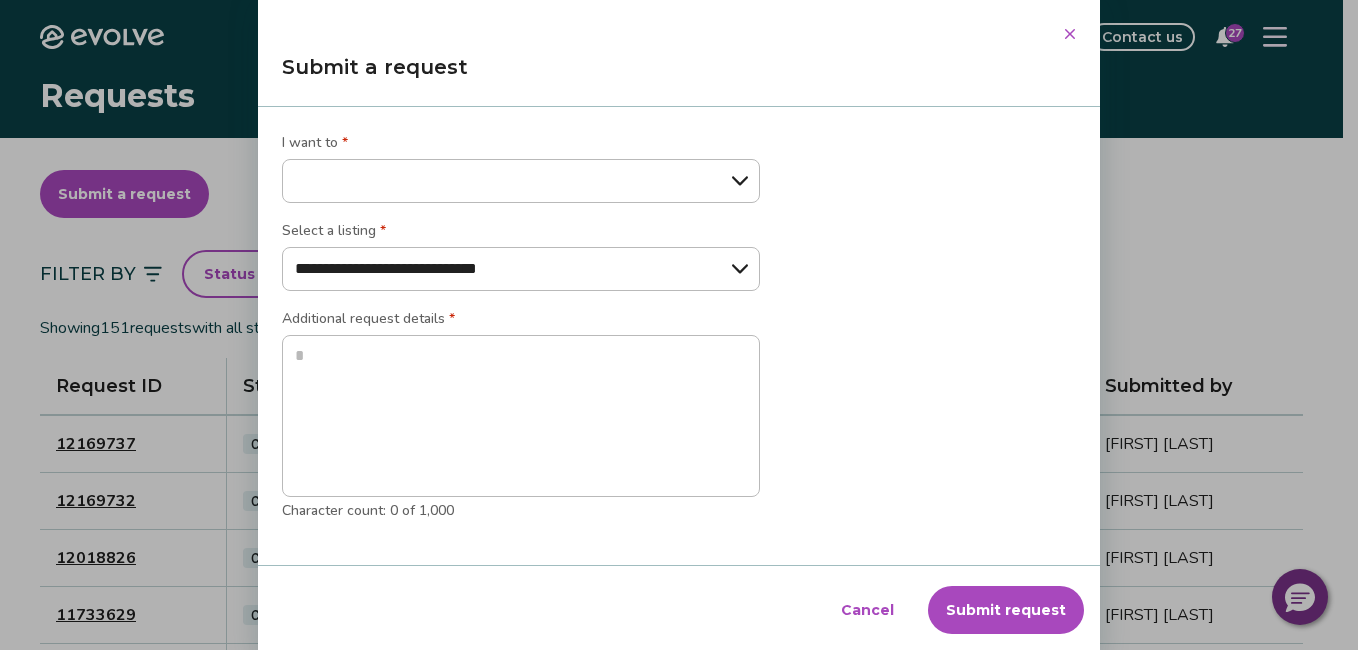 select on "**********" 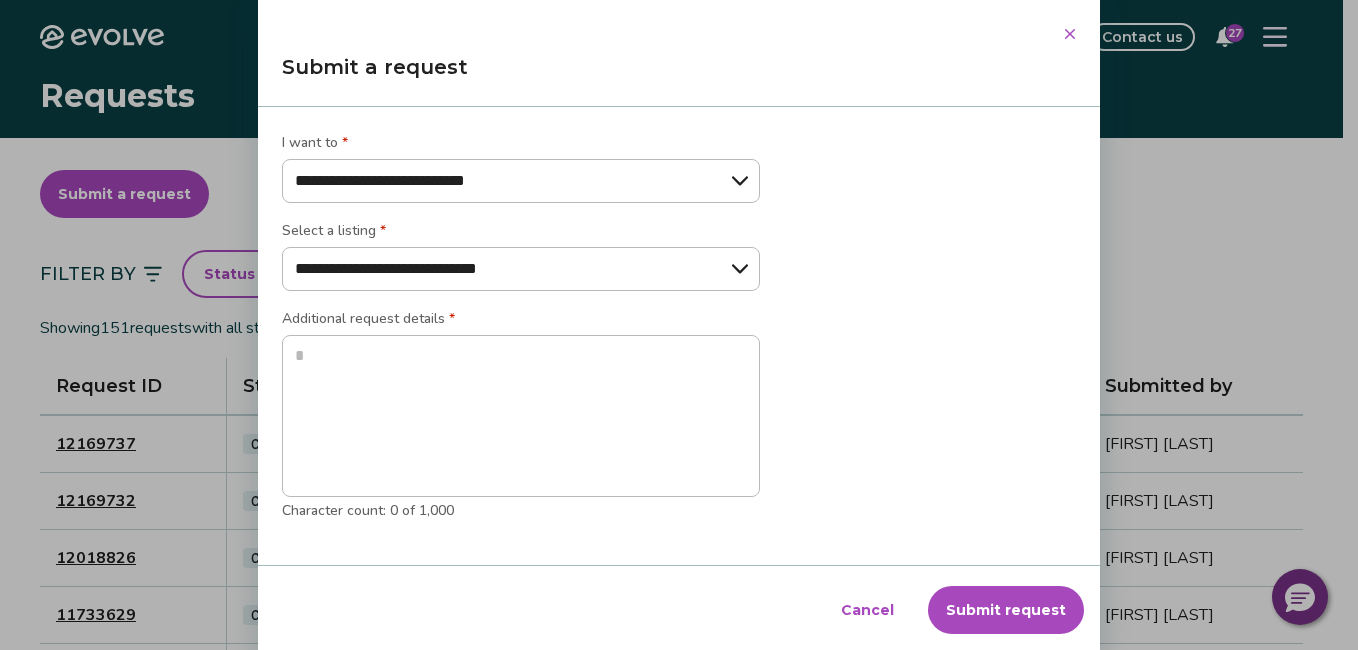 click on "**********" at bounding box center (521, 181) 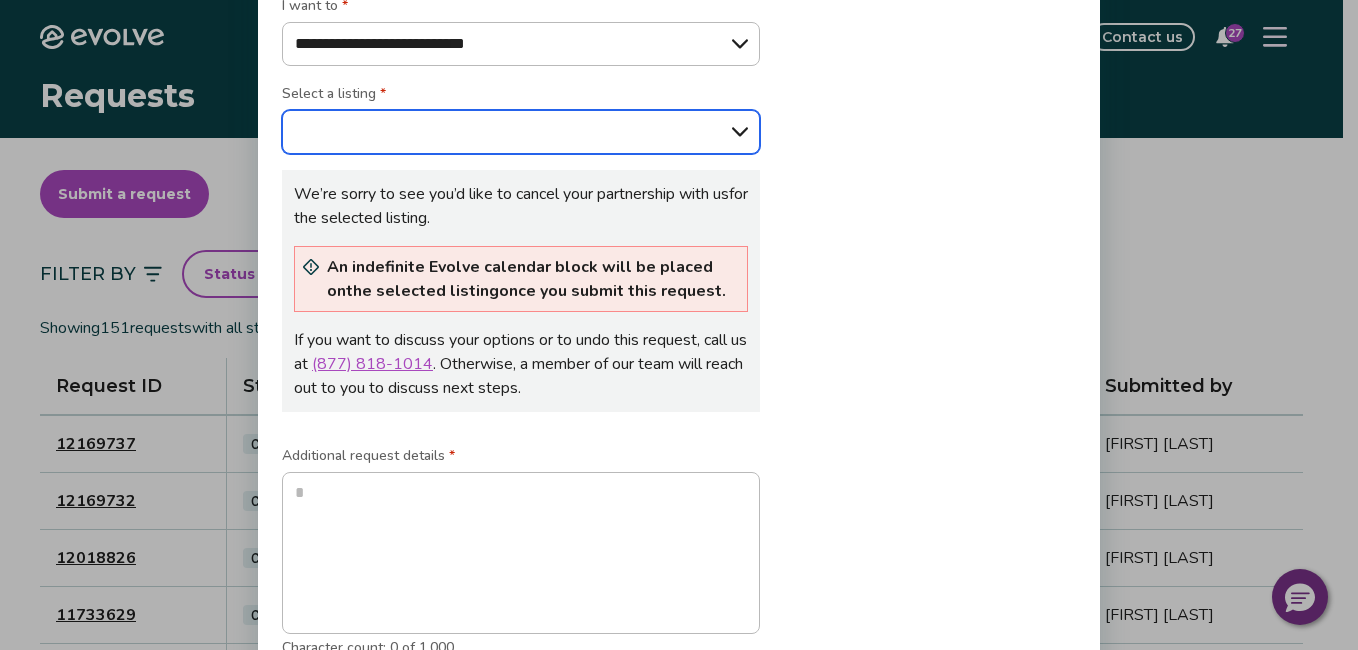 click on "**********" at bounding box center [521, 132] 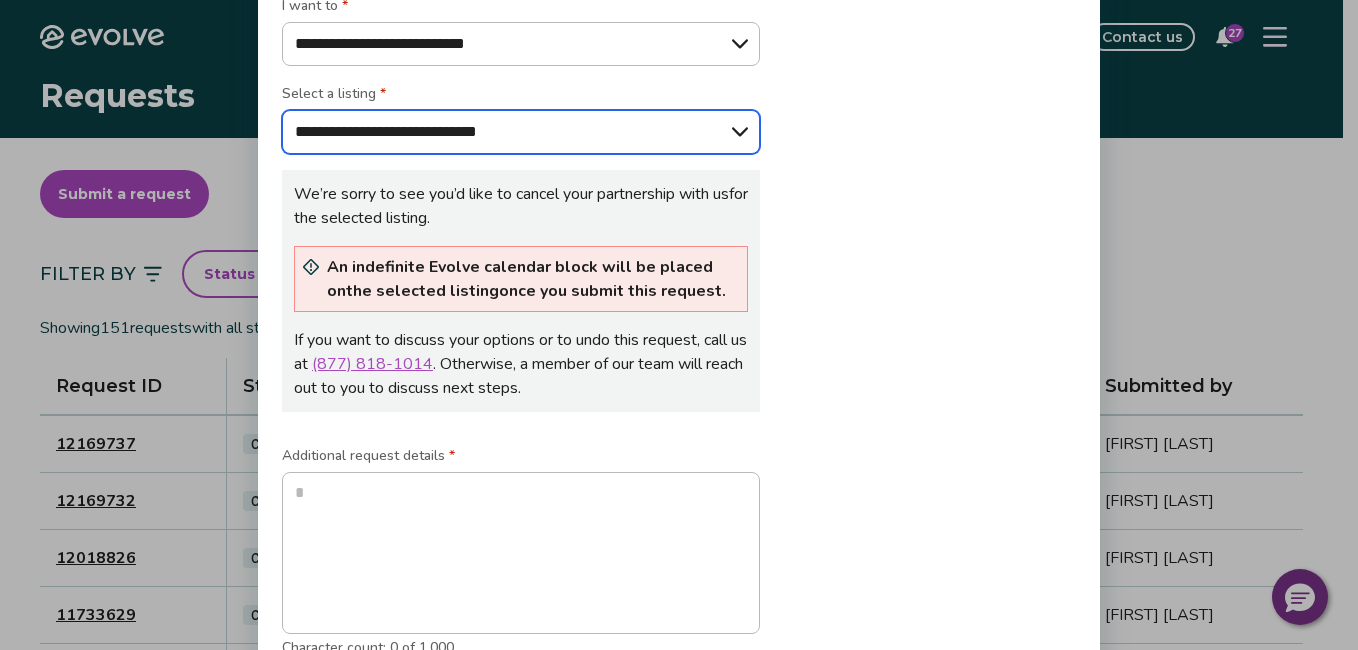 click on "**********" at bounding box center [521, 132] 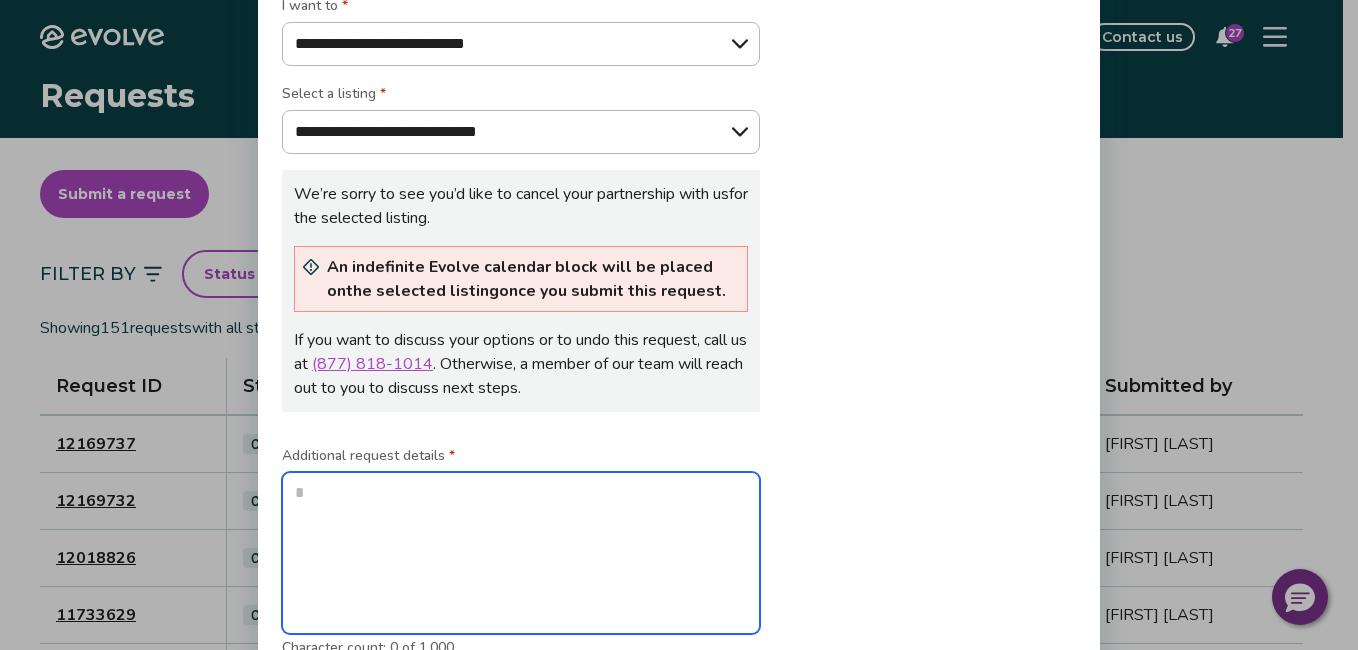 click at bounding box center [521, 553] 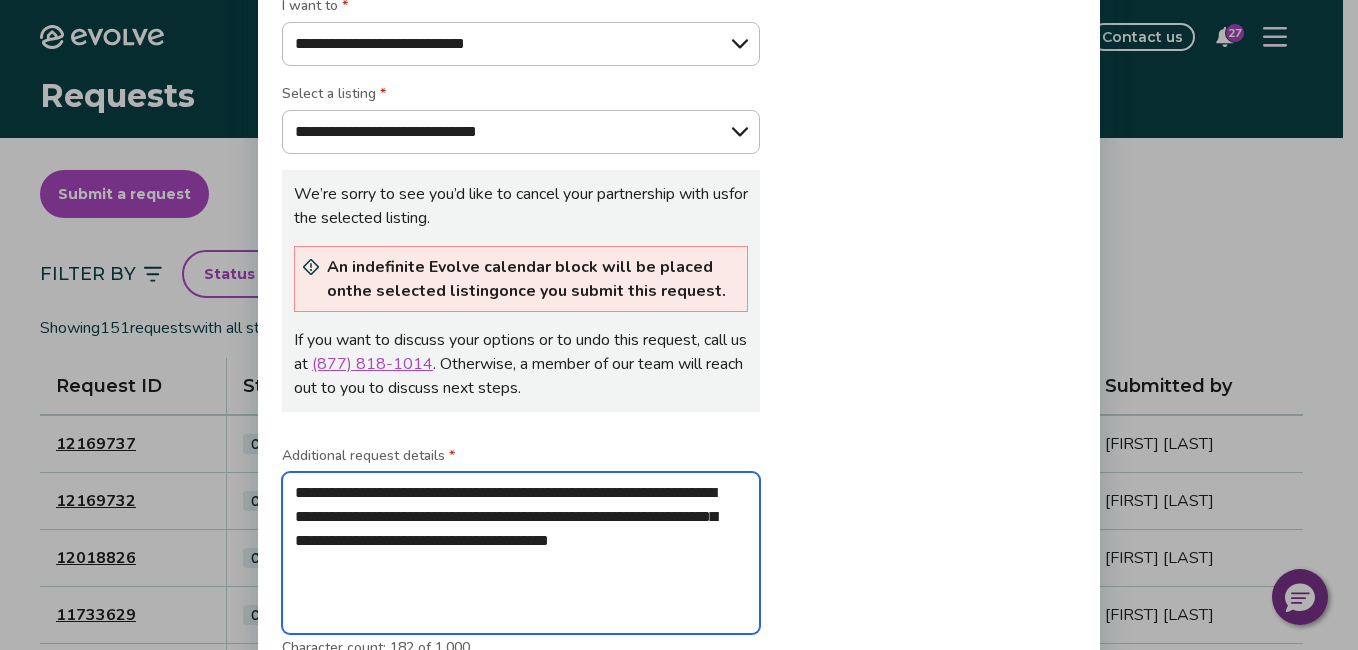 type on "**********" 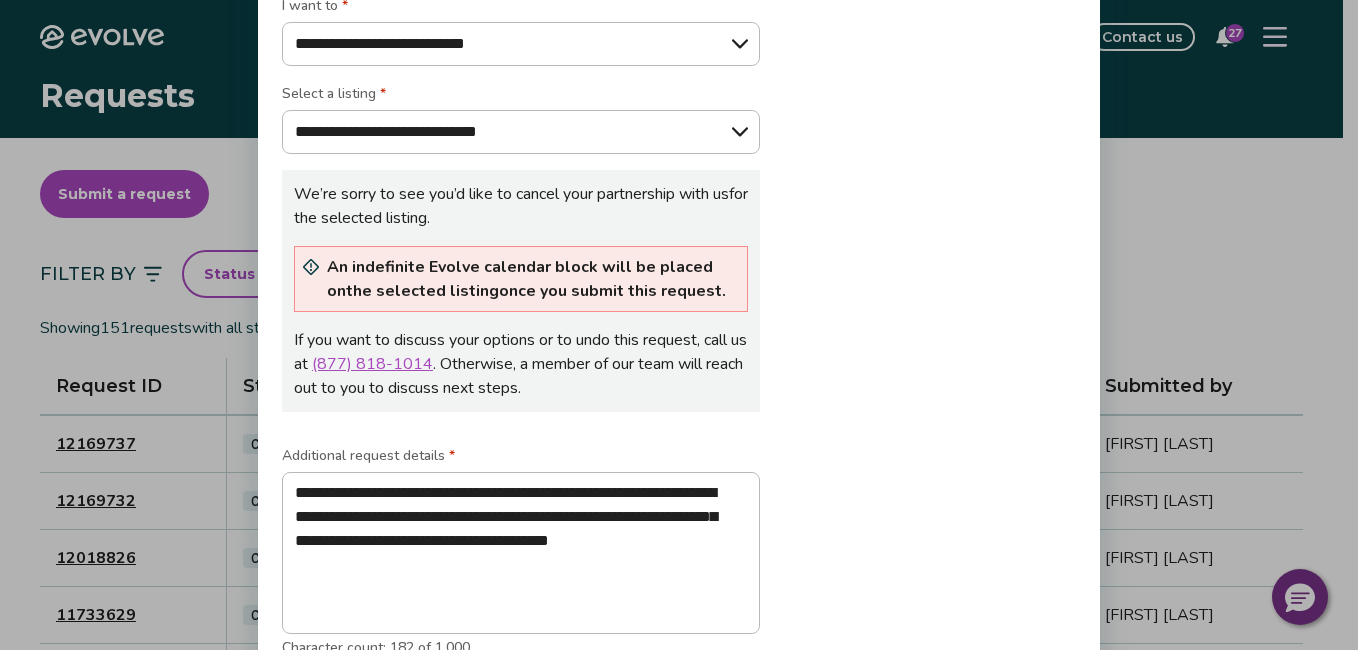 click on "**********" at bounding box center (679, 336) 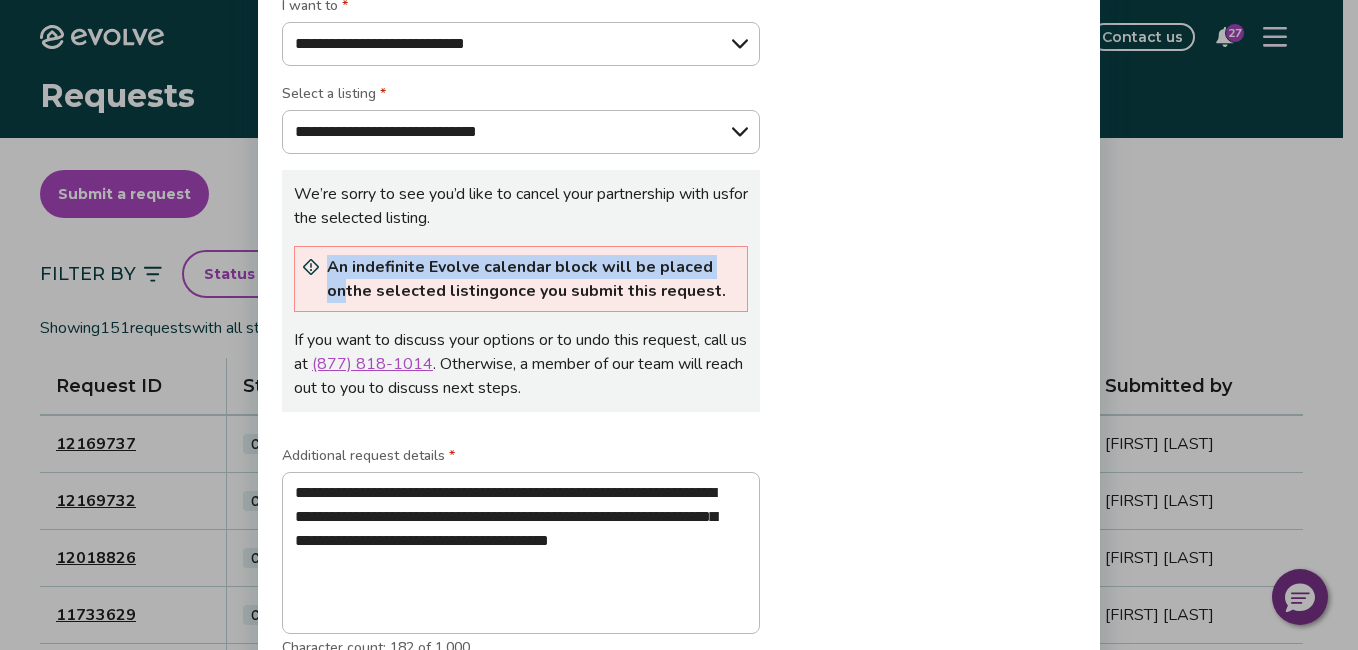 drag, startPoint x: 1338, startPoint y: 226, endPoint x: 1352, endPoint y: 267, distance: 43.32436 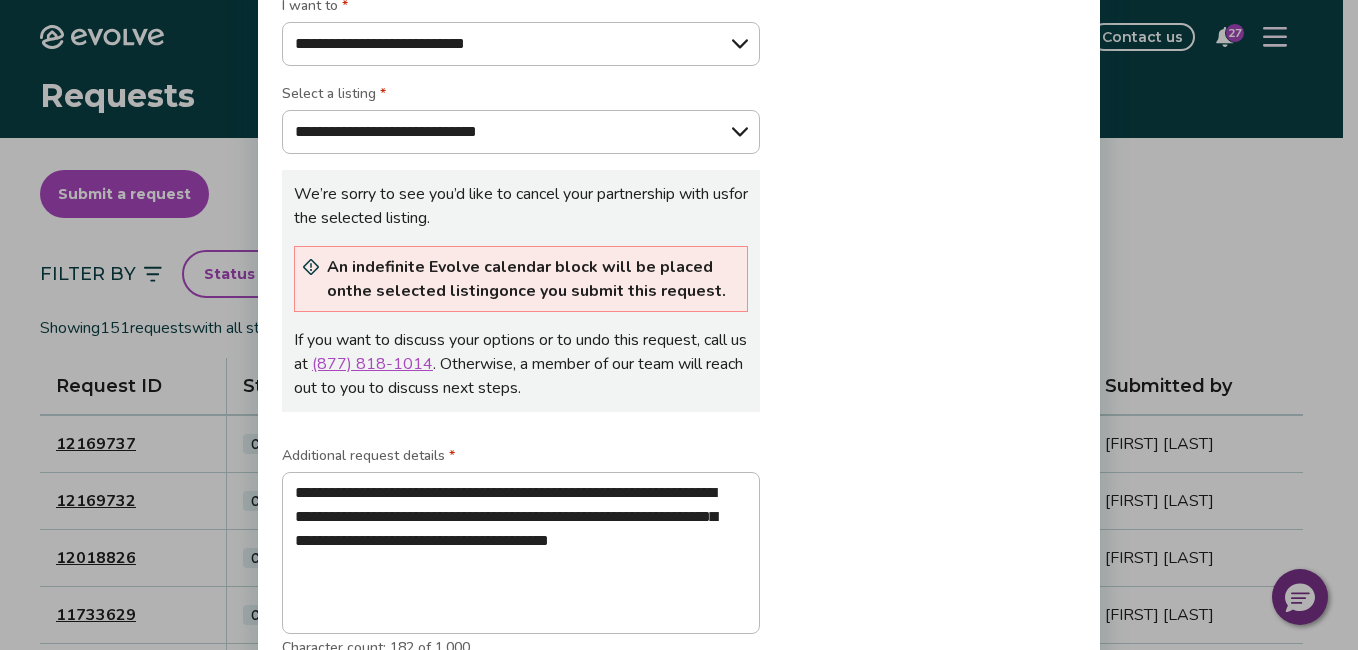 click on "**********" at bounding box center (679, 336) 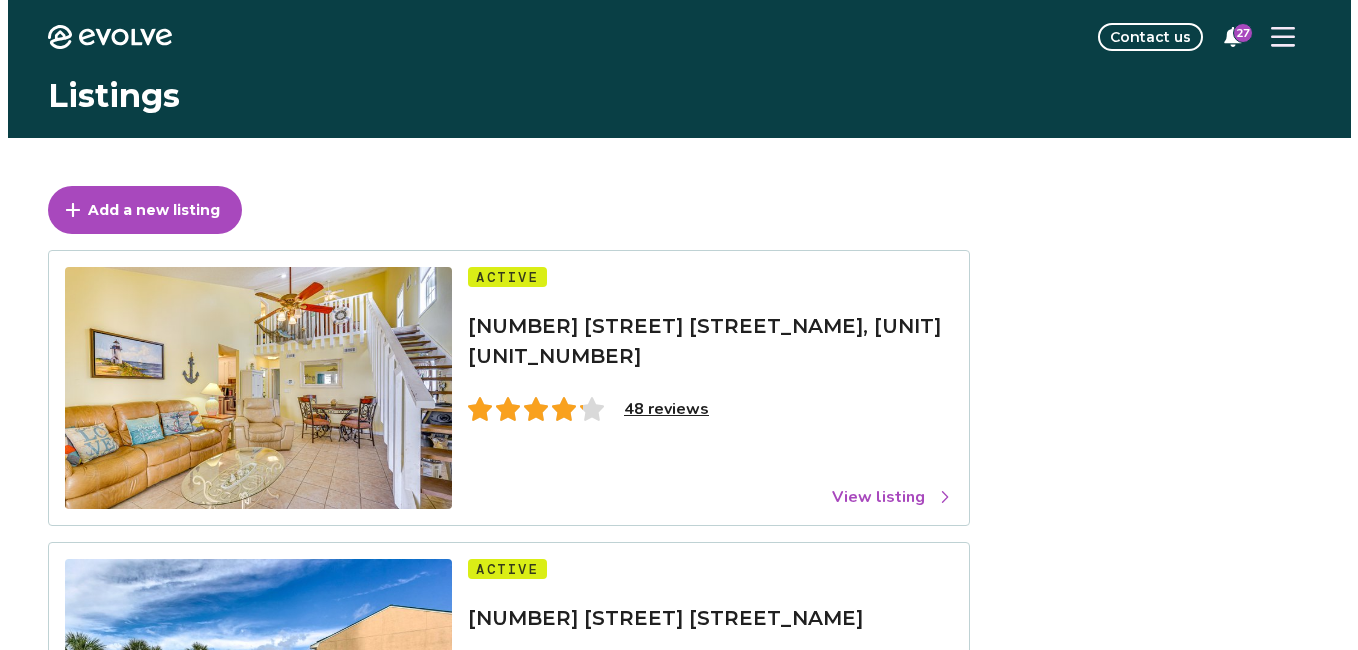 scroll, scrollTop: 0, scrollLeft: 0, axis: both 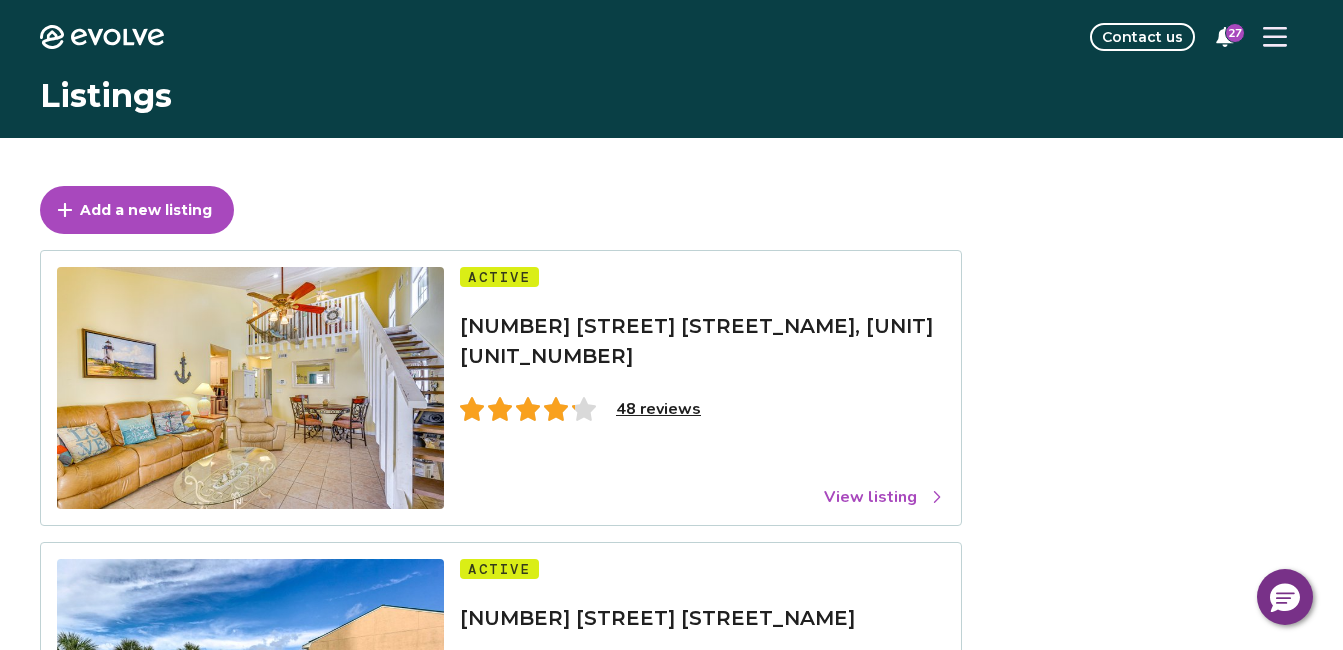 click 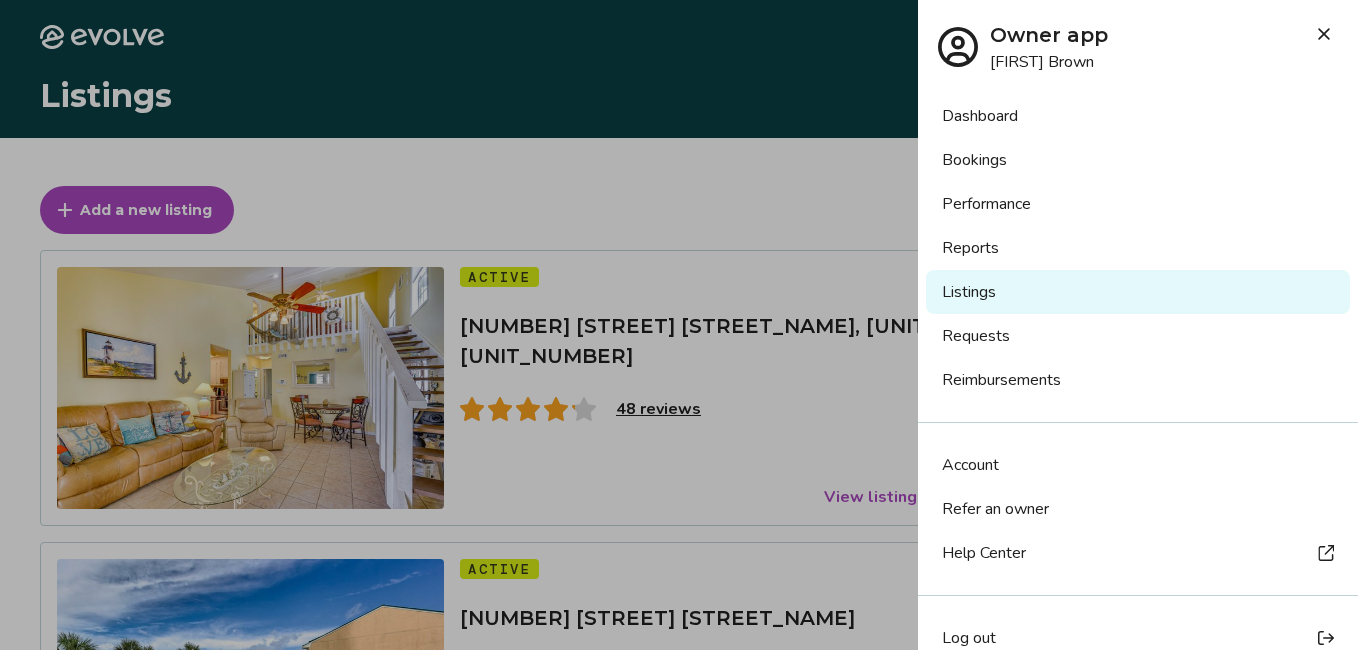 click on "Requests" at bounding box center (1138, 336) 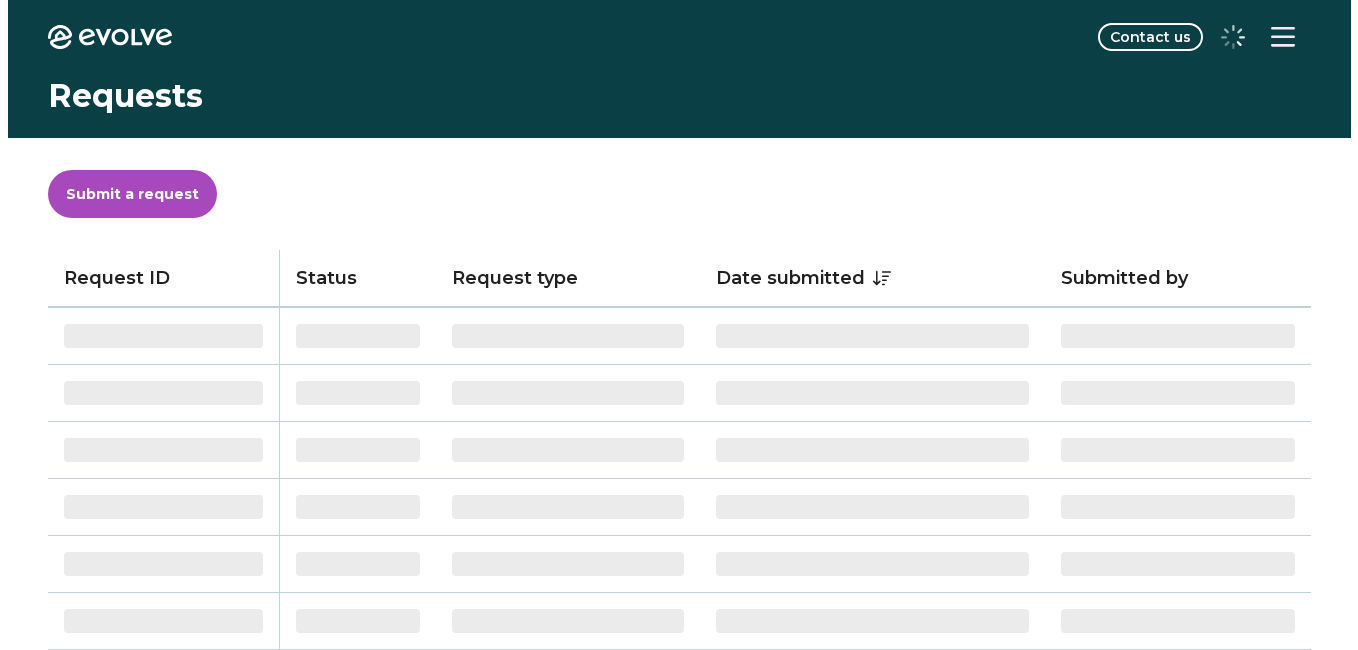 scroll, scrollTop: 0, scrollLeft: 0, axis: both 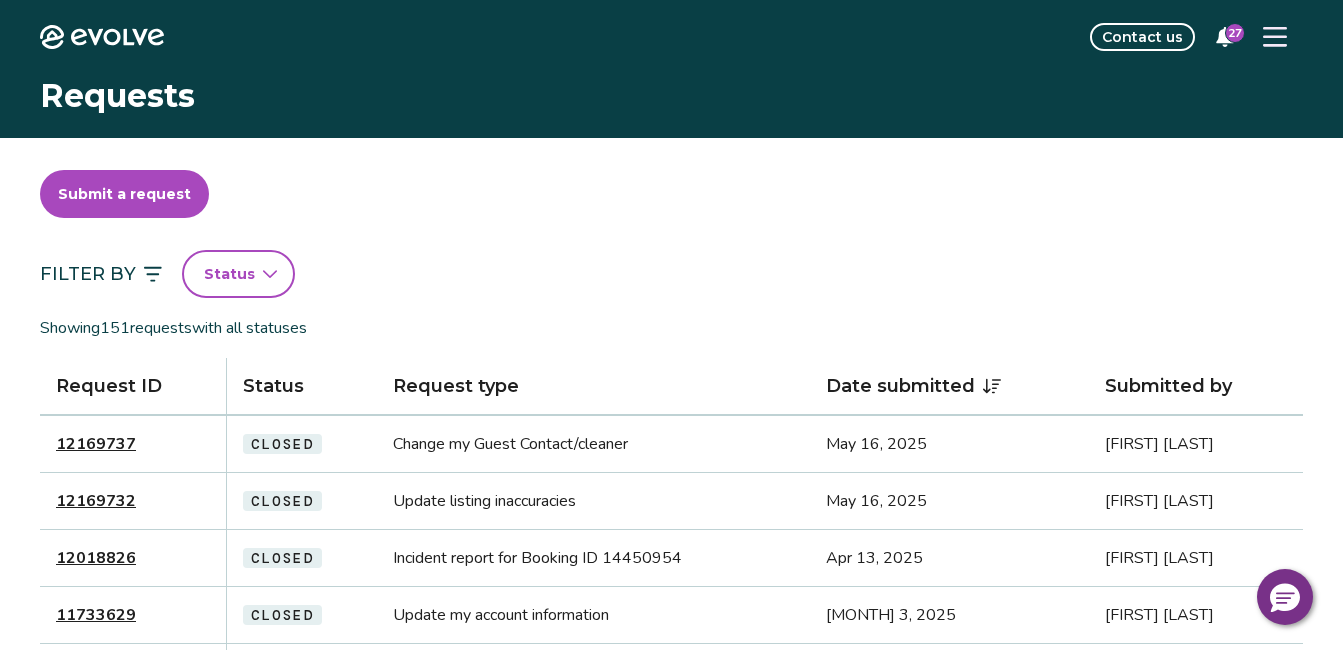 click on "Submit a request" at bounding box center [124, 194] 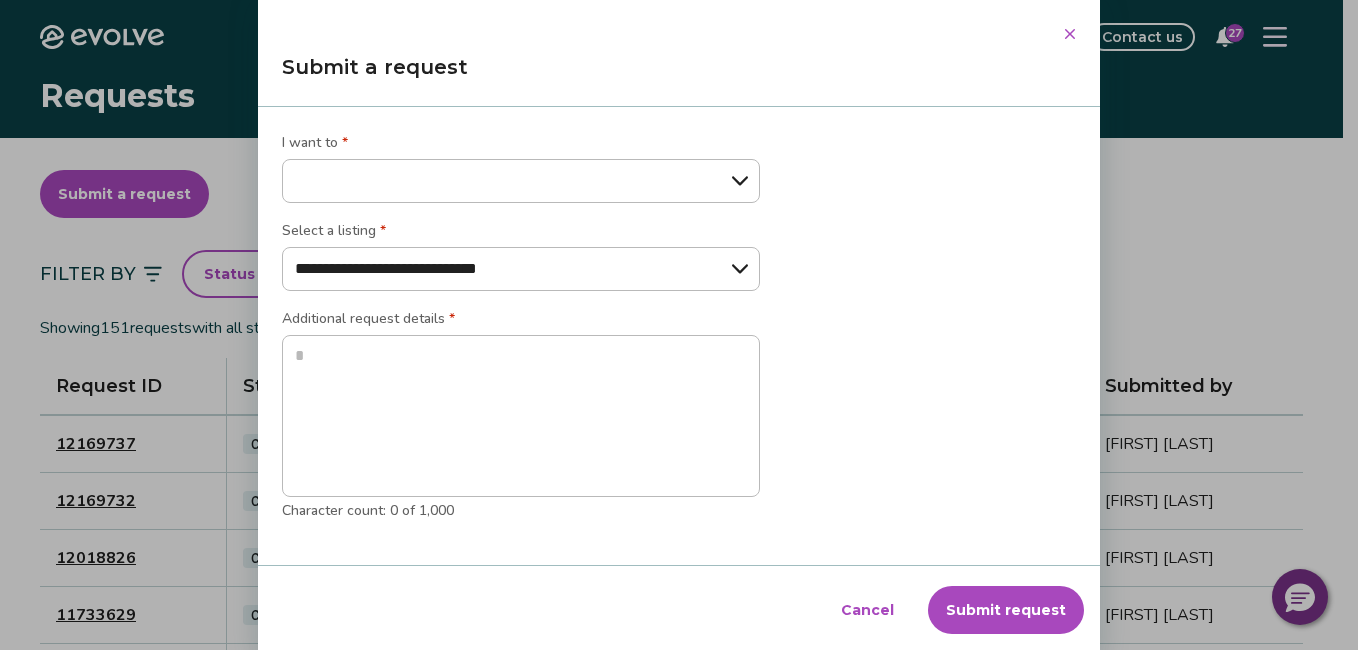 click on "Submit request" at bounding box center [1006, 610] 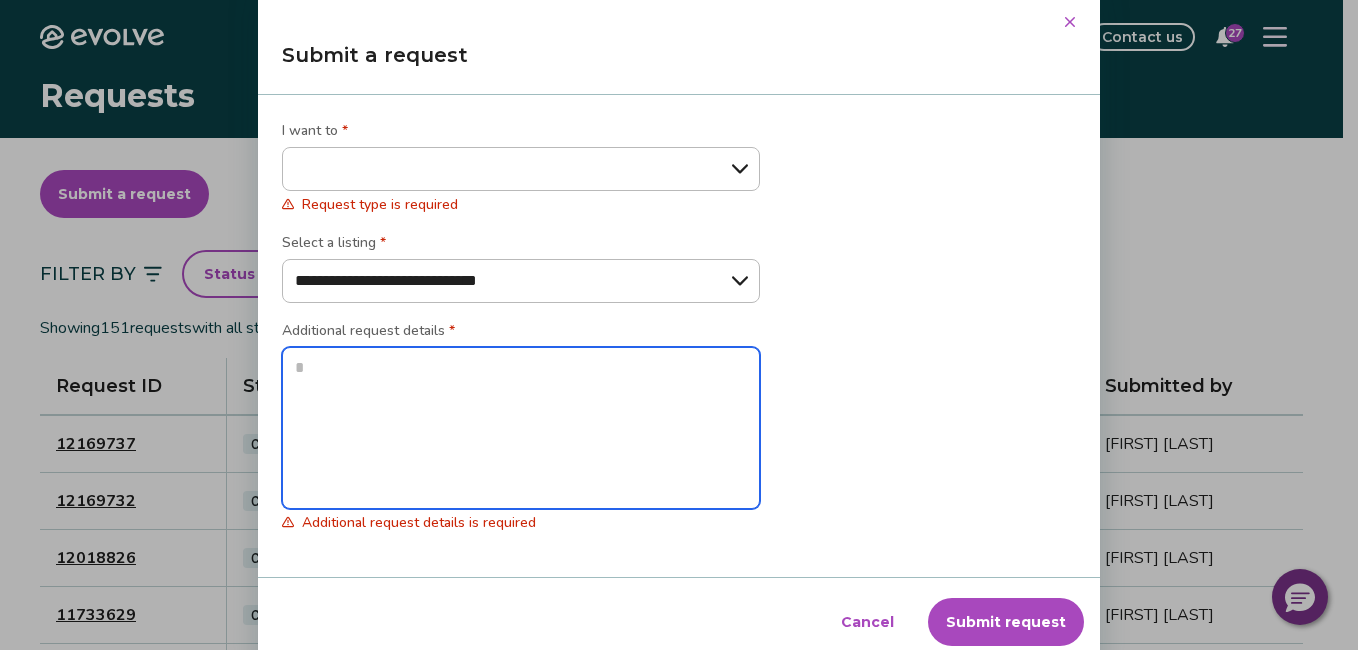 type on "*" 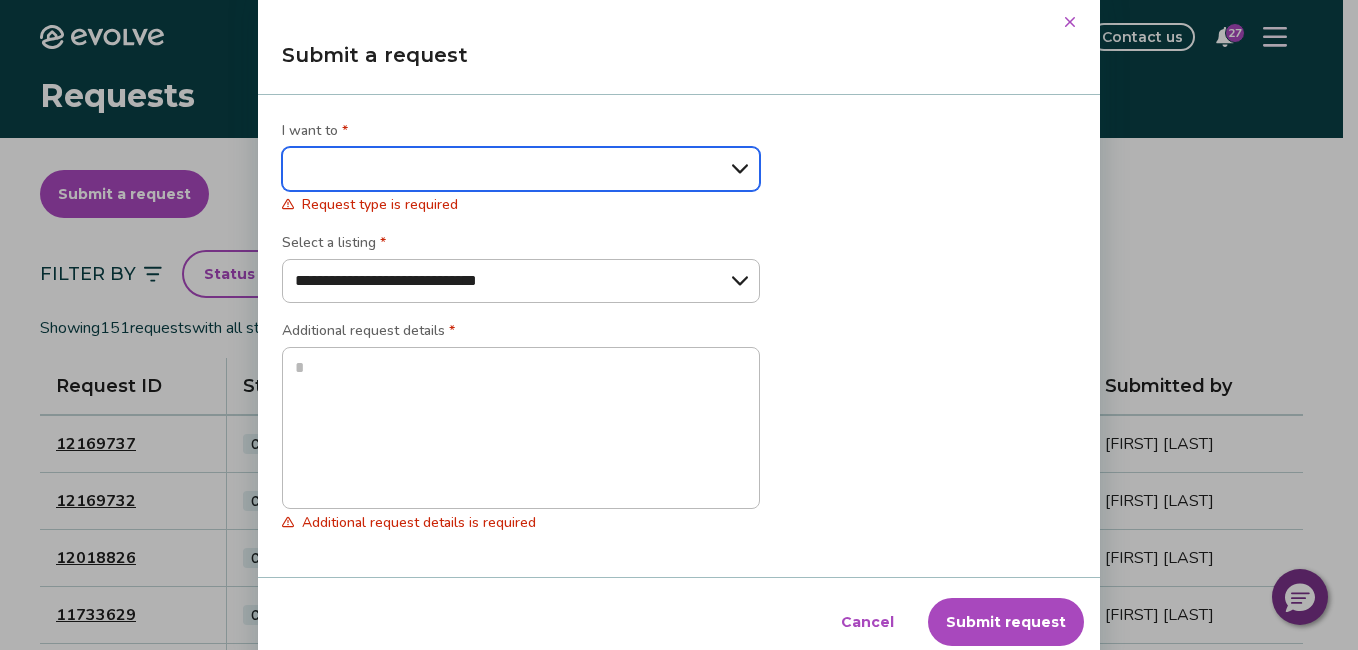 click on "**********" at bounding box center (521, 169) 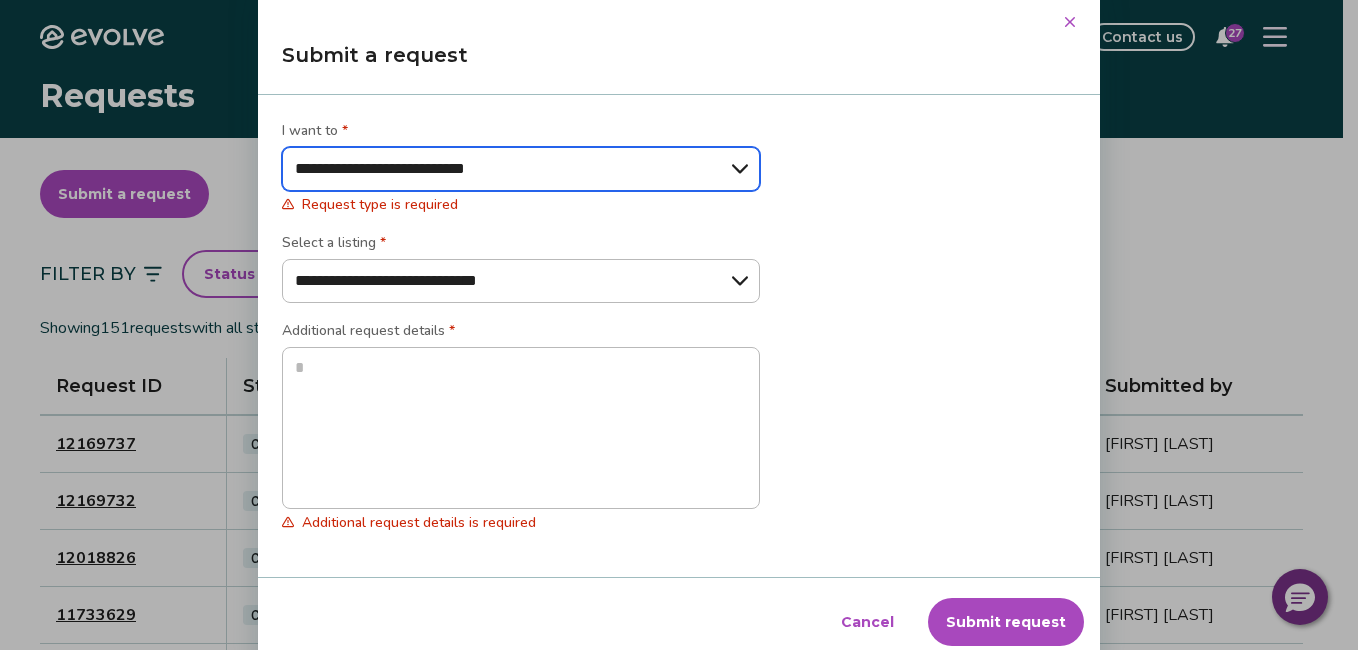 click on "**********" at bounding box center [521, 169] 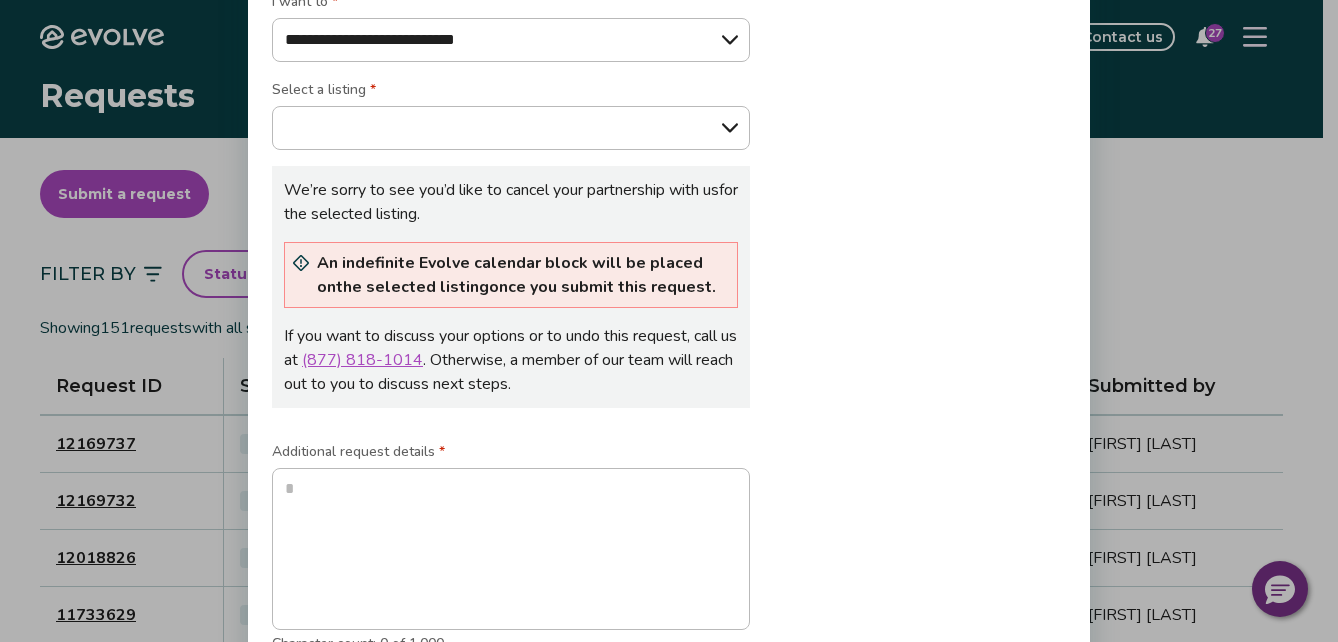 drag, startPoint x: 894, startPoint y: 495, endPoint x: 897, endPoint y: 452, distance: 43.104523 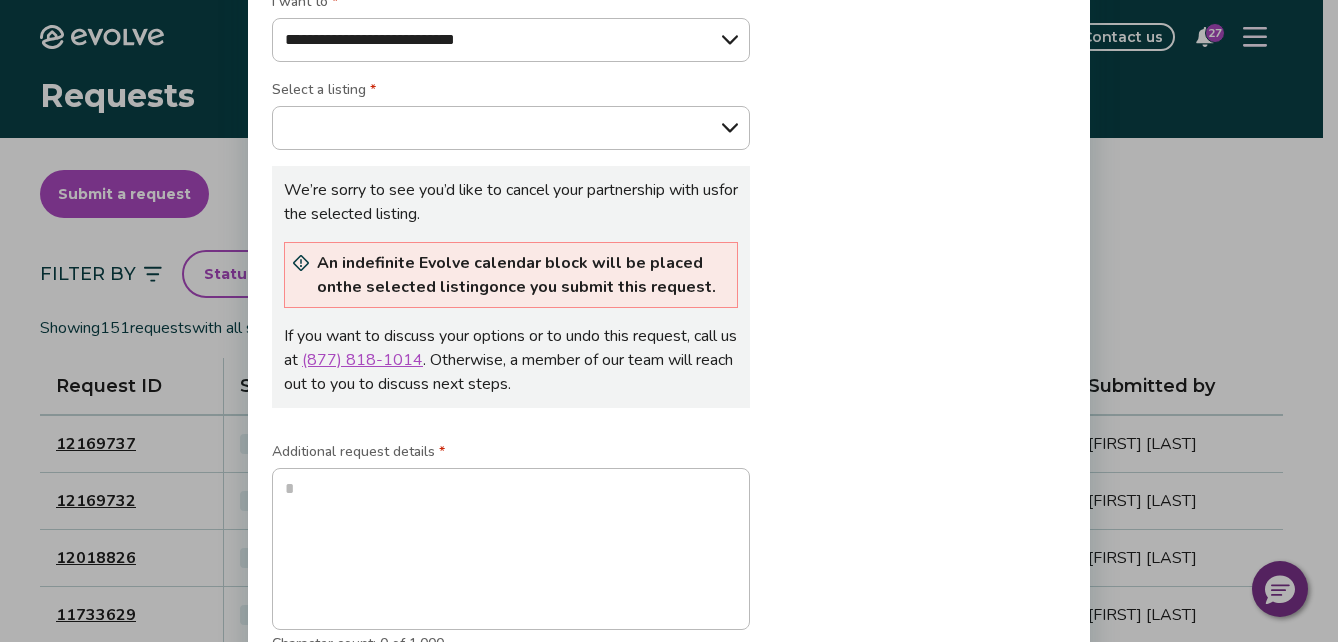 type on "*" 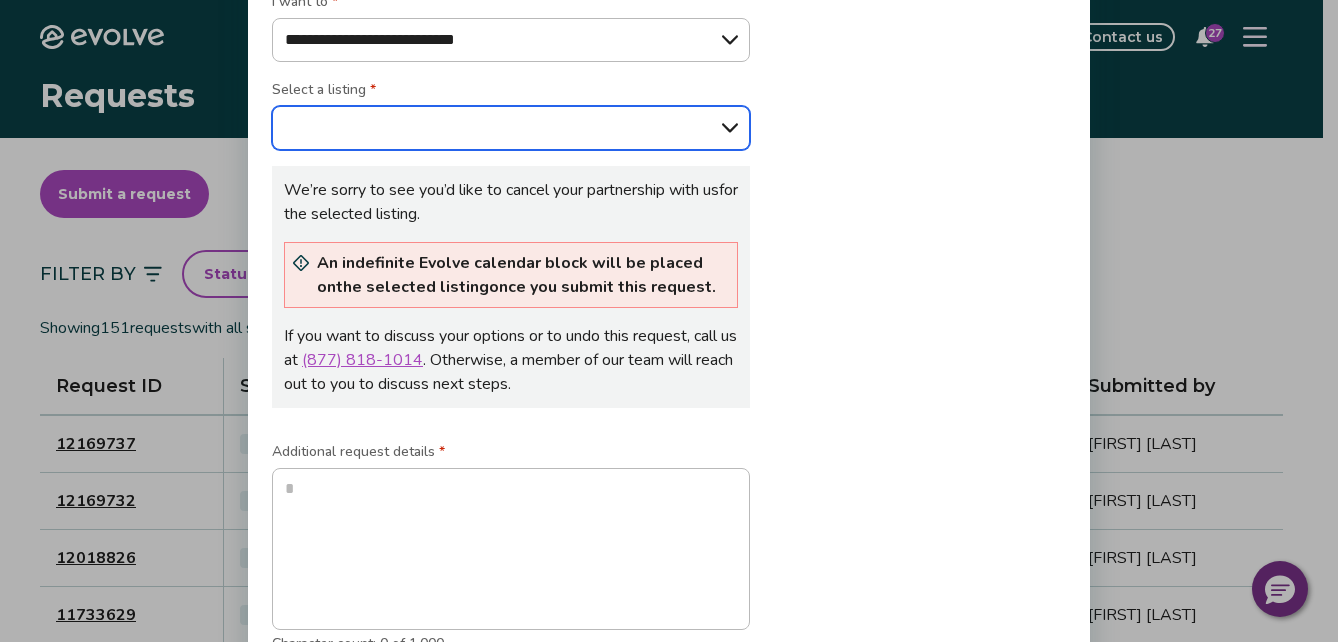 click on "**********" at bounding box center (511, 128) 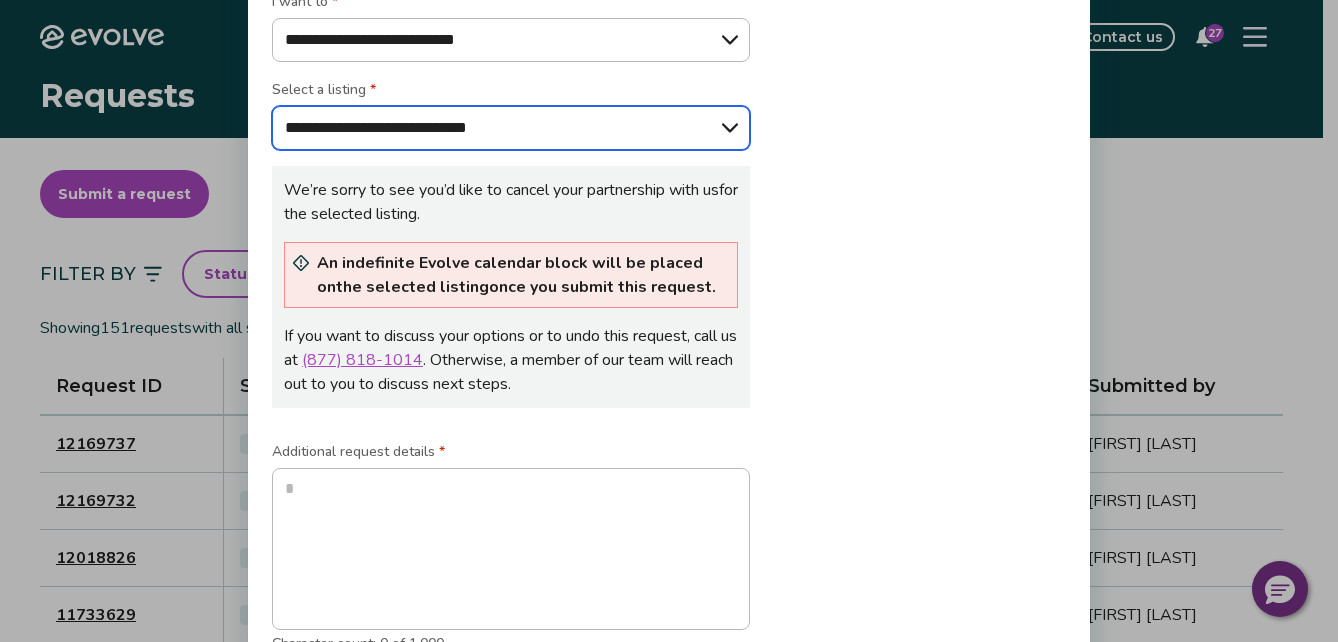 click on "**********" at bounding box center (511, 128) 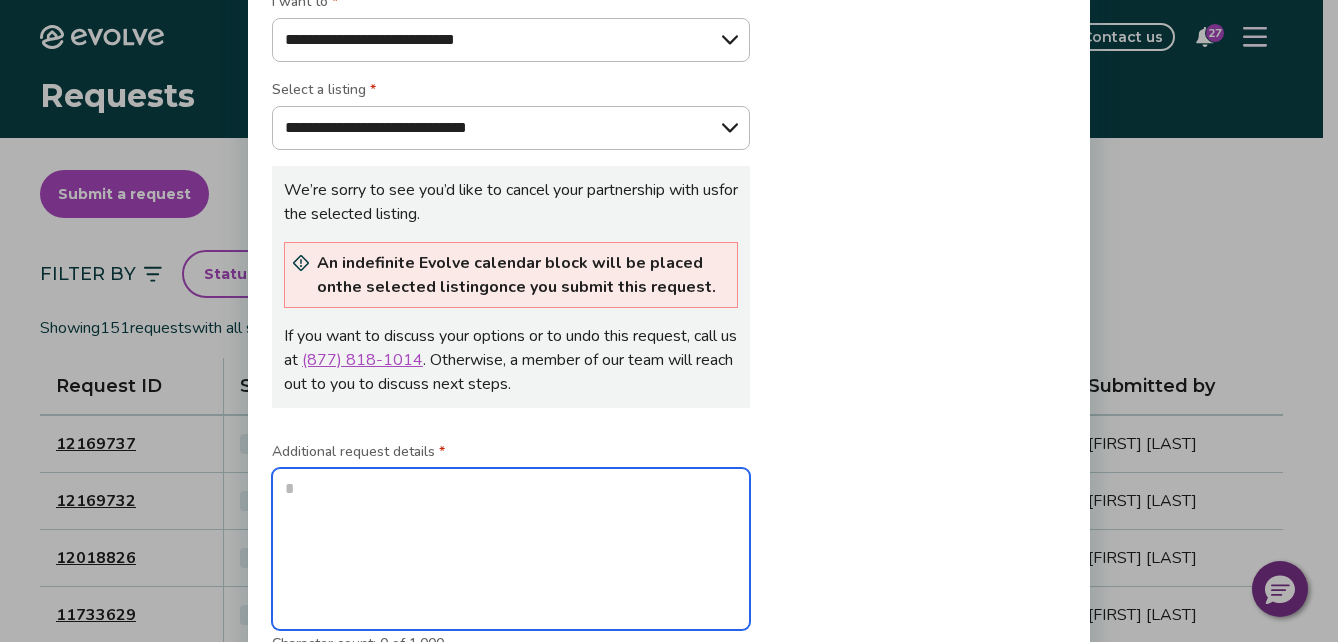 click at bounding box center (511, 549) 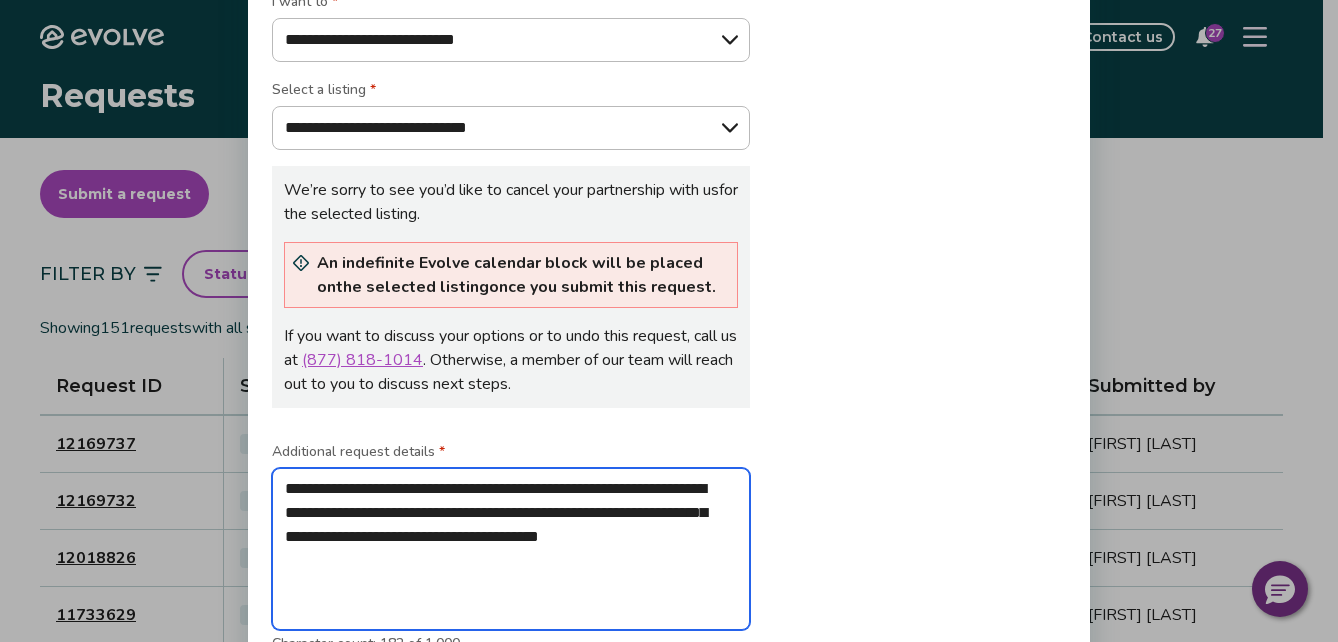 type on "*" 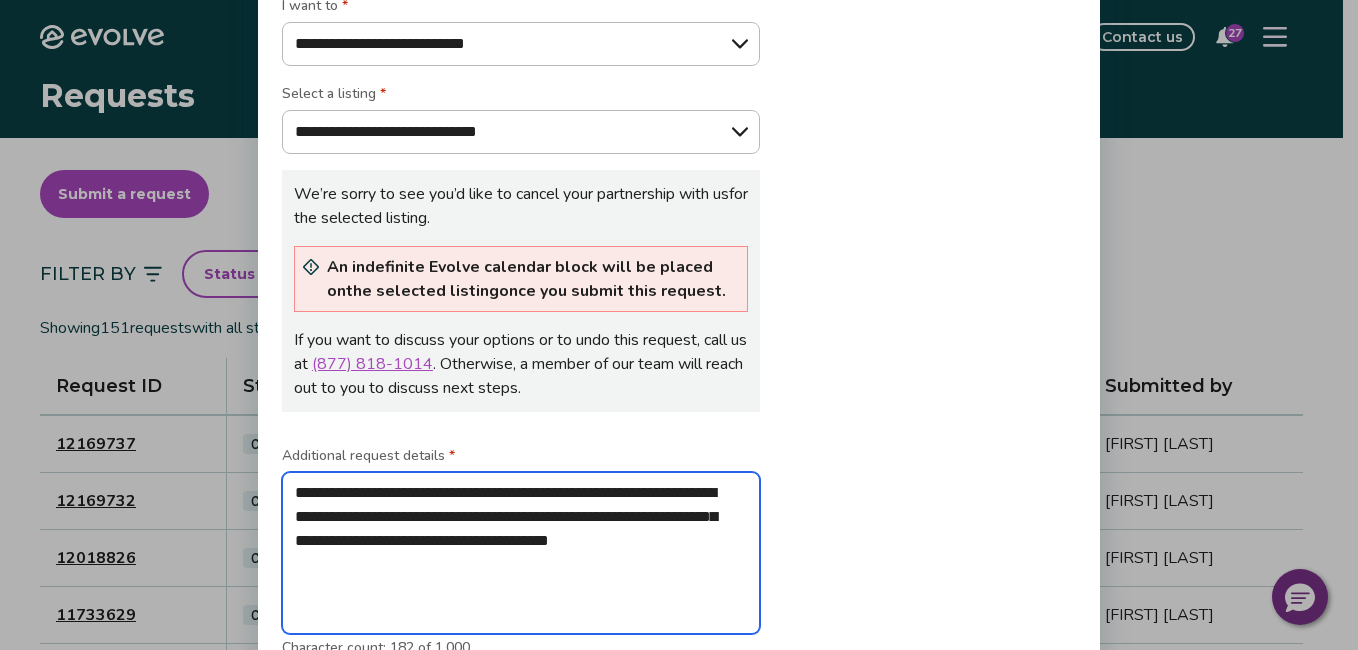 type on "**********" 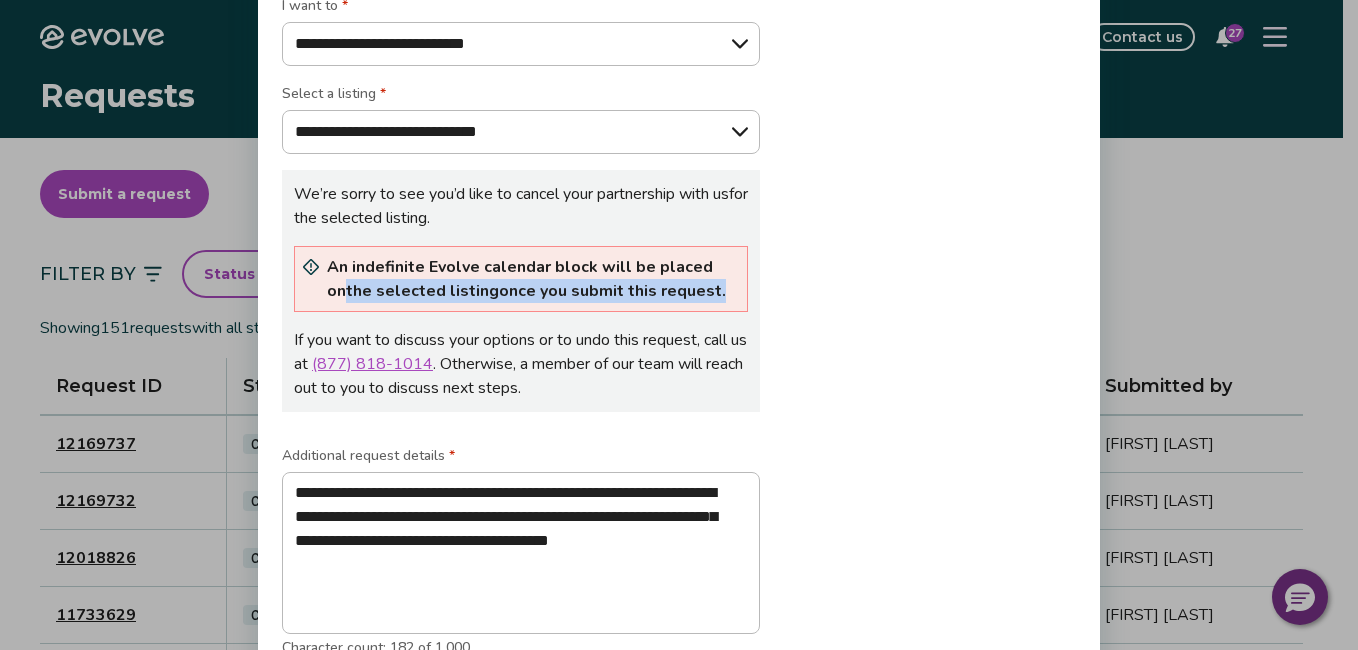 drag, startPoint x: 957, startPoint y: 310, endPoint x: 952, endPoint y: 253, distance: 57.21888 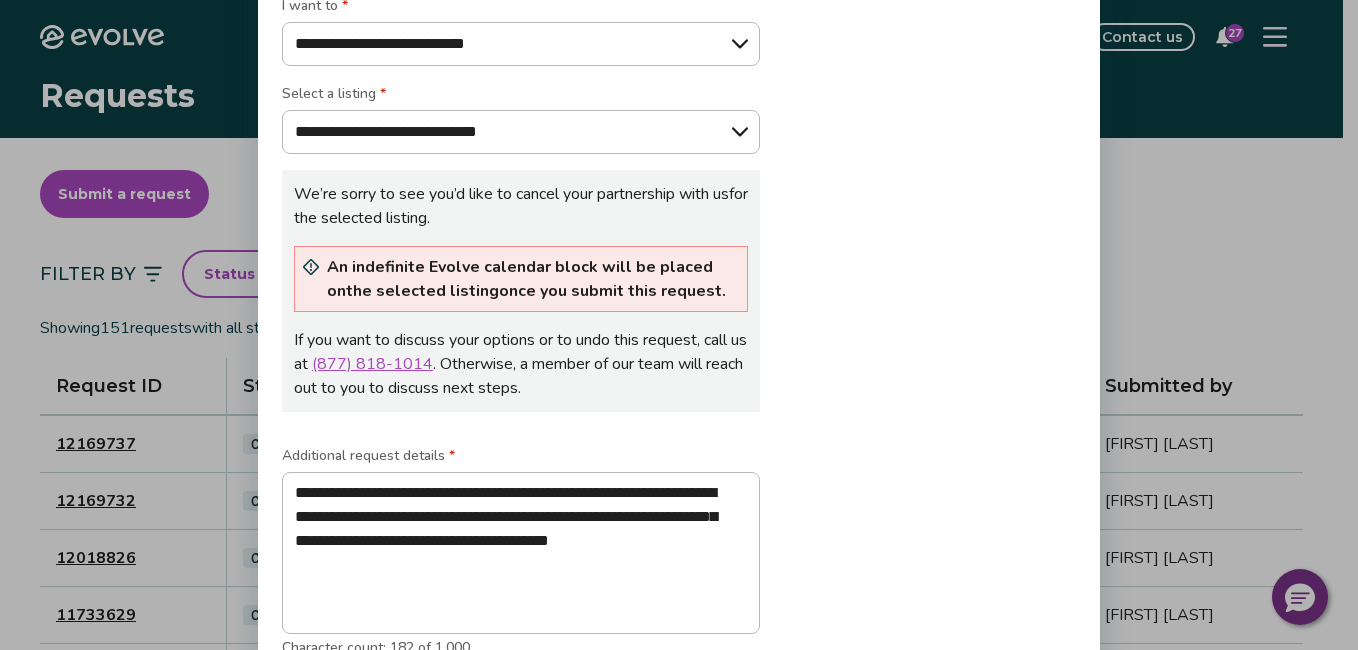 drag, startPoint x: 952, startPoint y: 253, endPoint x: 1006, endPoint y: 373, distance: 131.59027 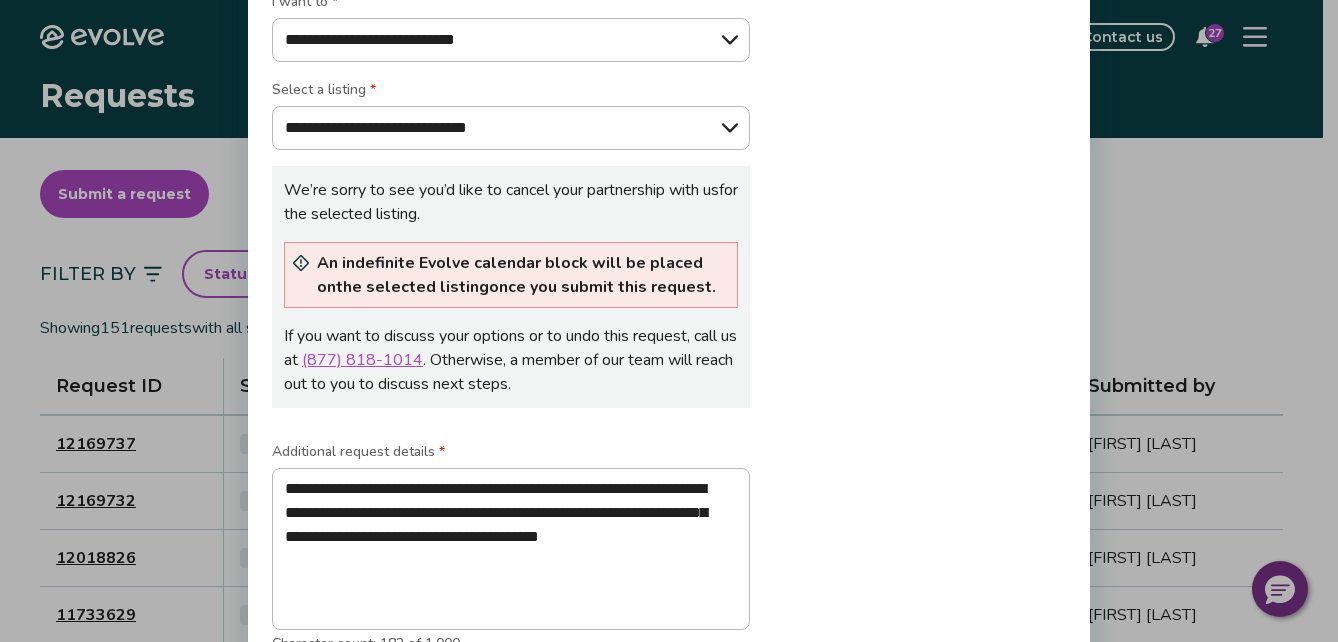 type on "*" 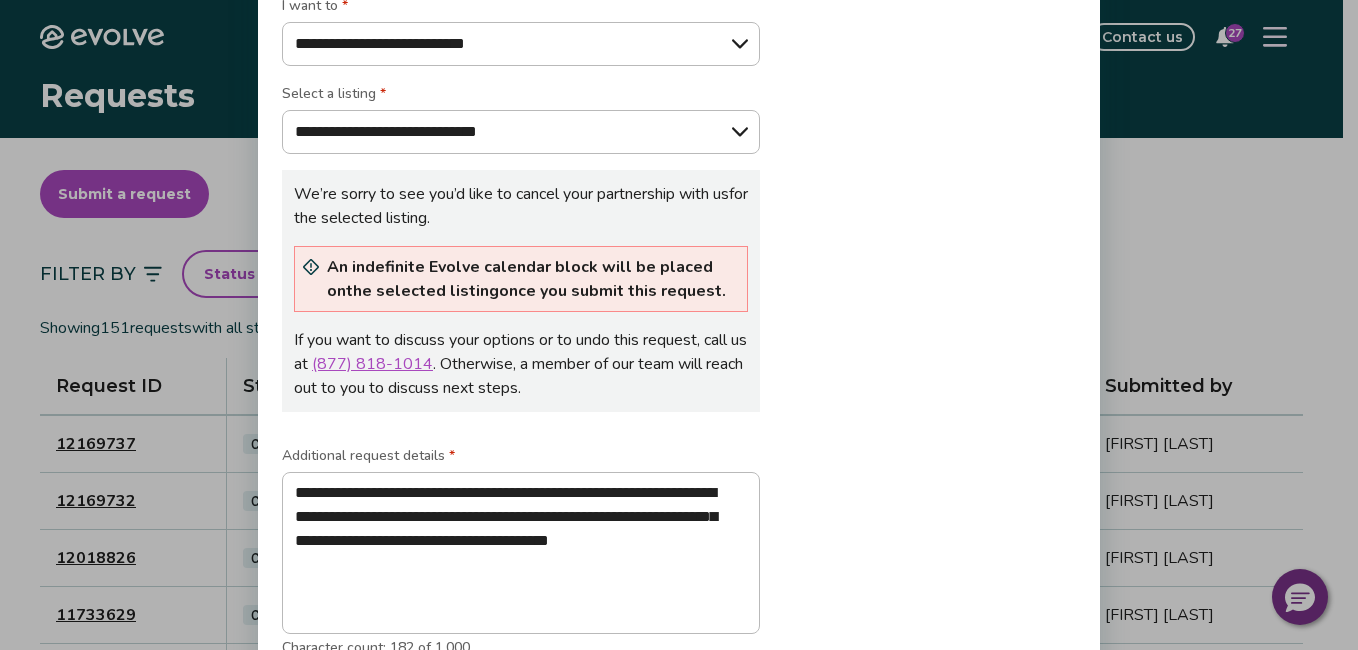 drag, startPoint x: 984, startPoint y: 609, endPoint x: 965, endPoint y: 537, distance: 74.46476 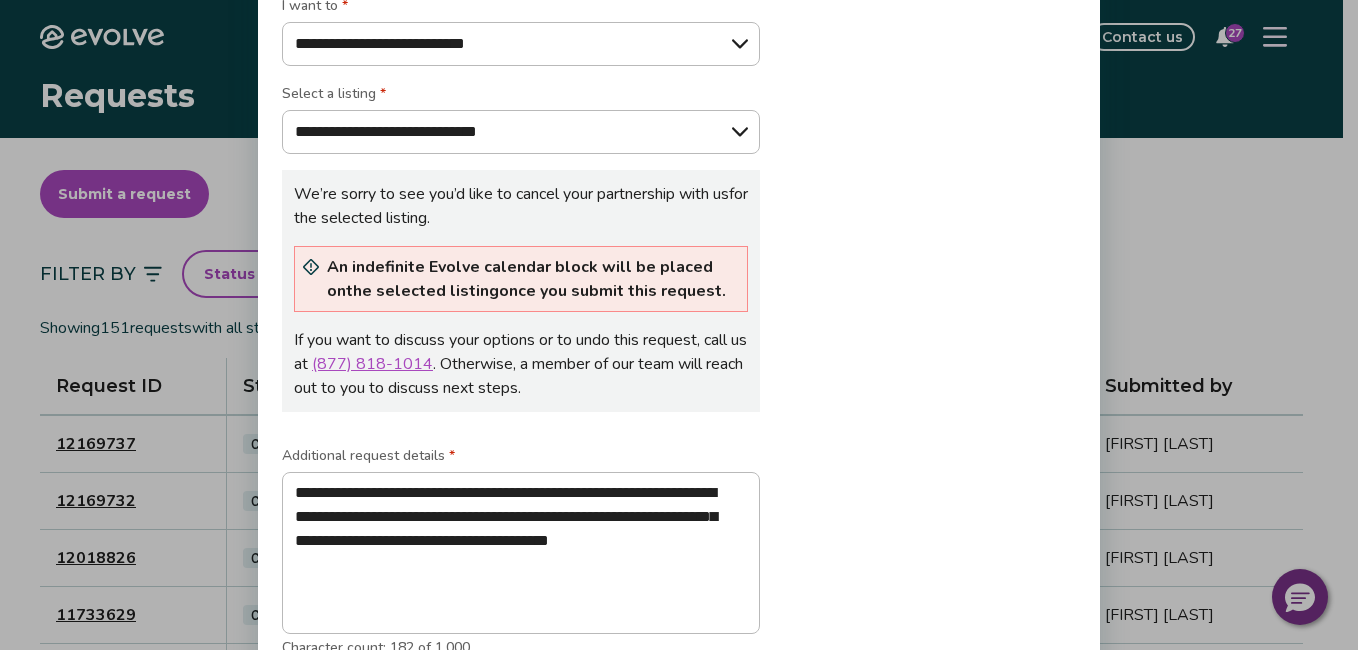 drag, startPoint x: 979, startPoint y: 566, endPoint x: 973, endPoint y: 544, distance: 22.803509 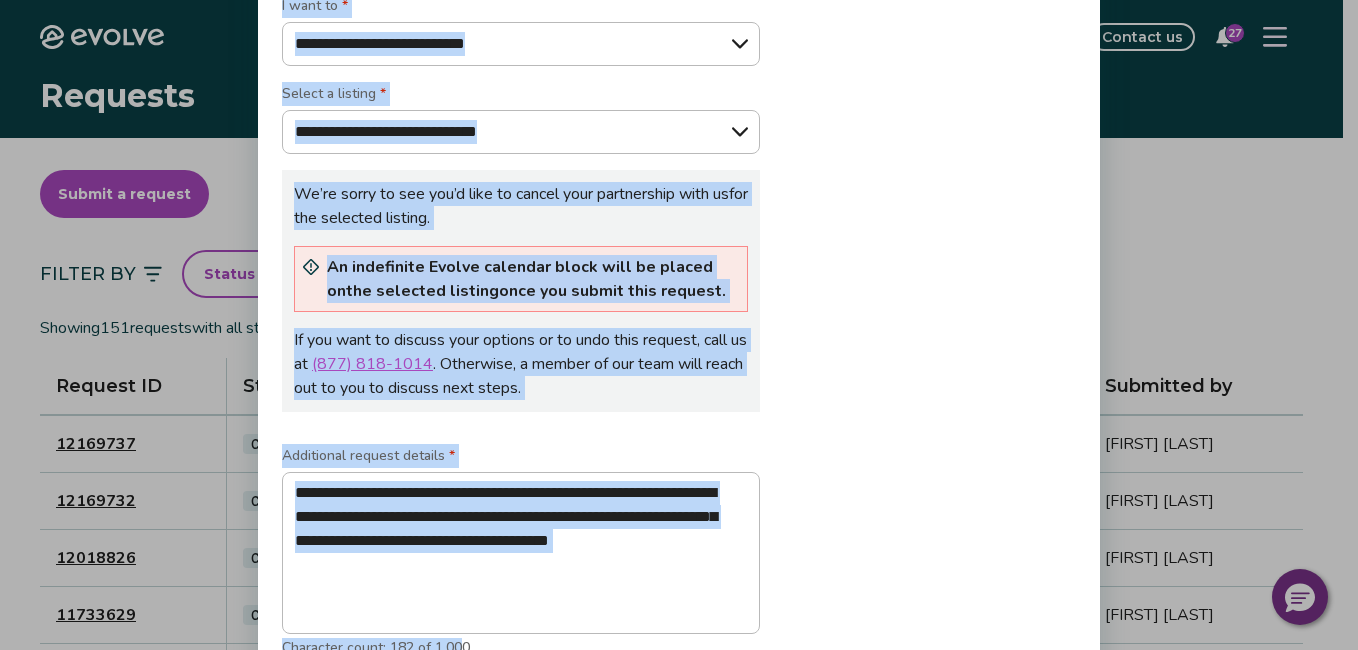 drag, startPoint x: 465, startPoint y: 639, endPoint x: 468, endPoint y: 658, distance: 19.235384 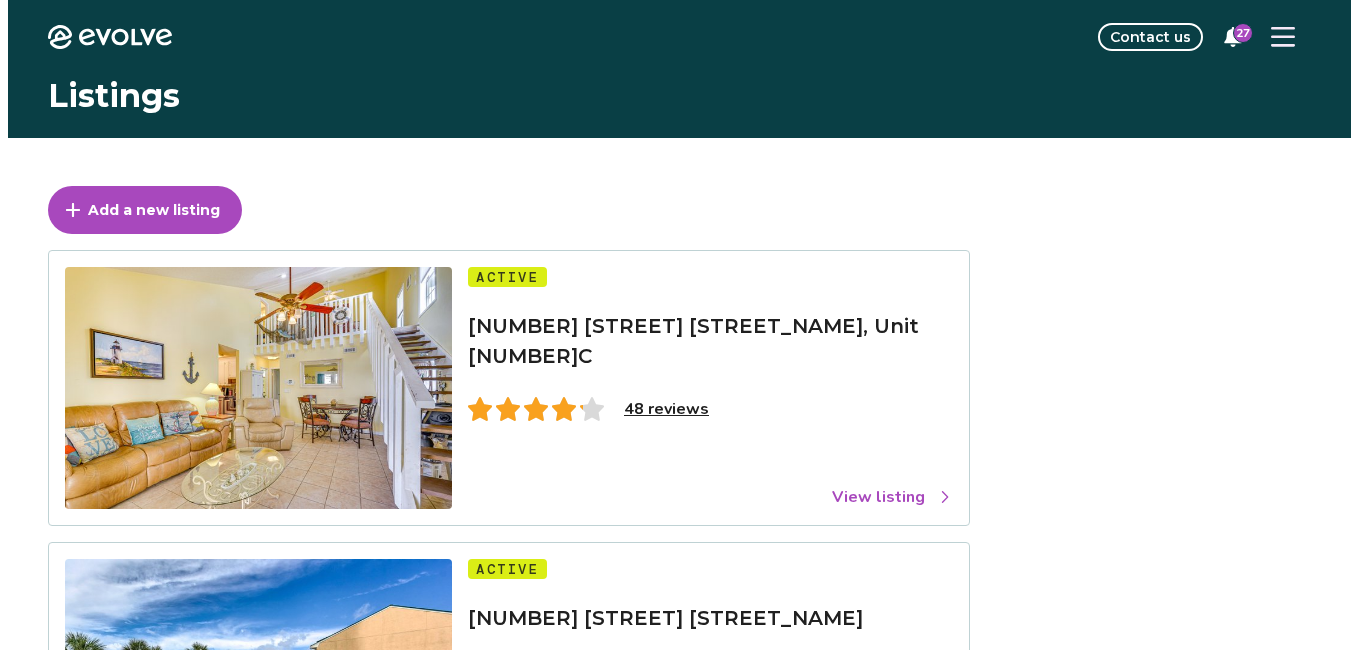 scroll, scrollTop: 0, scrollLeft: 0, axis: both 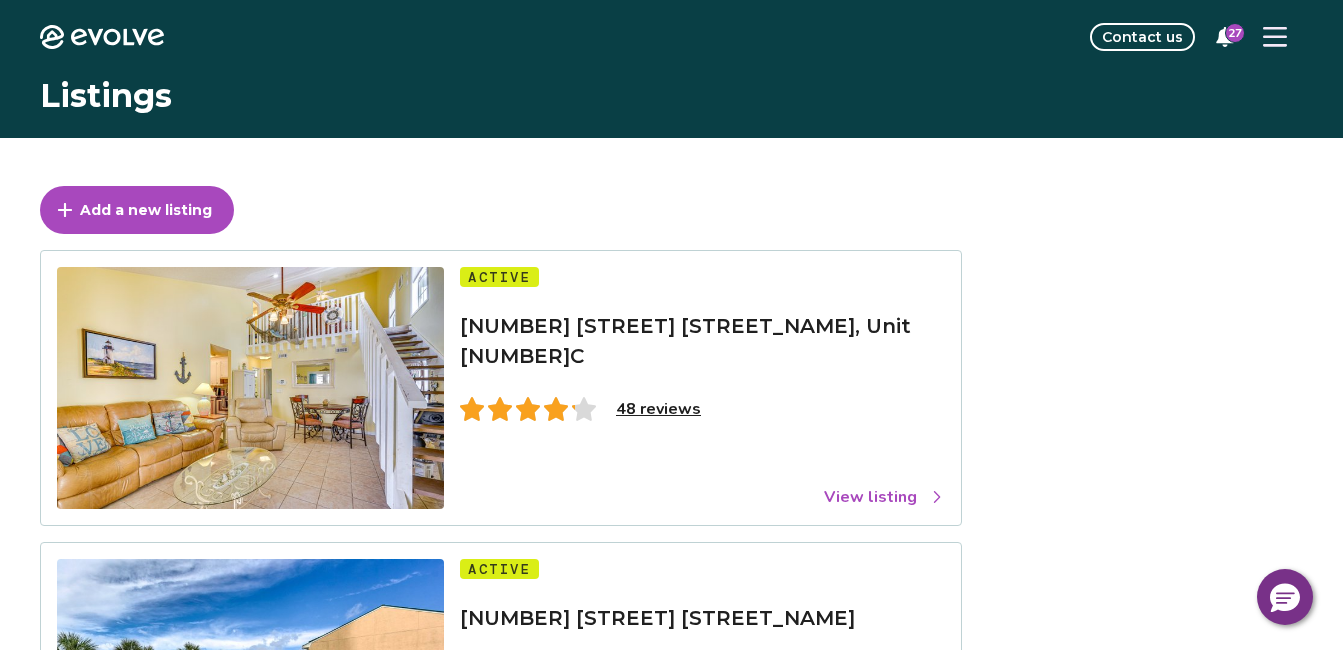 click 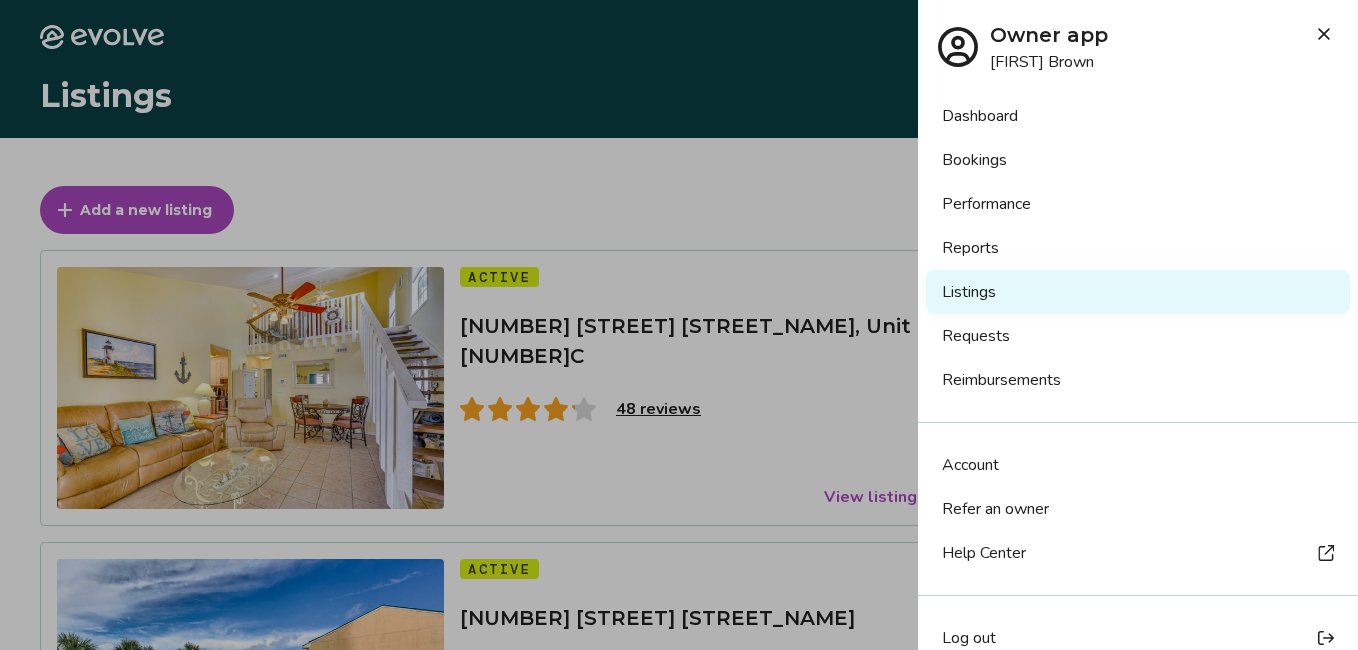 click on "Requests" at bounding box center [1138, 336] 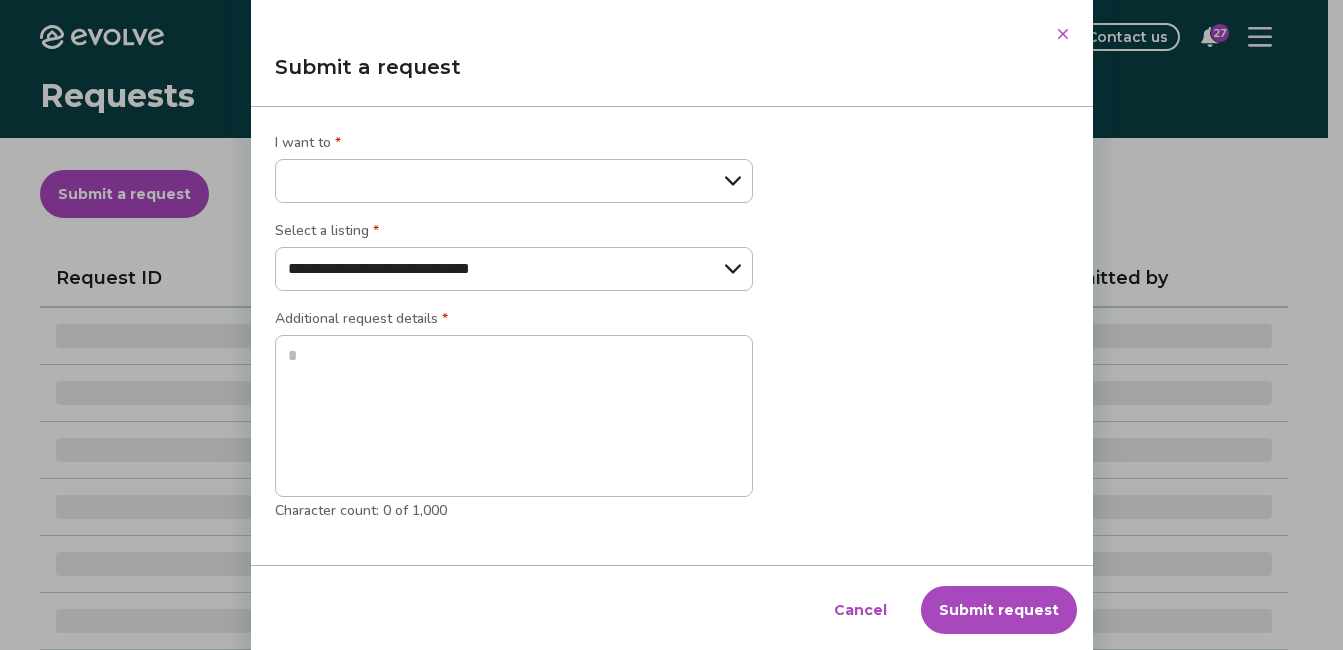 scroll, scrollTop: 0, scrollLeft: 0, axis: both 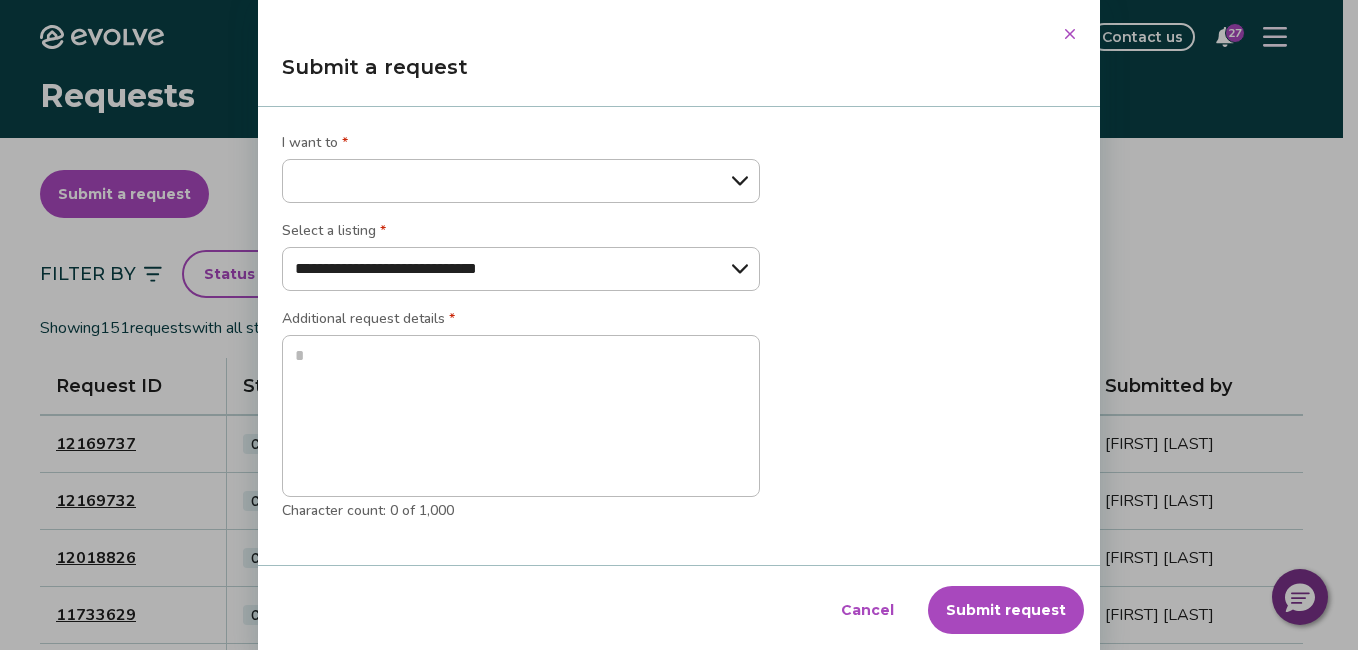 type on "*" 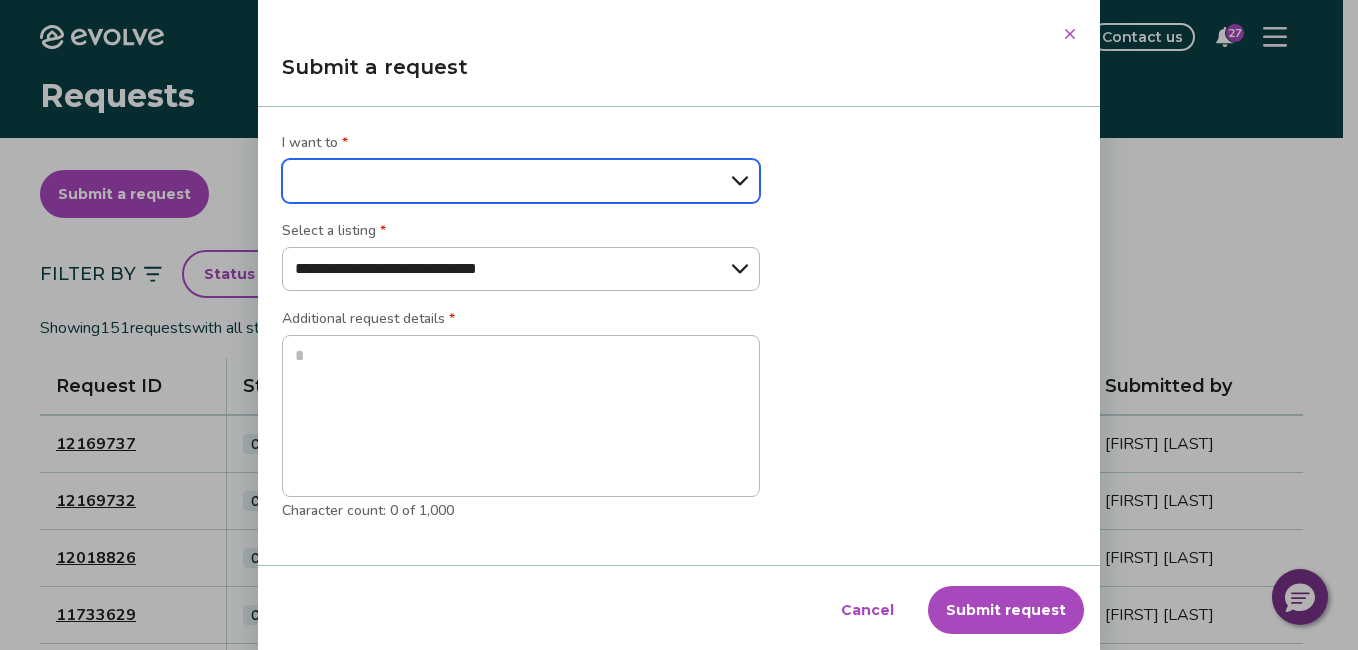 click on "**********" at bounding box center (521, 181) 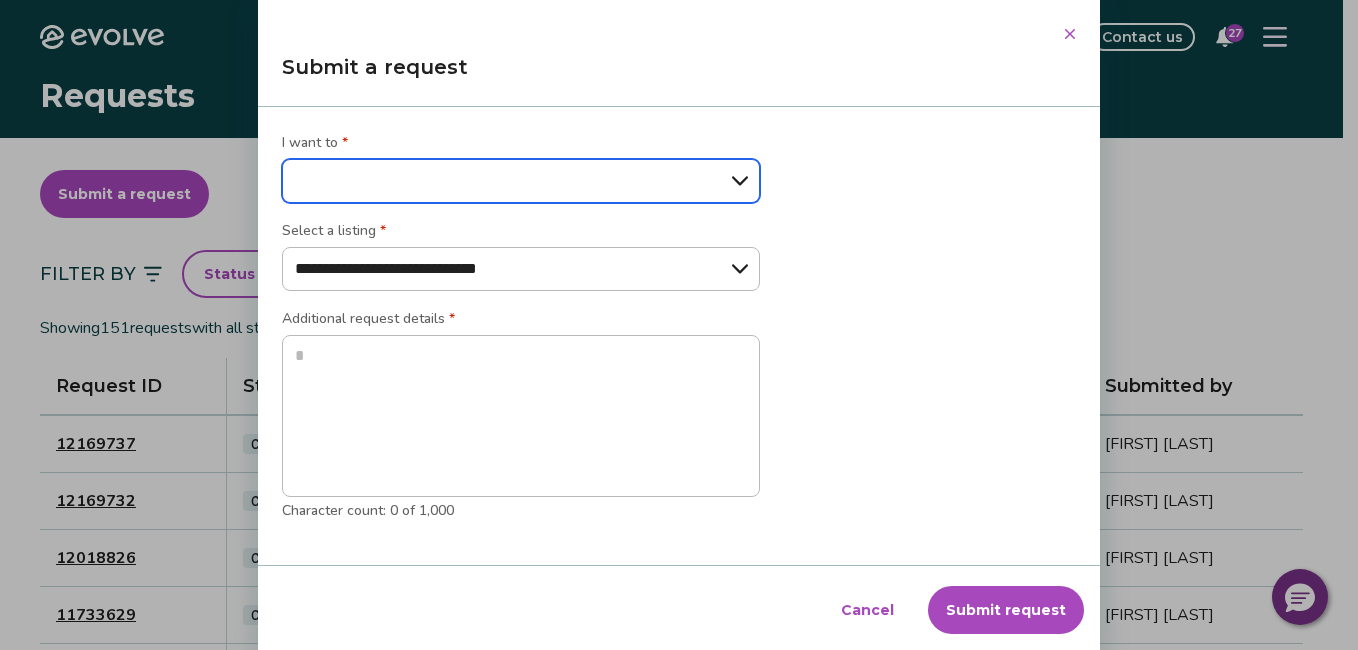 select on "**********" 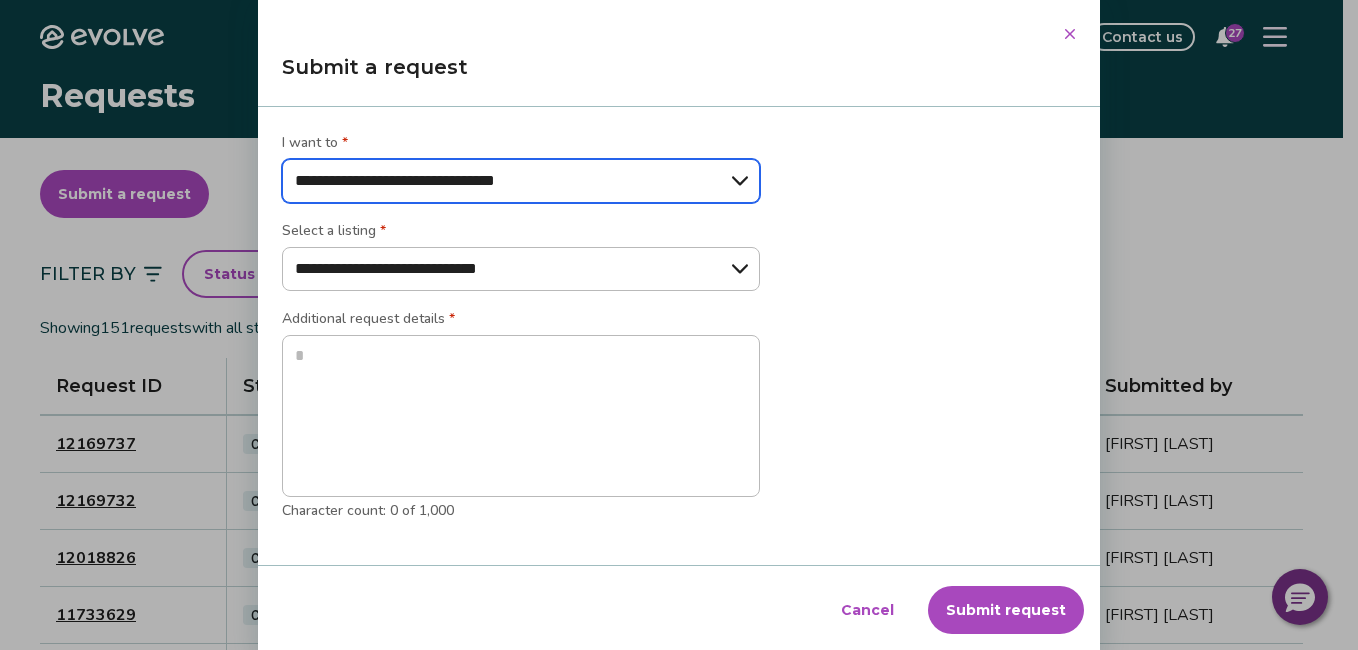 click on "**********" at bounding box center [521, 181] 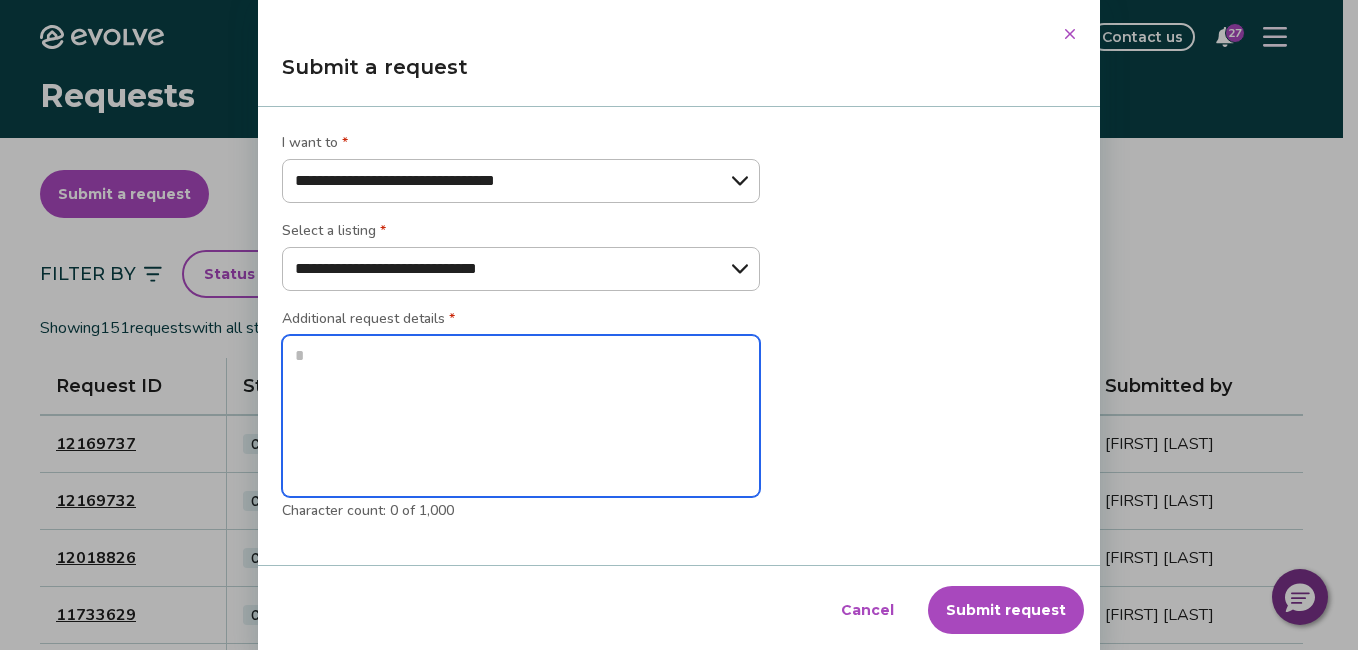 click at bounding box center [521, 416] 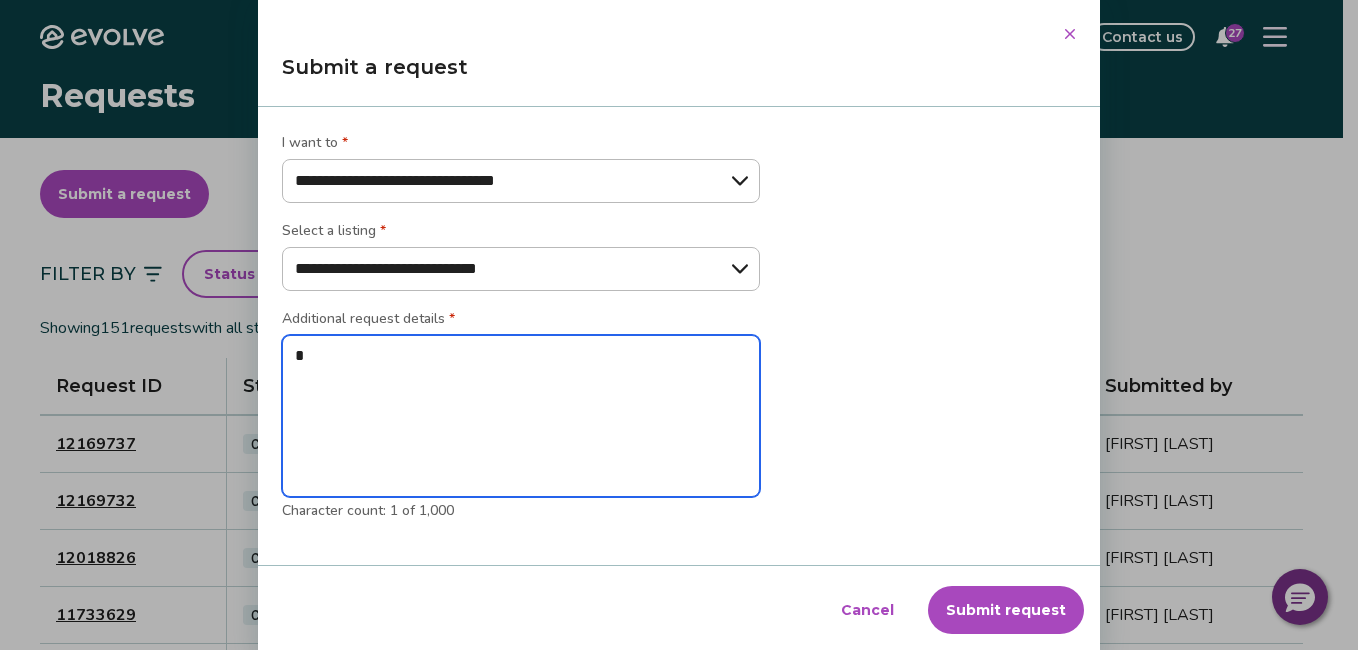 type on "*" 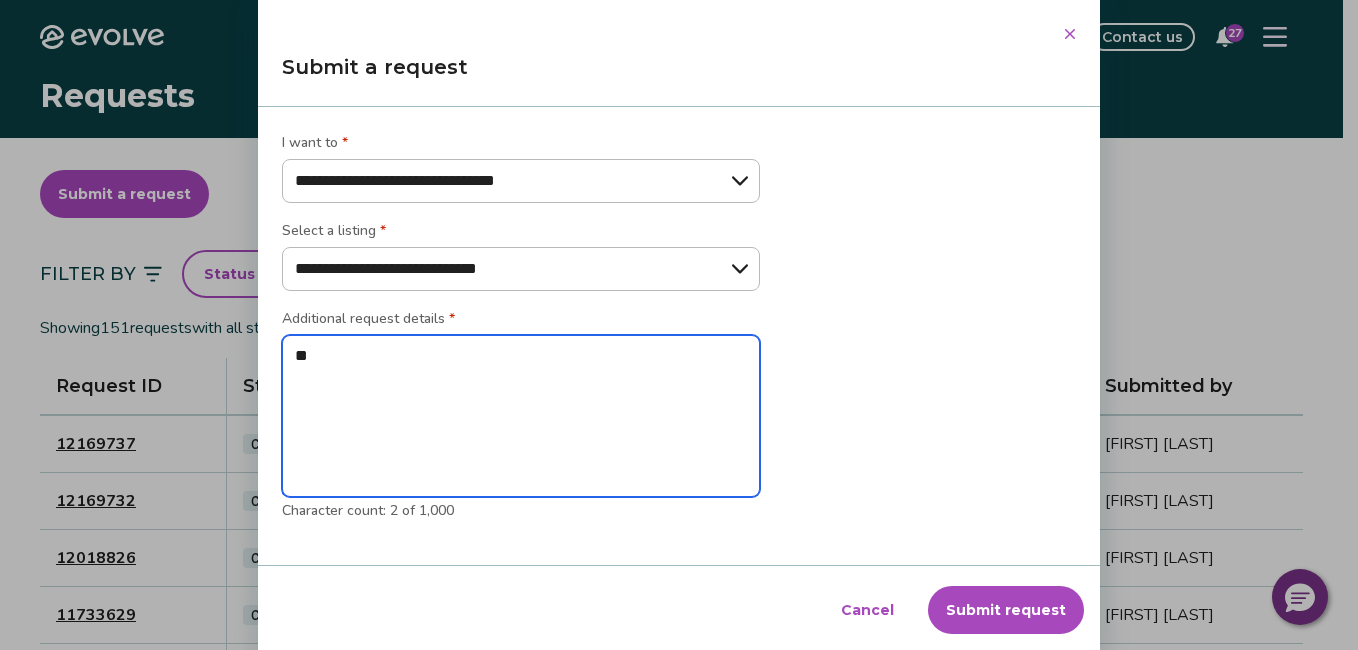 type on "***" 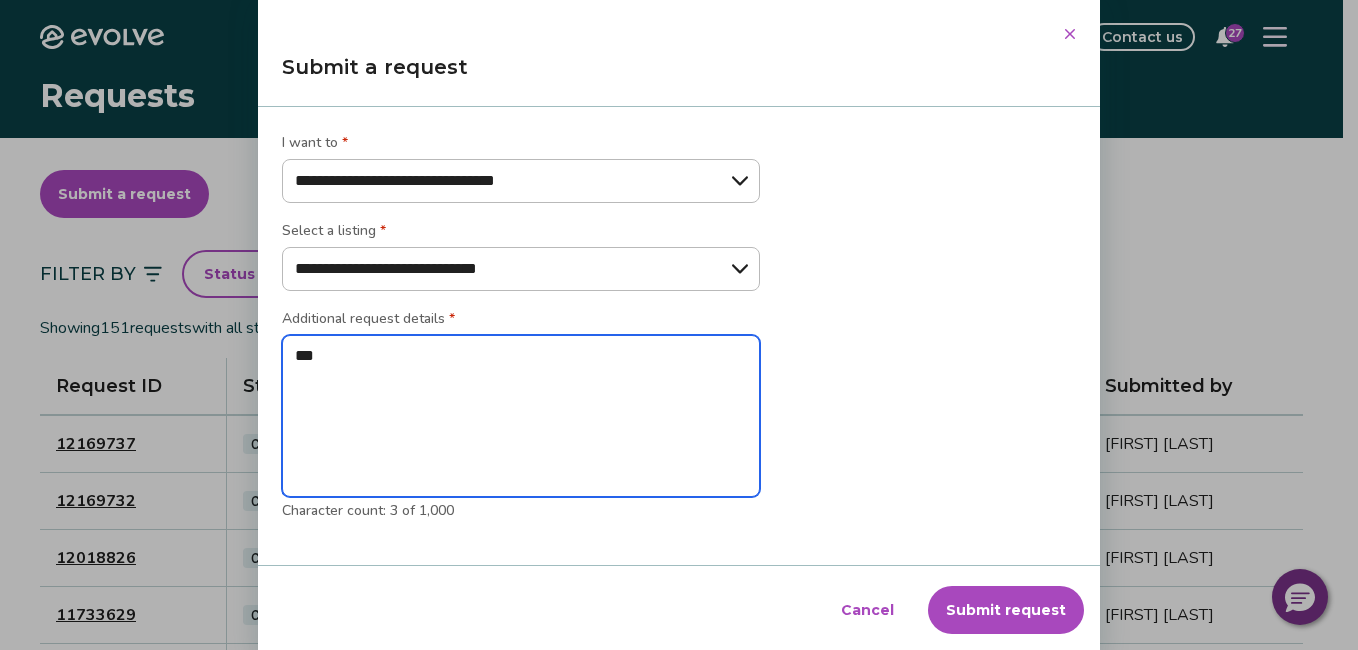 type on "****" 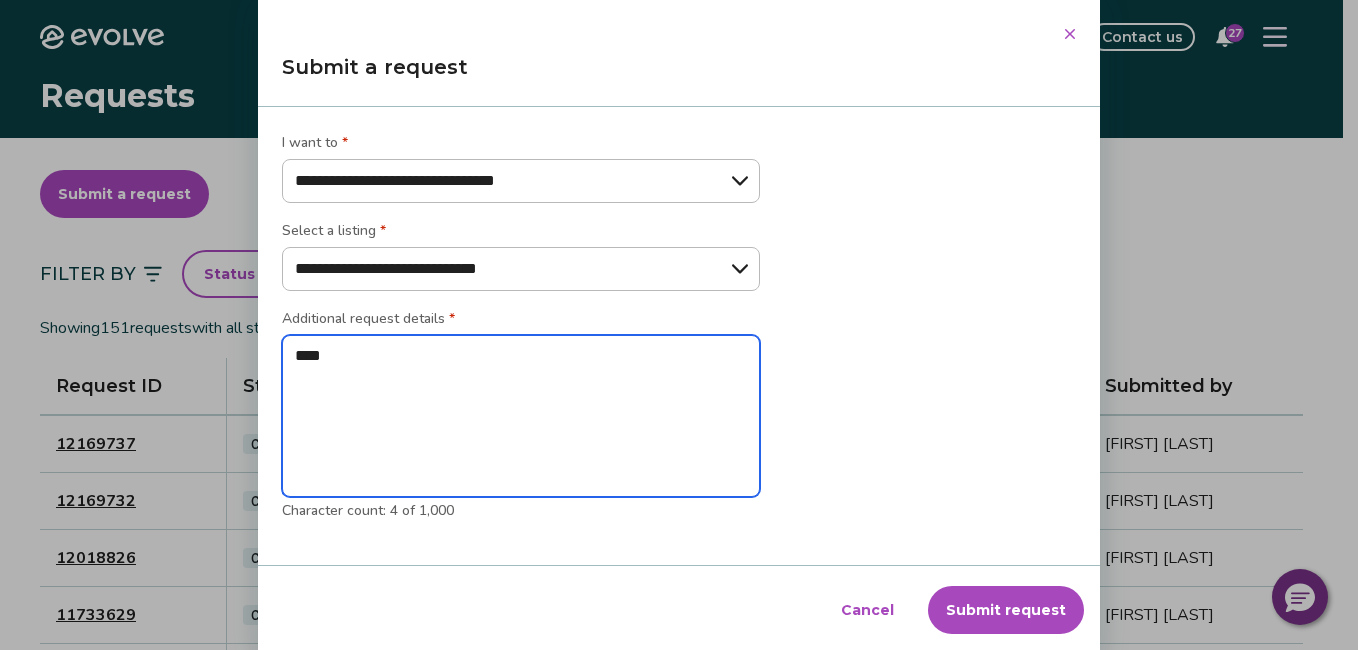 type on "*****" 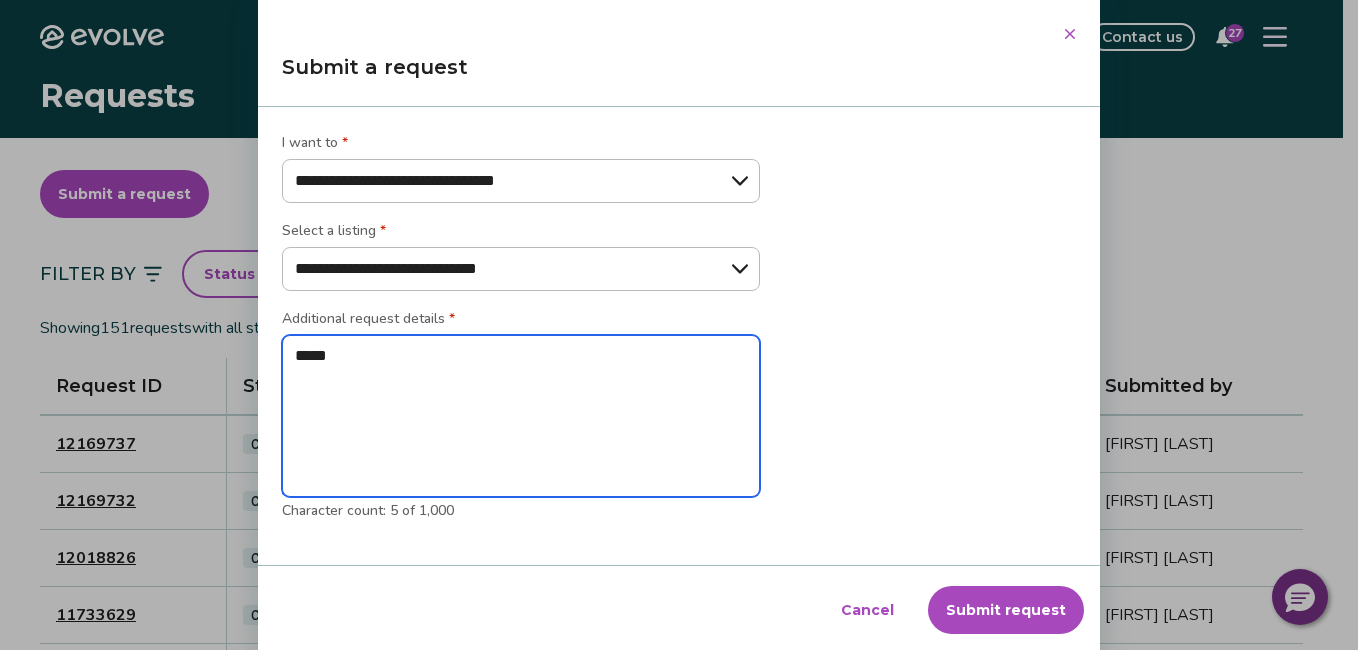 type on "******" 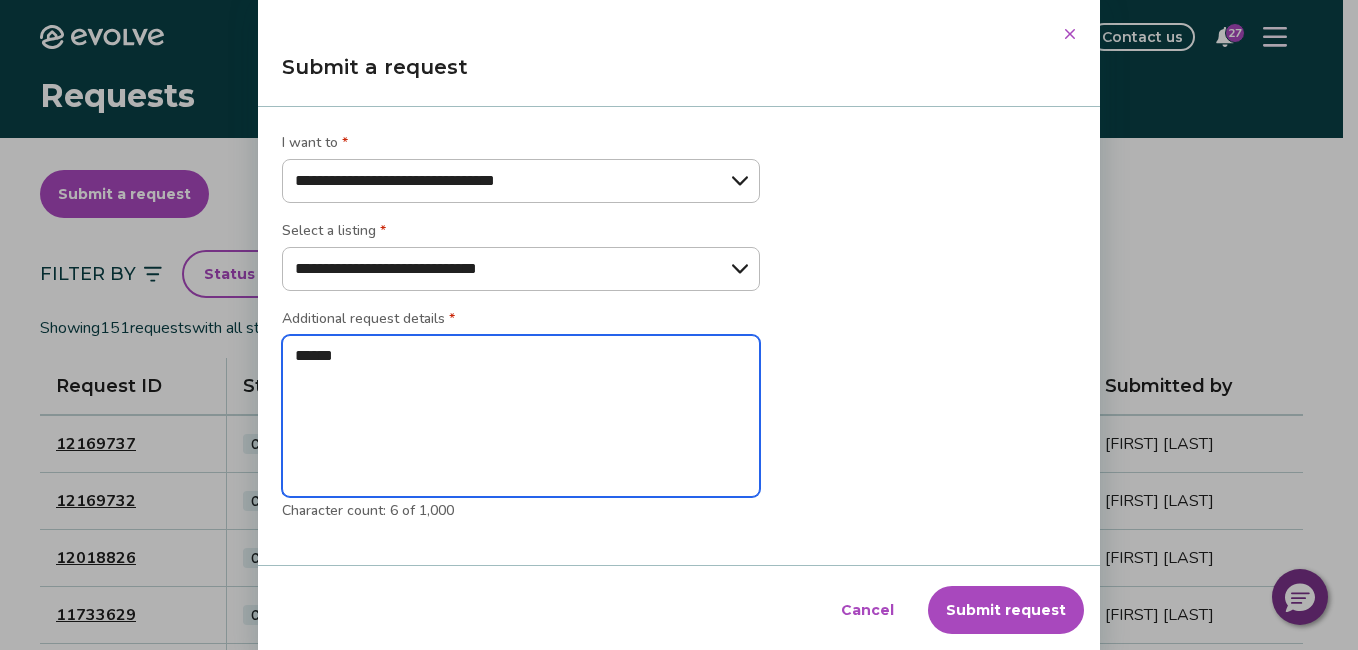 type on "******" 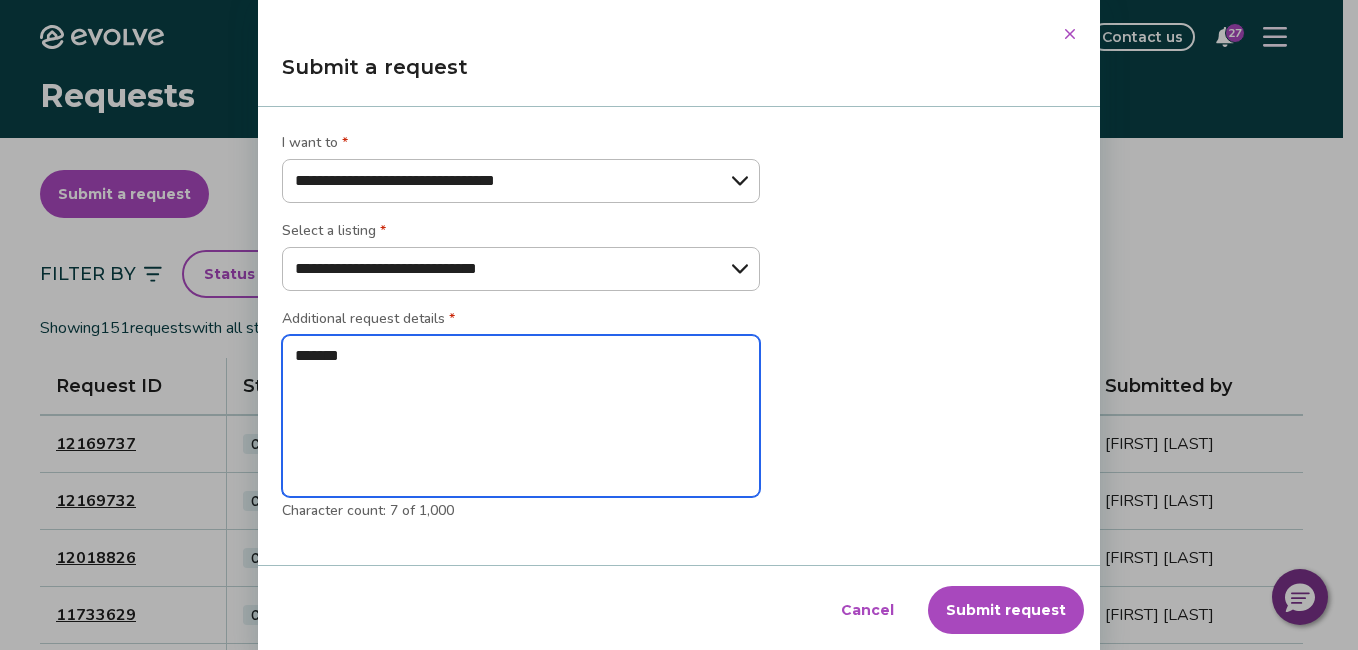 type on "********" 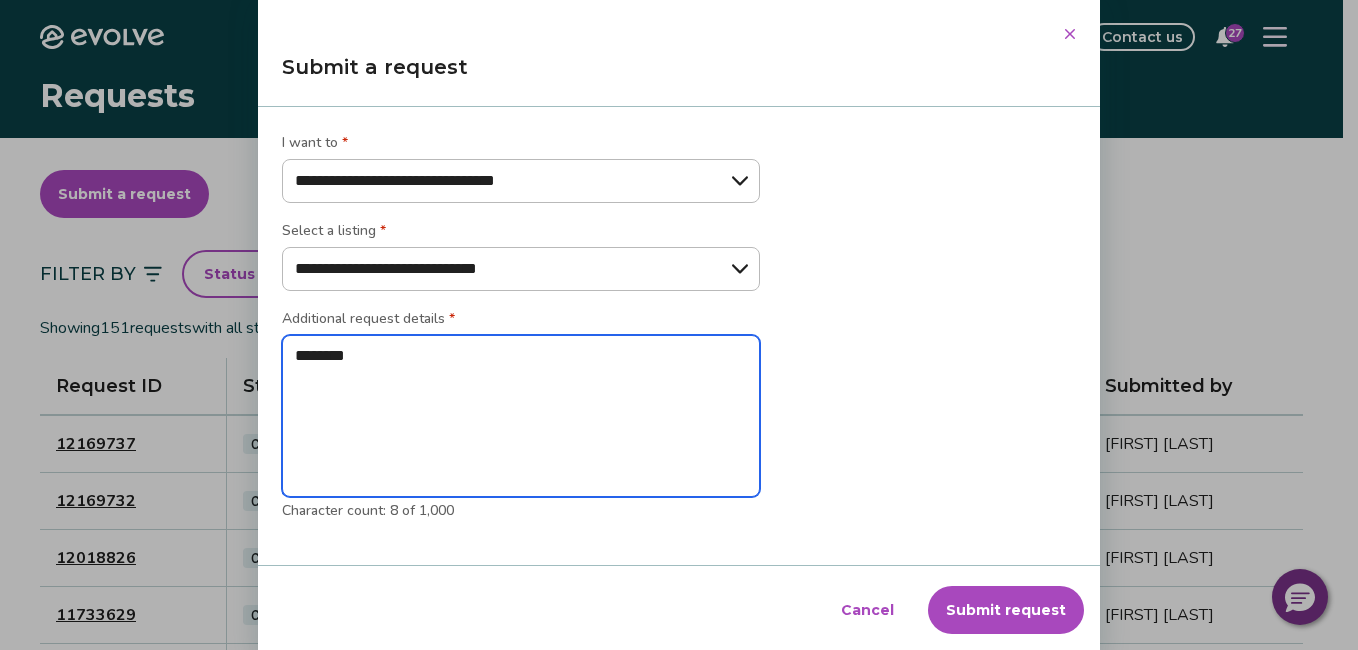 type on "*********" 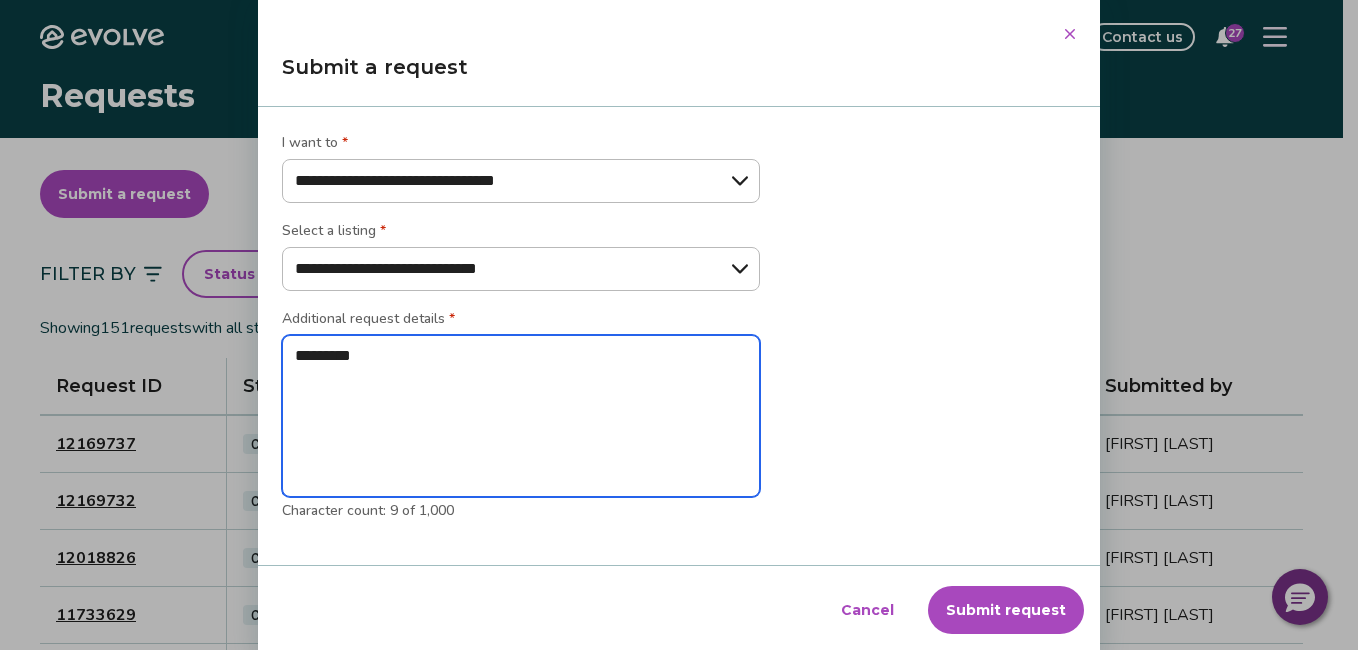 type on "*********" 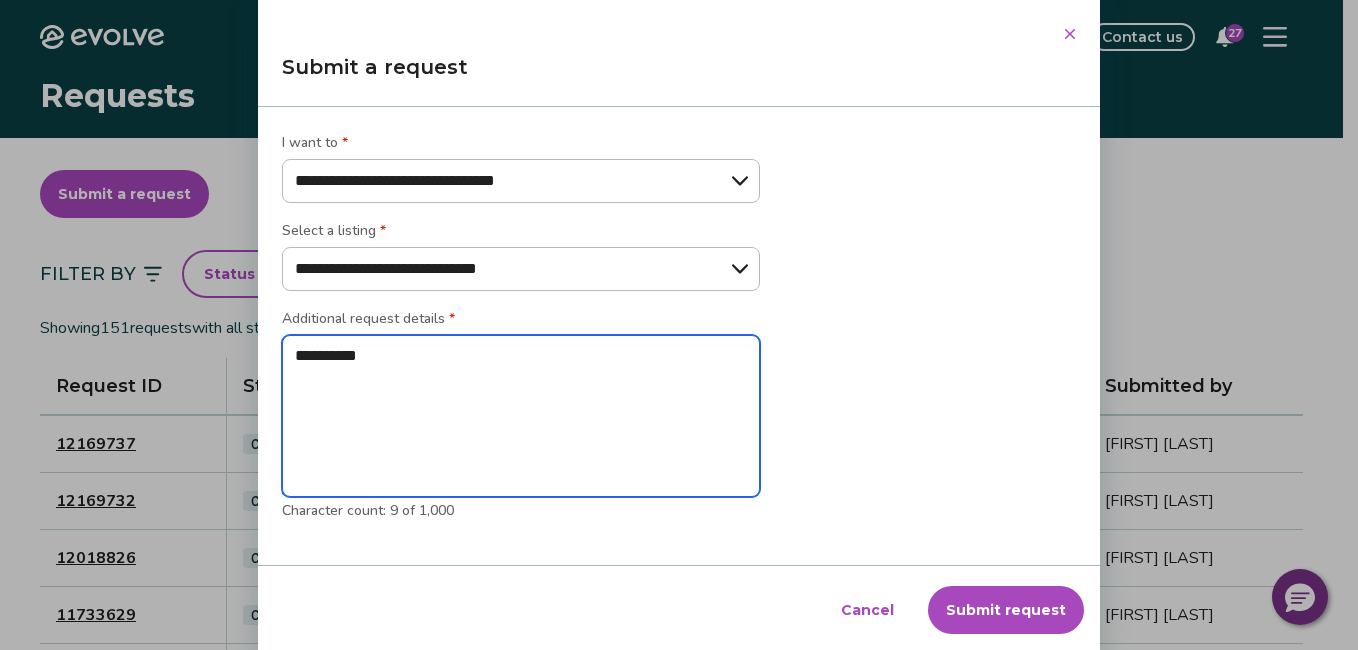 type on "*" 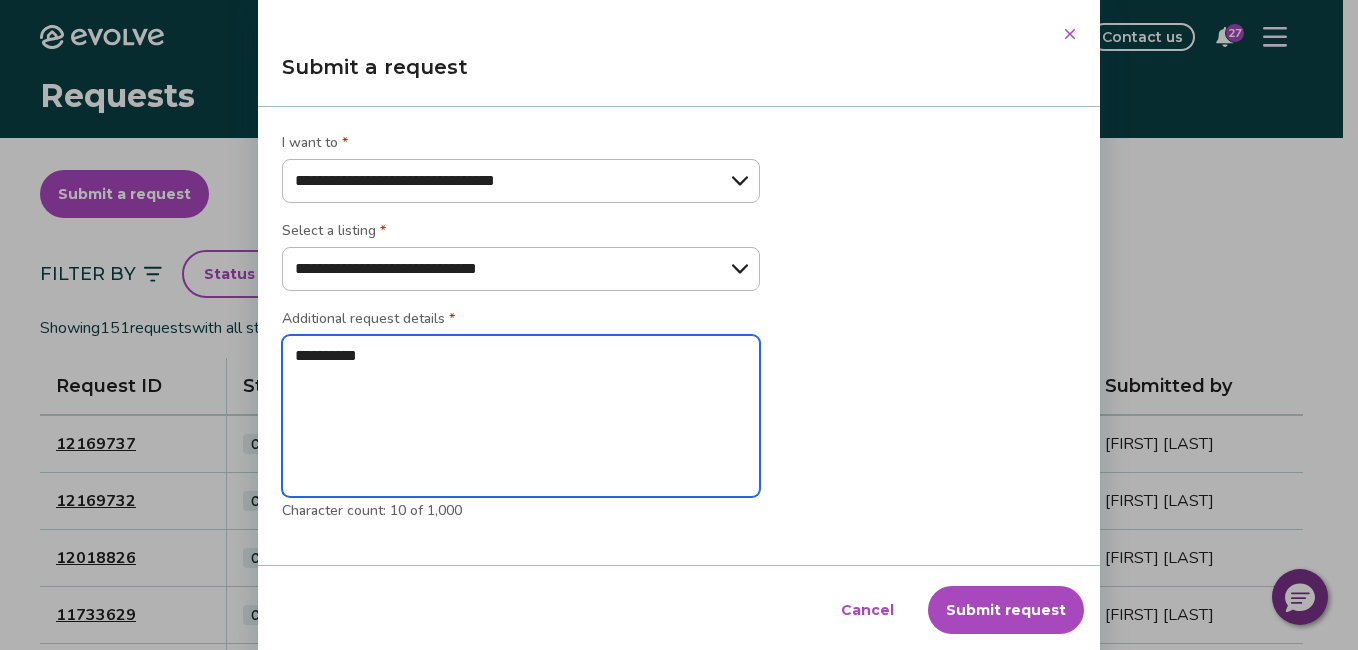 type on "**********" 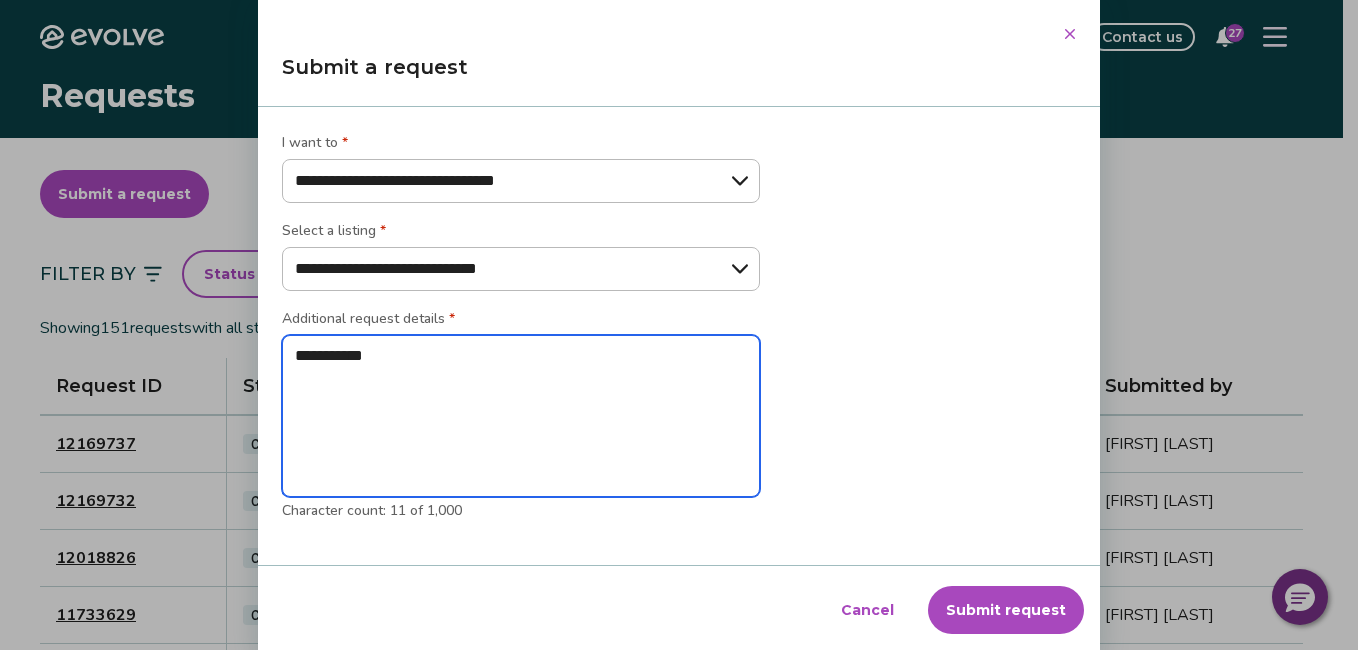 type on "**********" 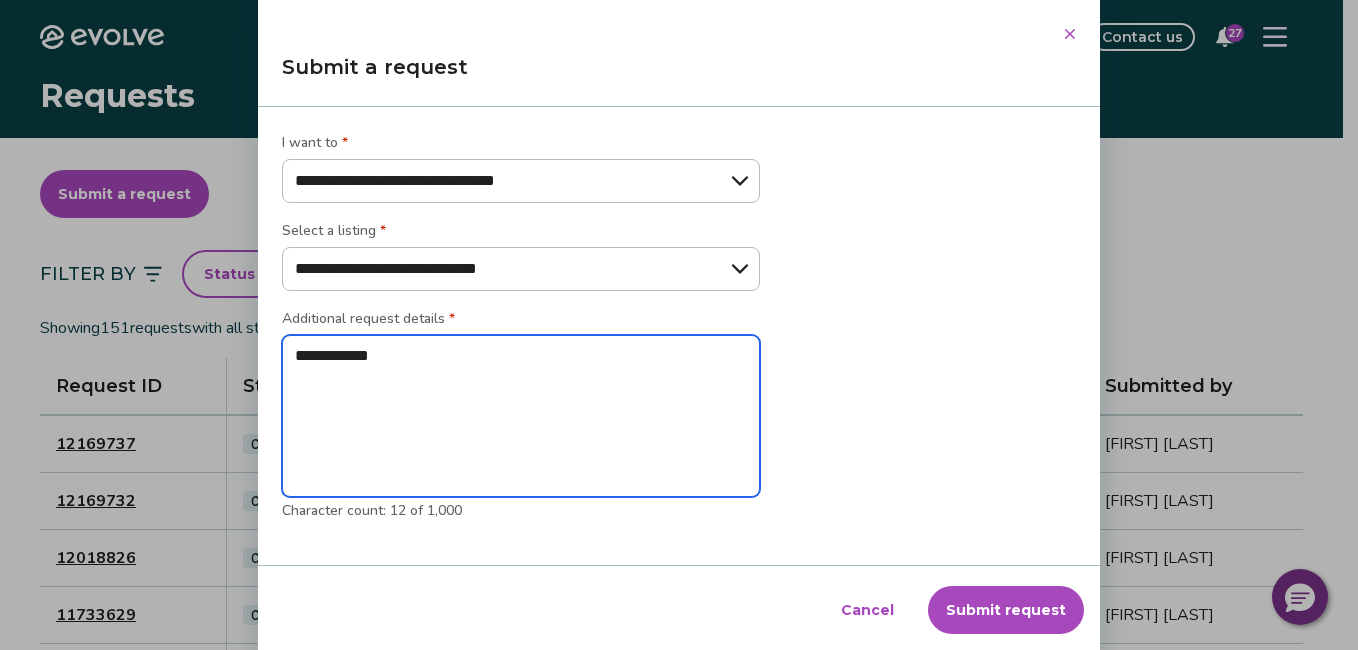 type on "*" 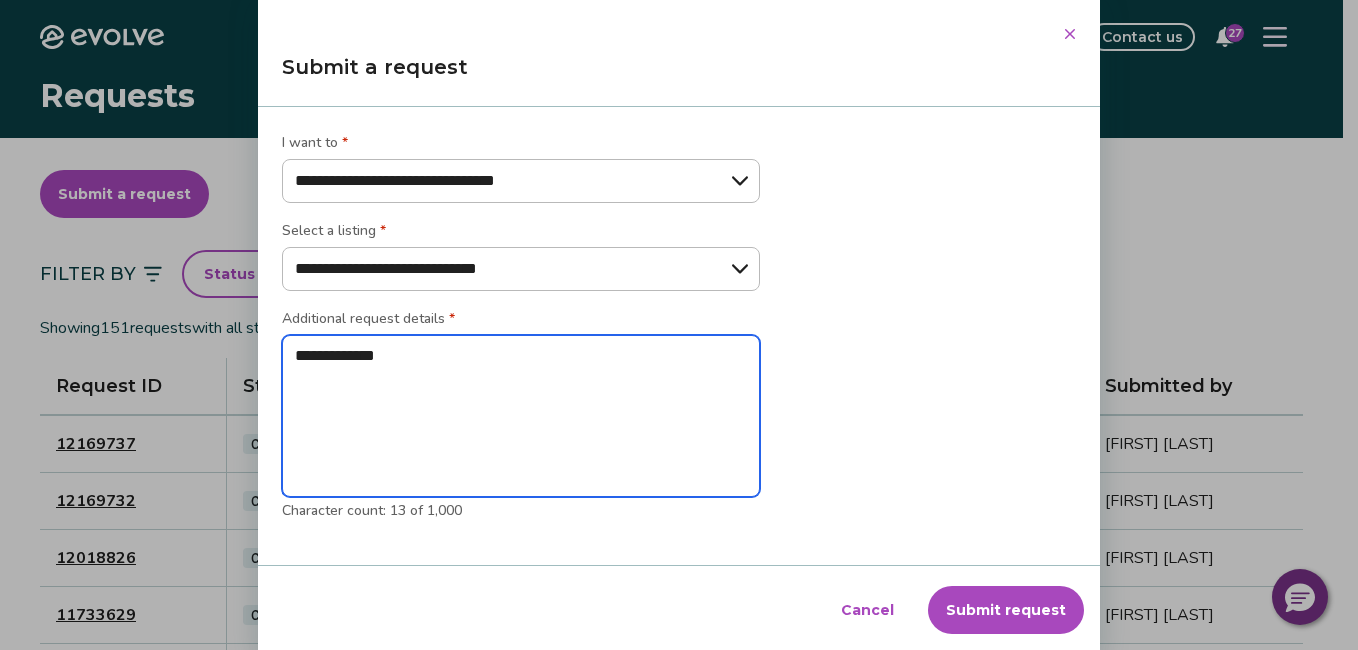type on "**********" 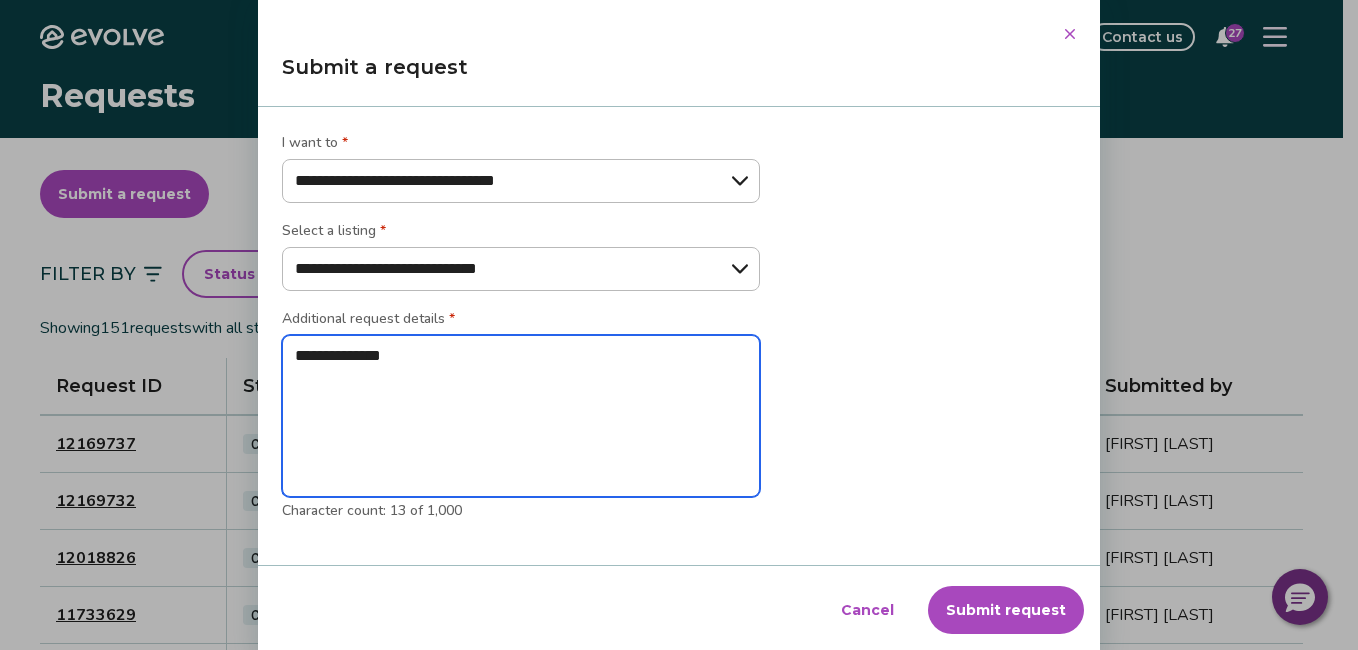 type on "**********" 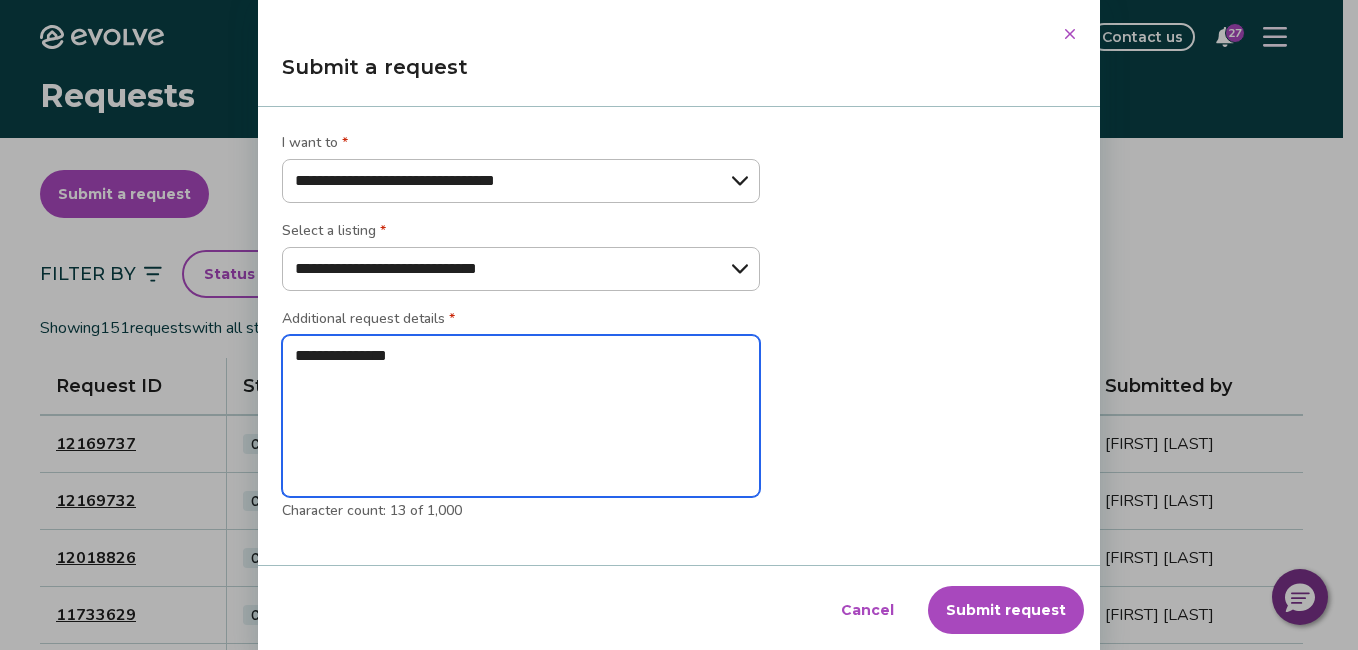 type on "*" 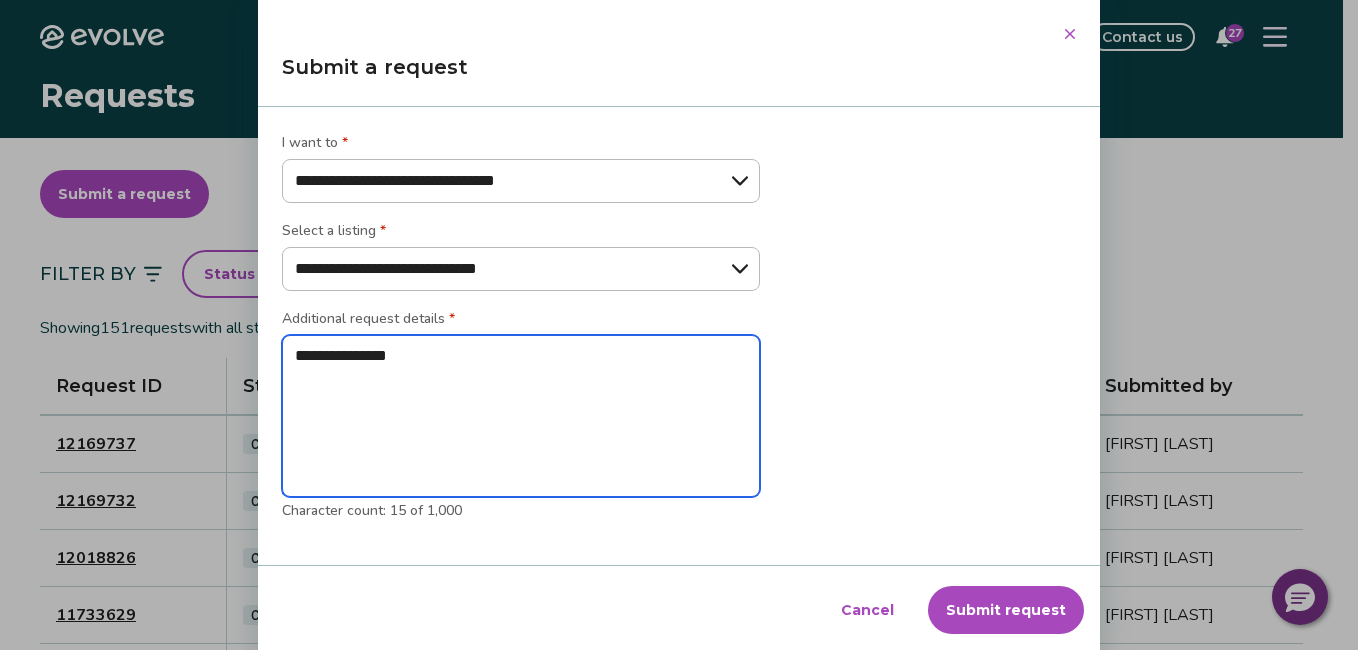 type on "**********" 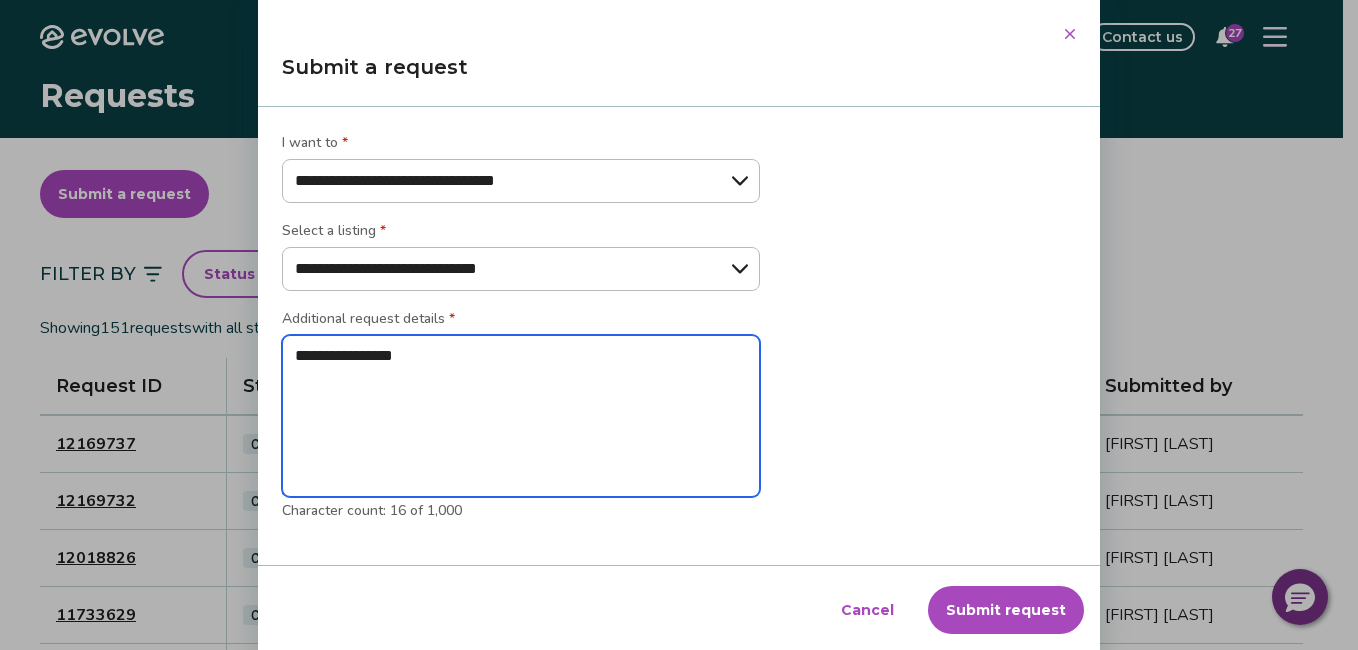 type on "**********" 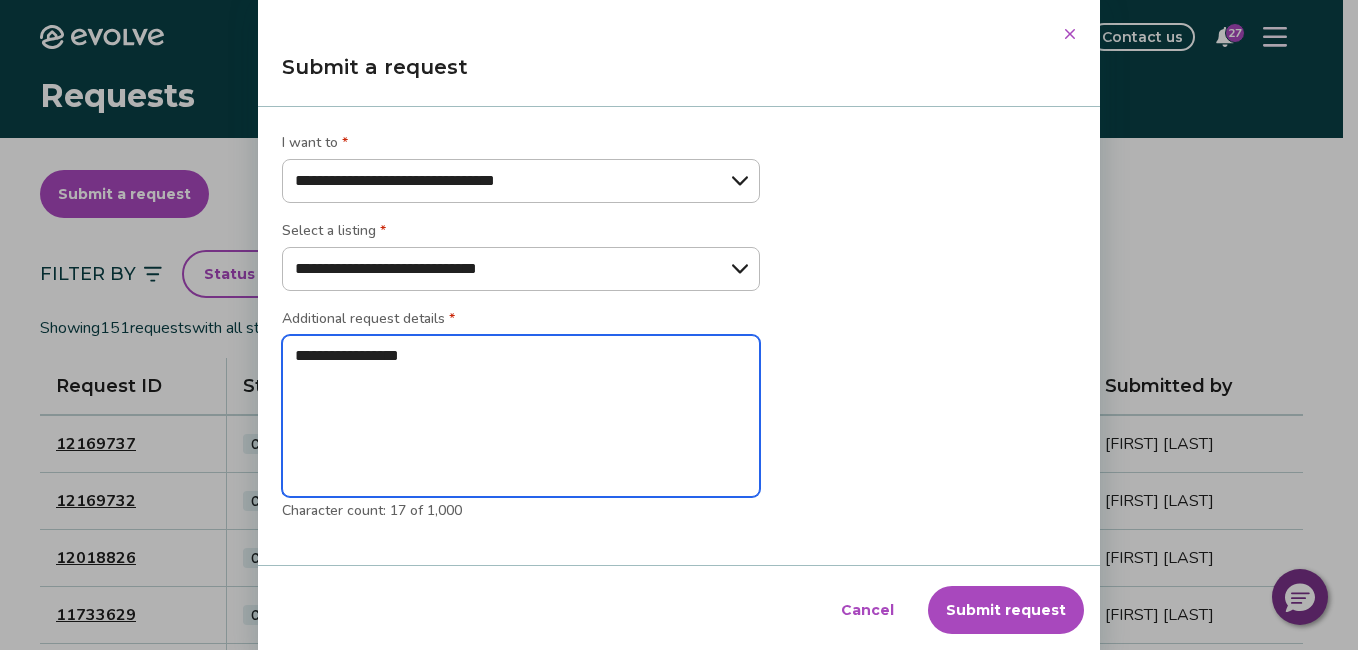 type on "**********" 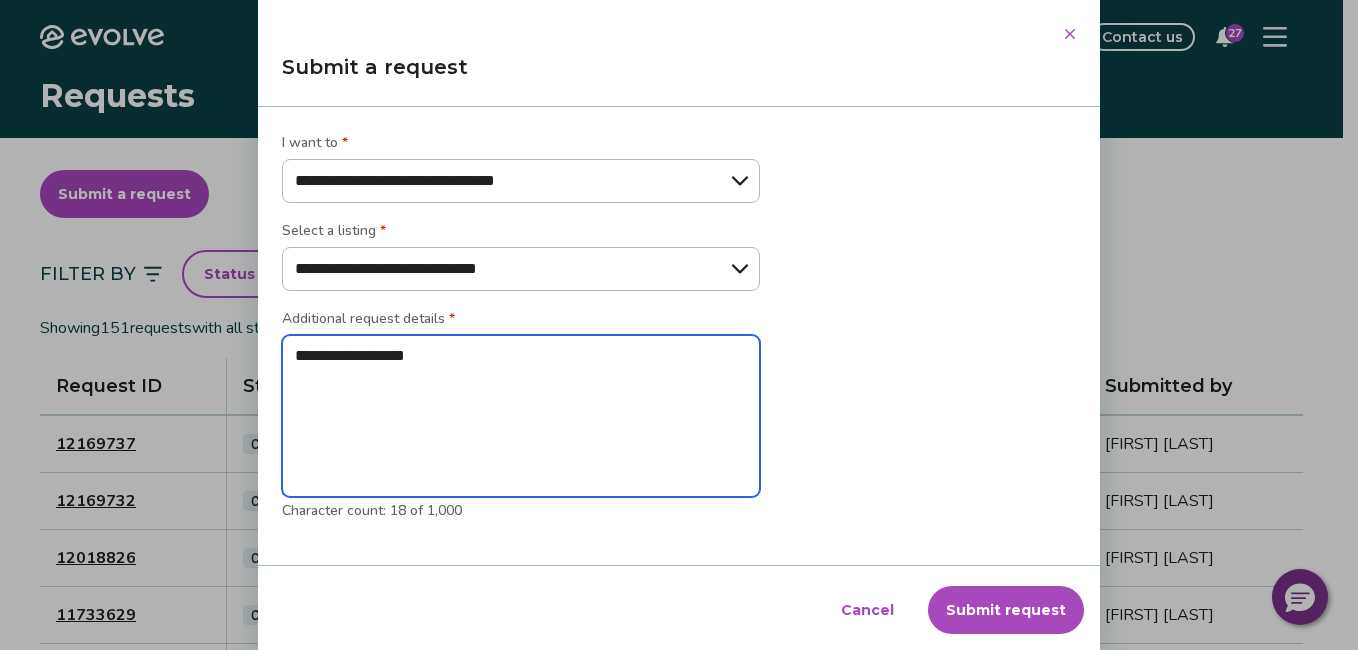 type on "**********" 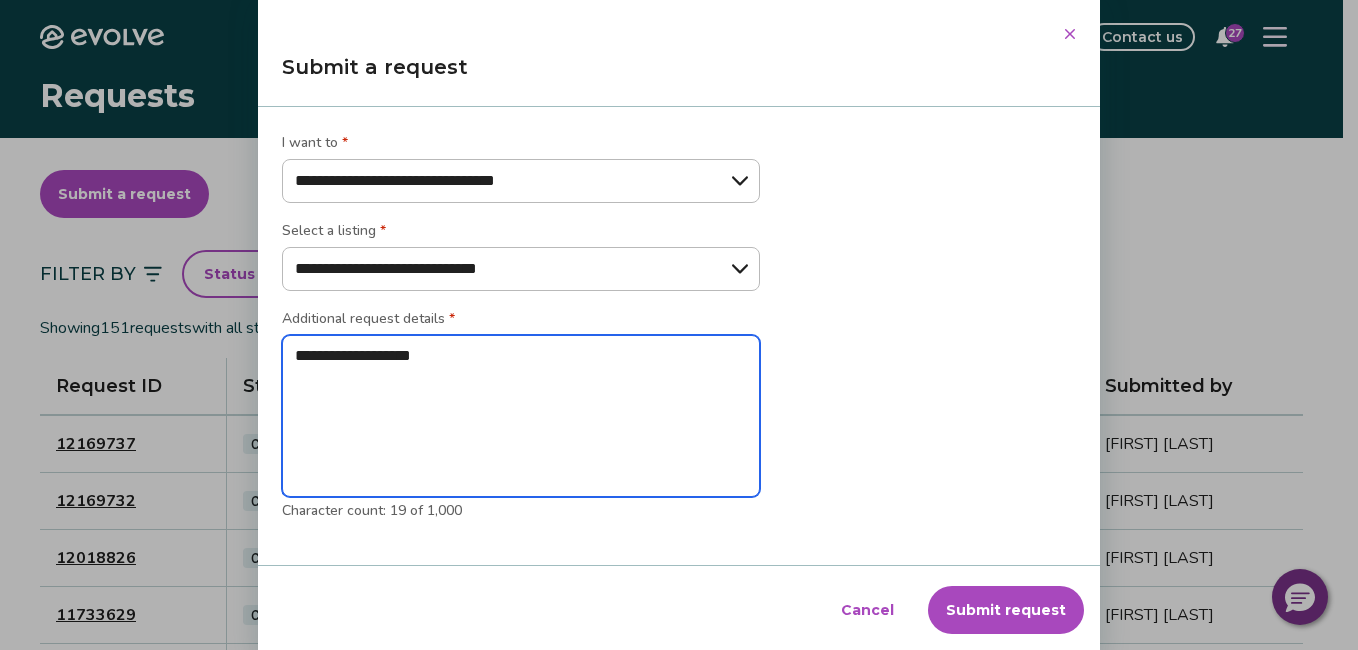 type on "**********" 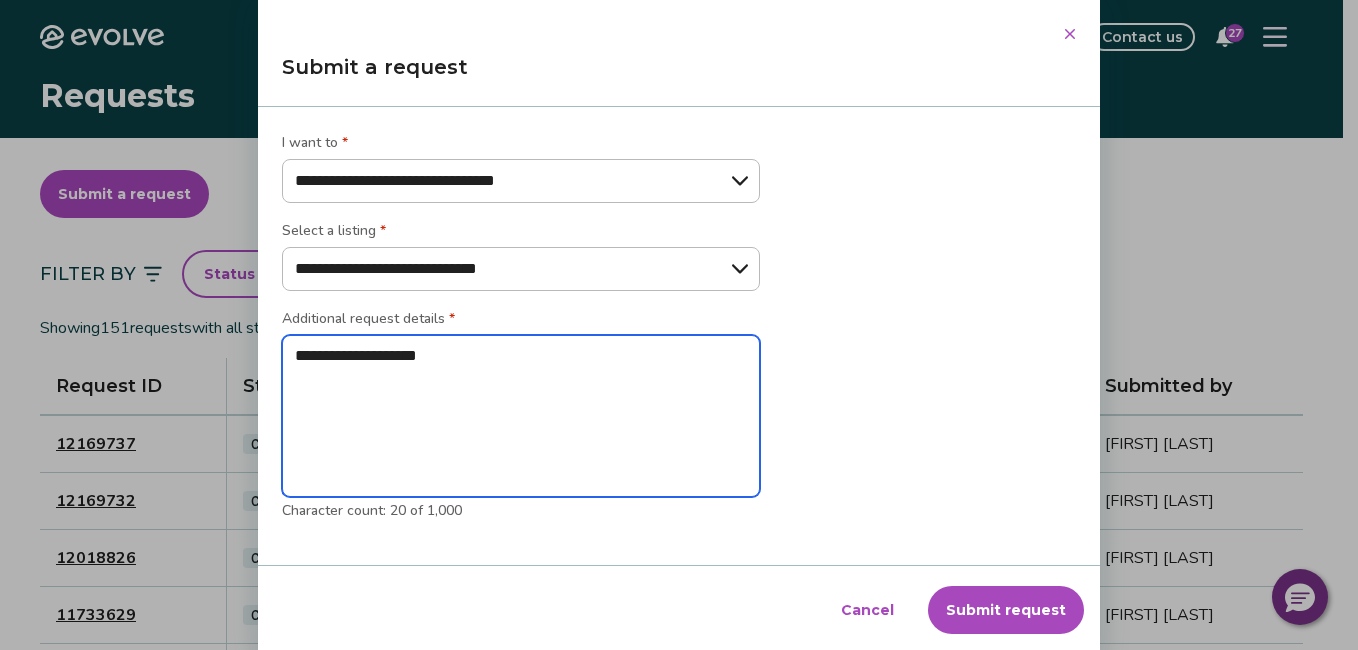 type on "**********" 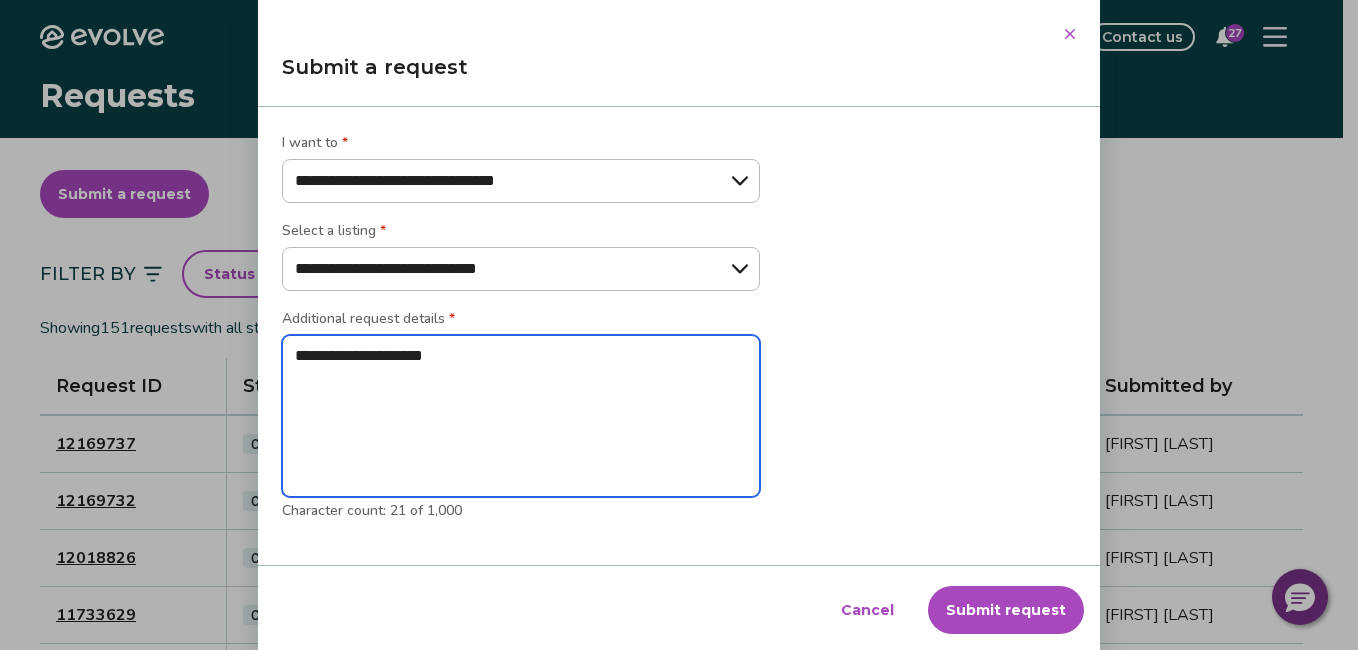type on "**********" 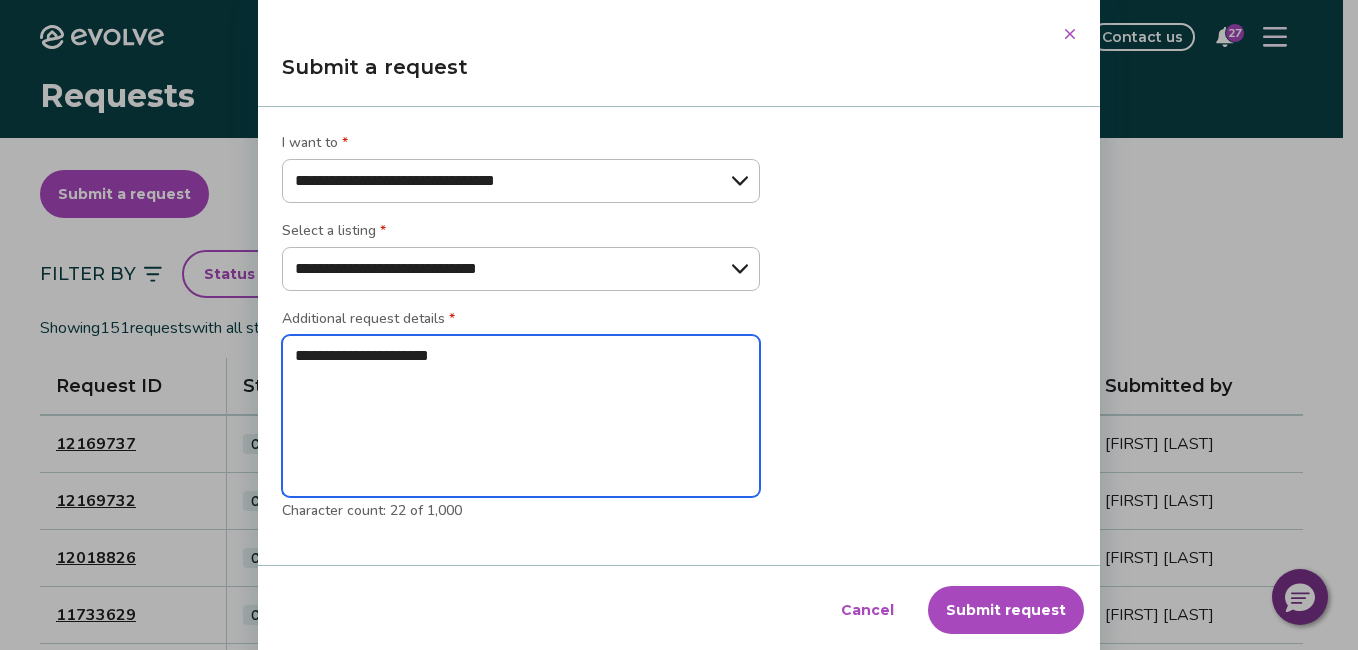 type on "**********" 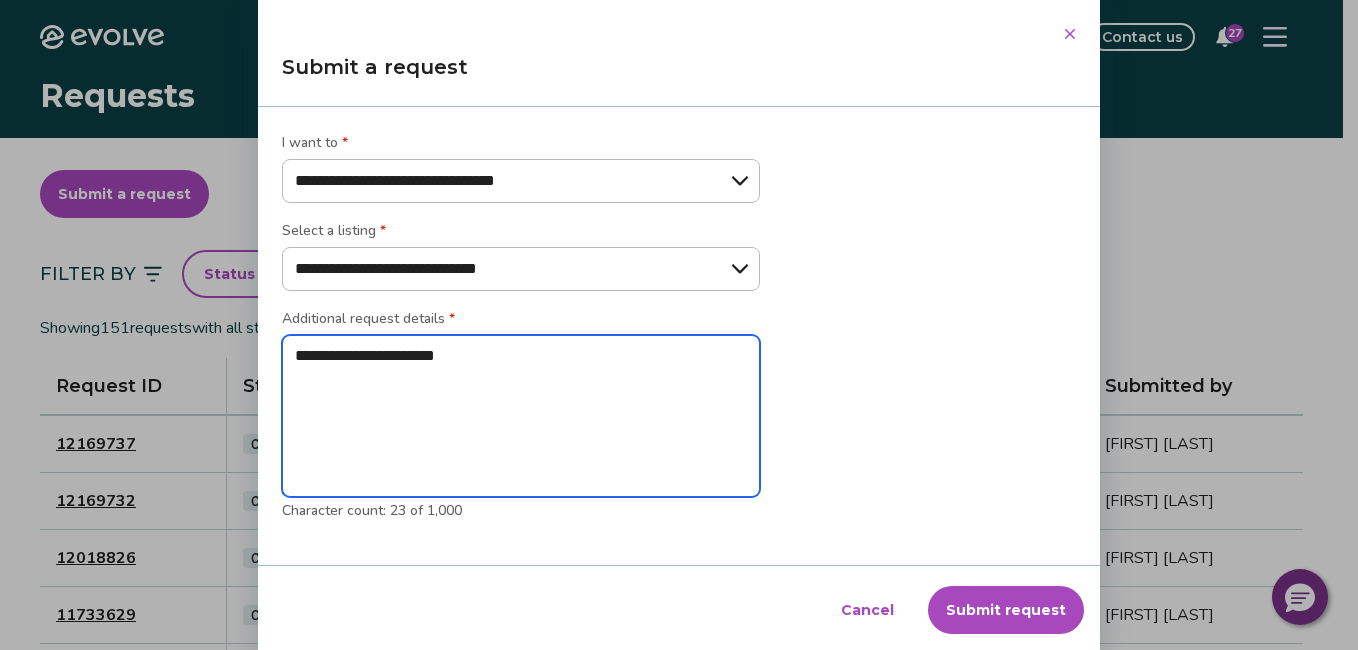 type on "**********" 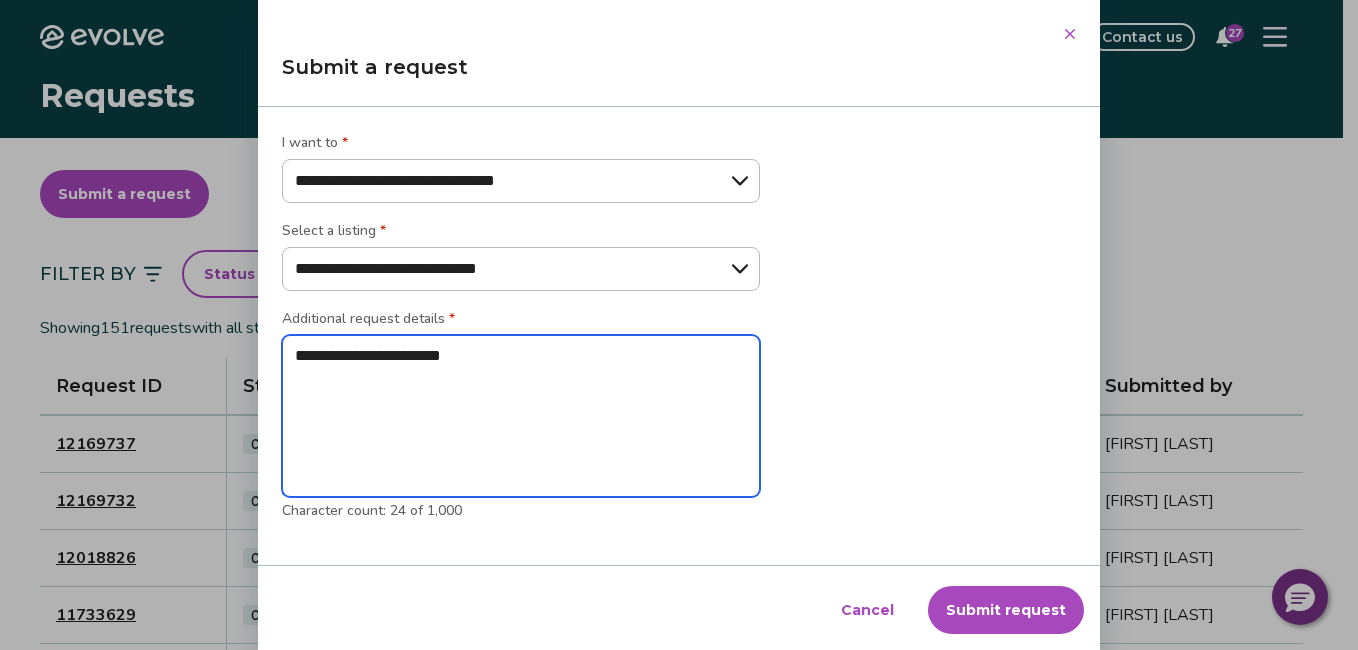 type on "**********" 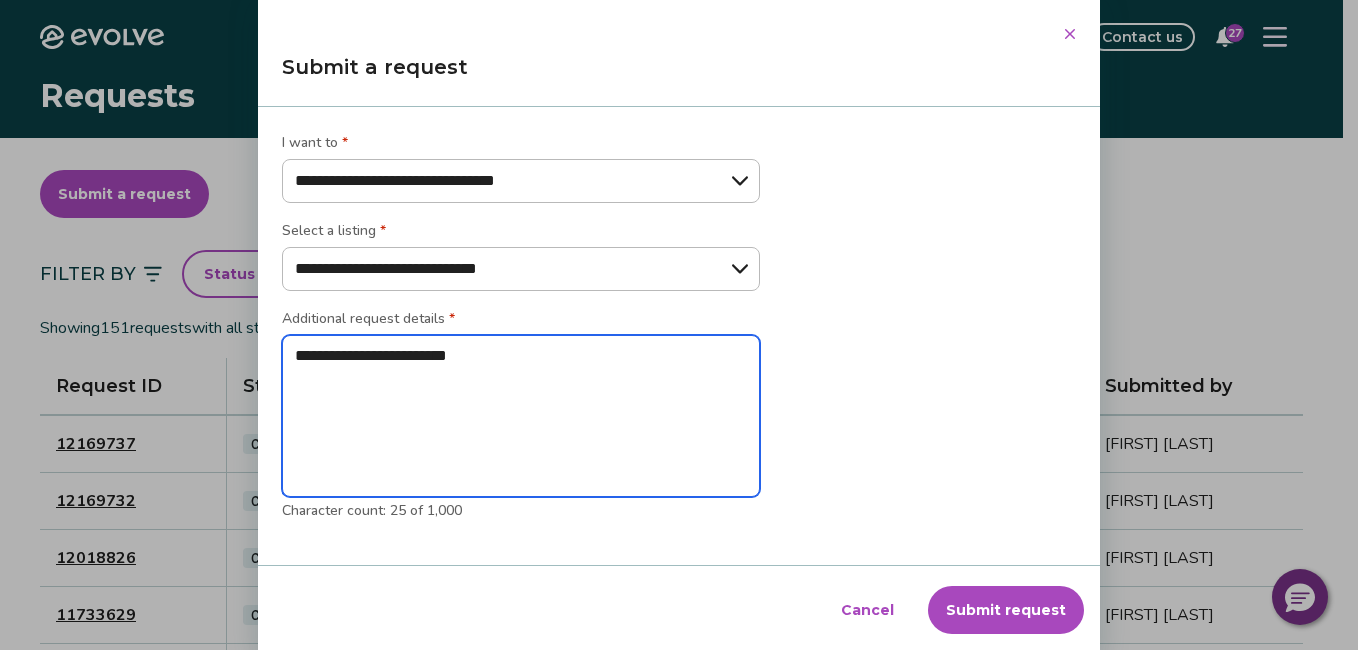 type on "**********" 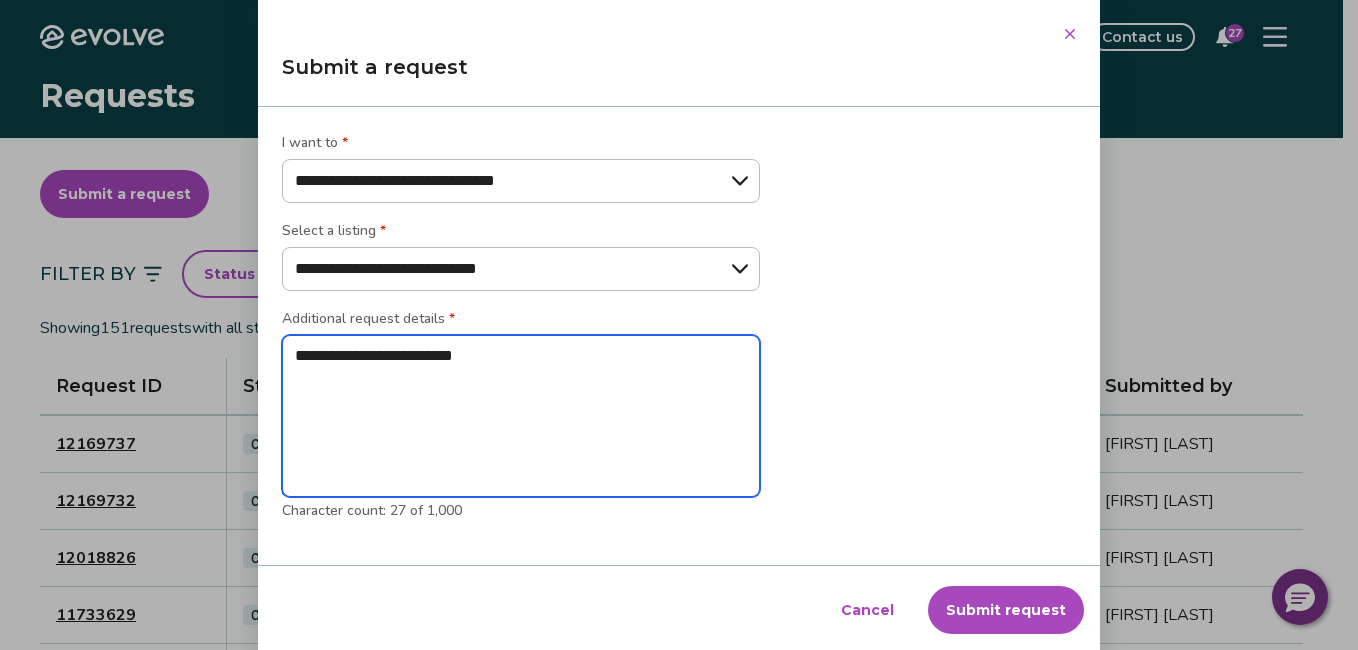 type on "**********" 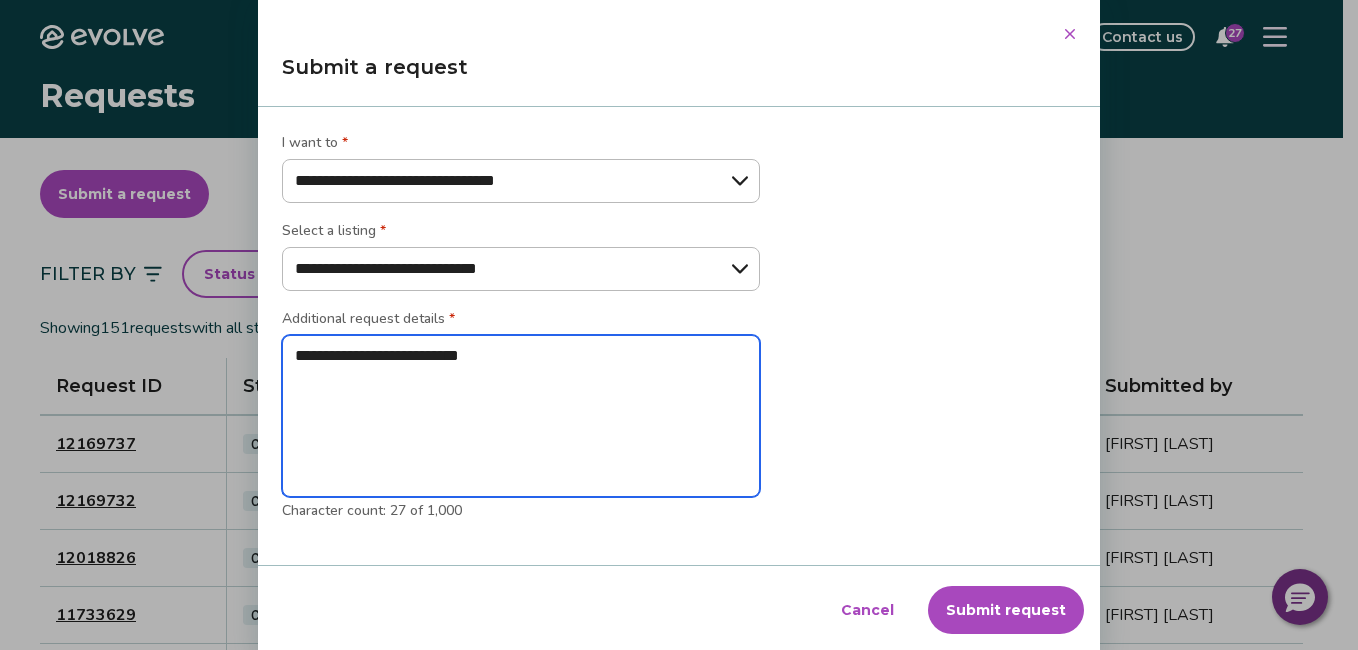 type on "*" 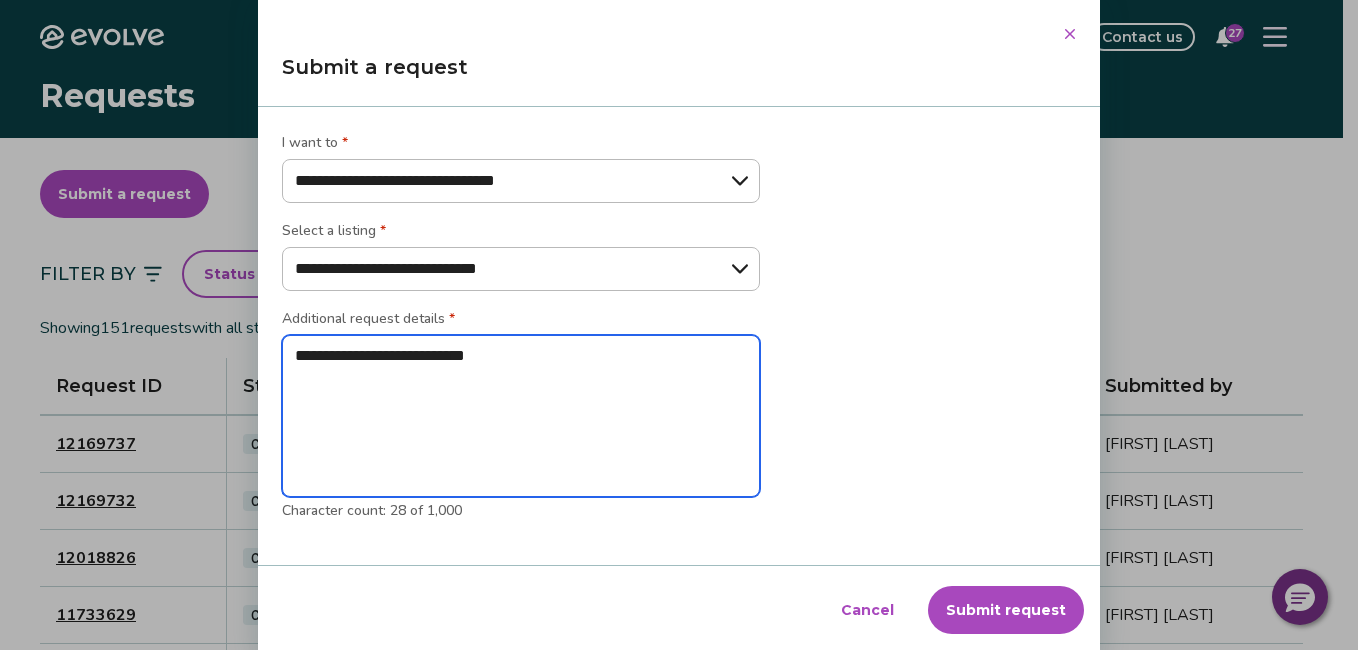 type on "**********" 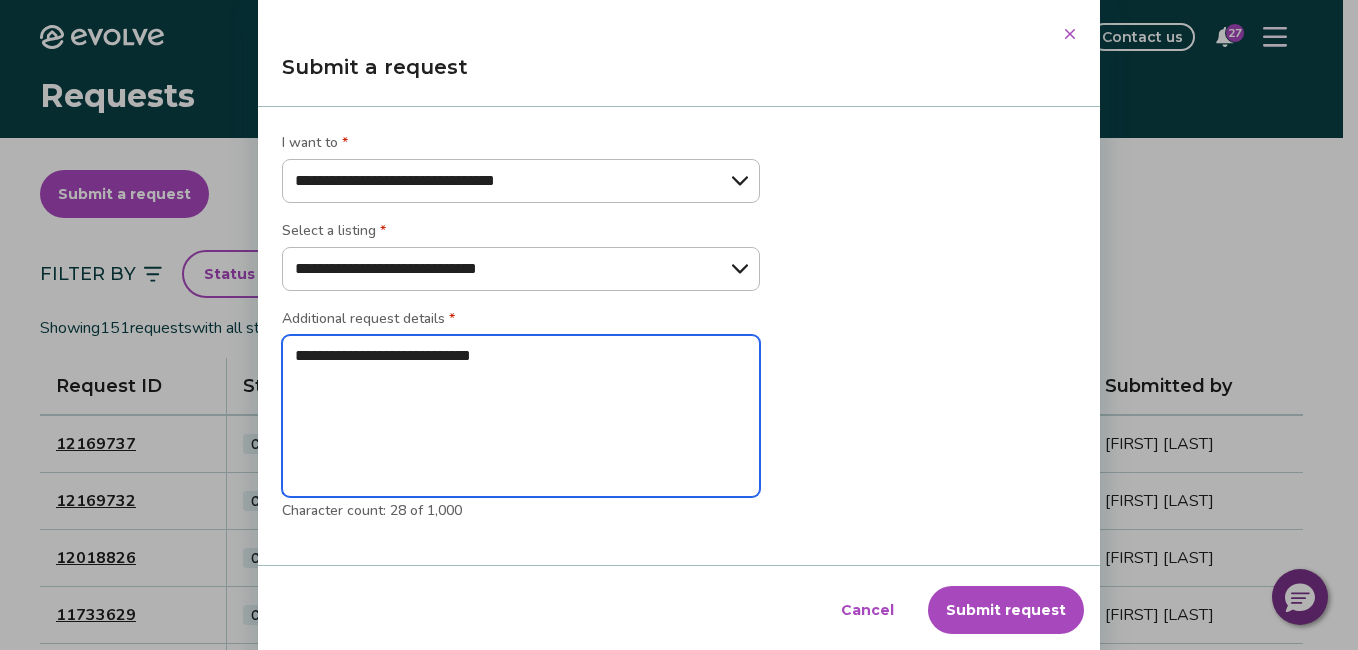 type on "*" 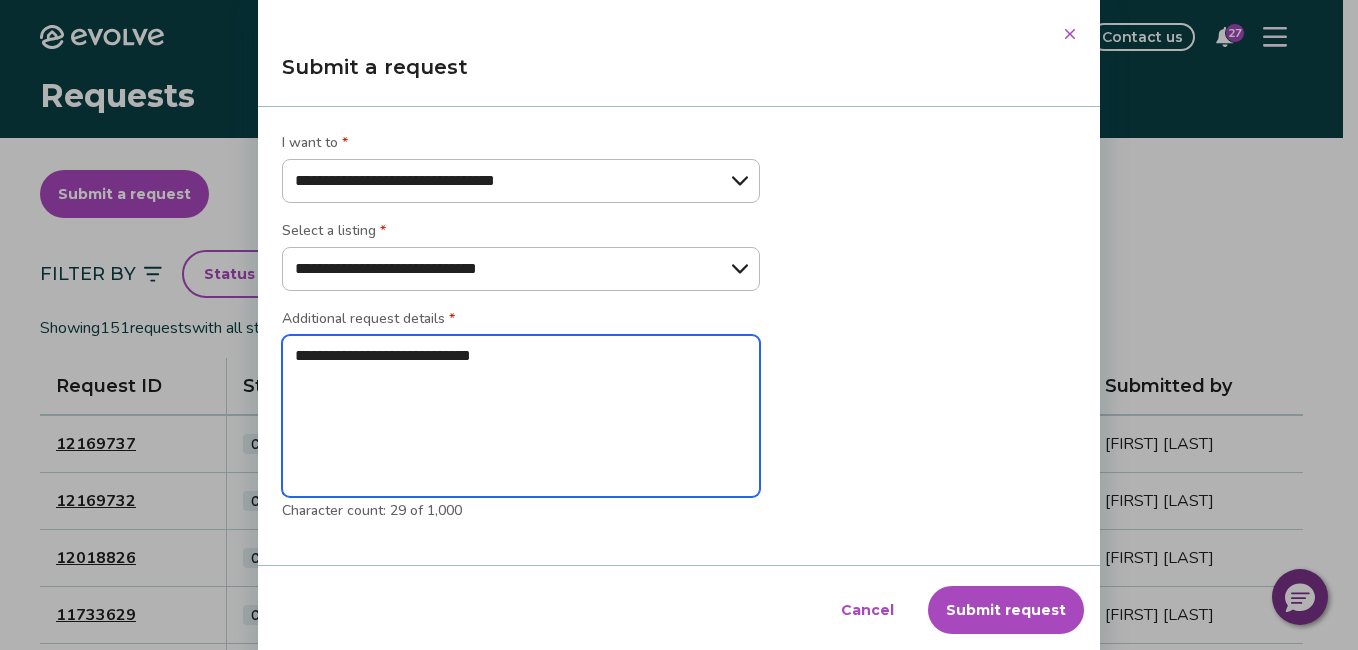 type on "**********" 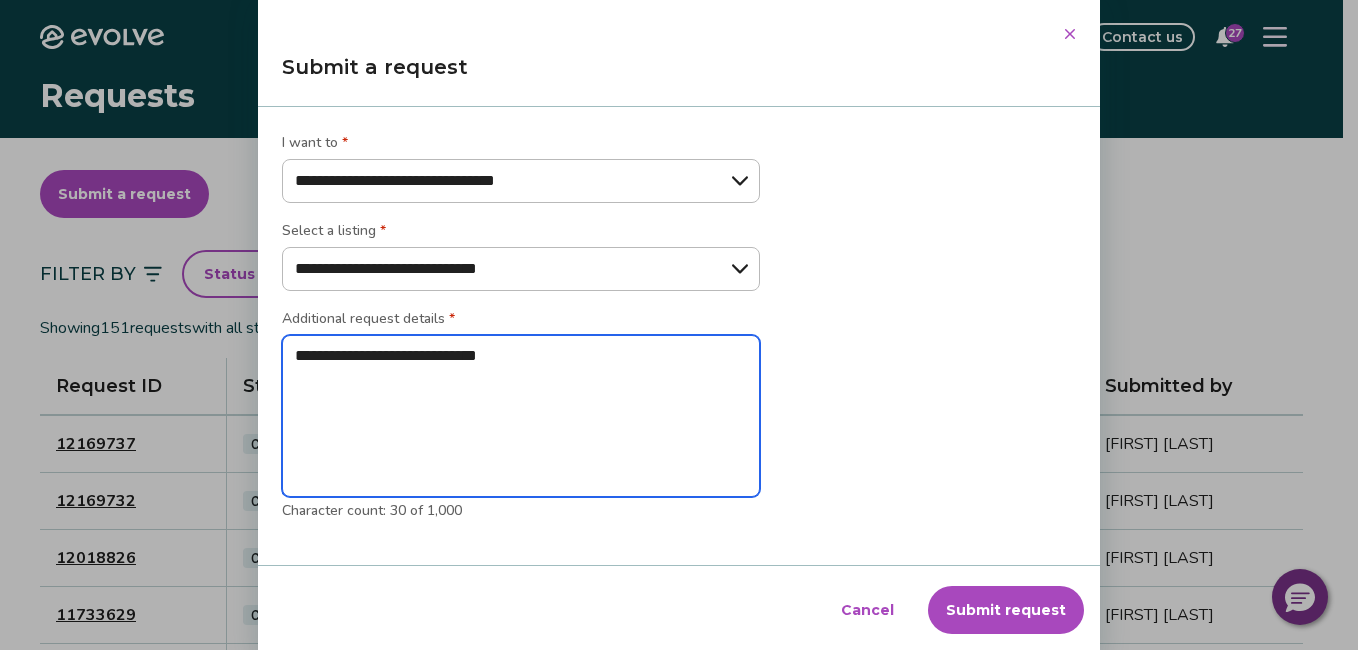 type on "**********" 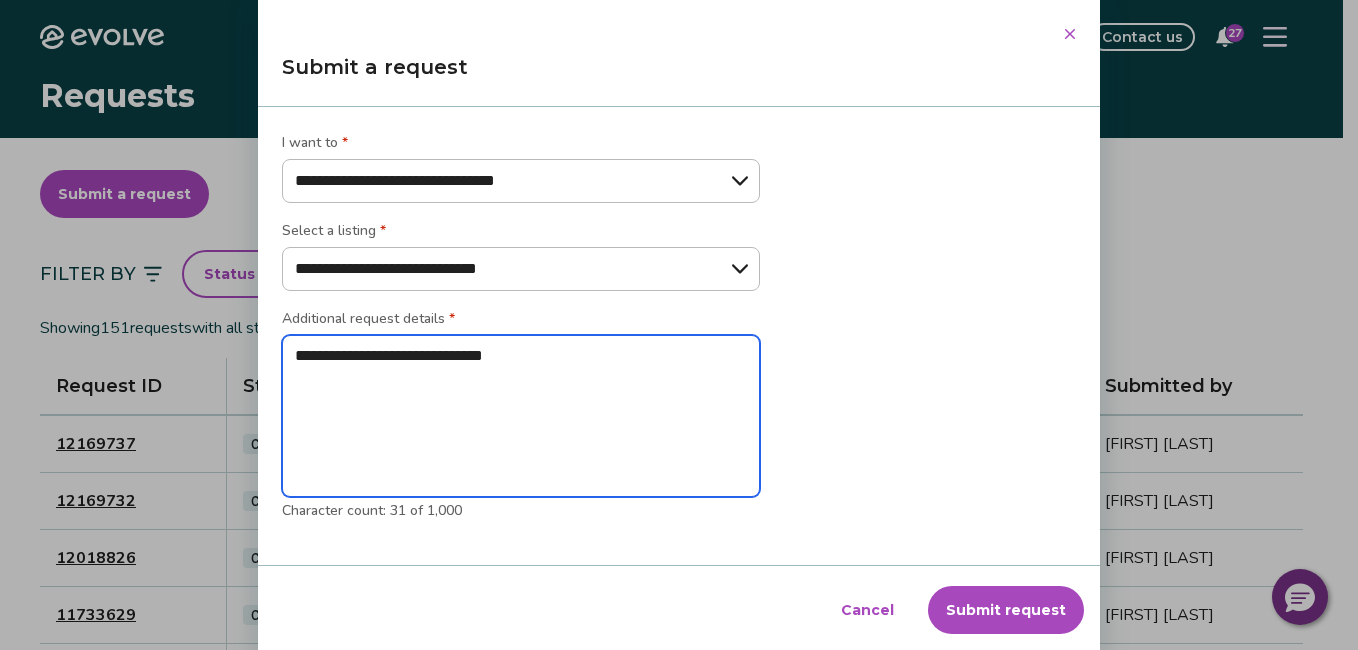 type on "**********" 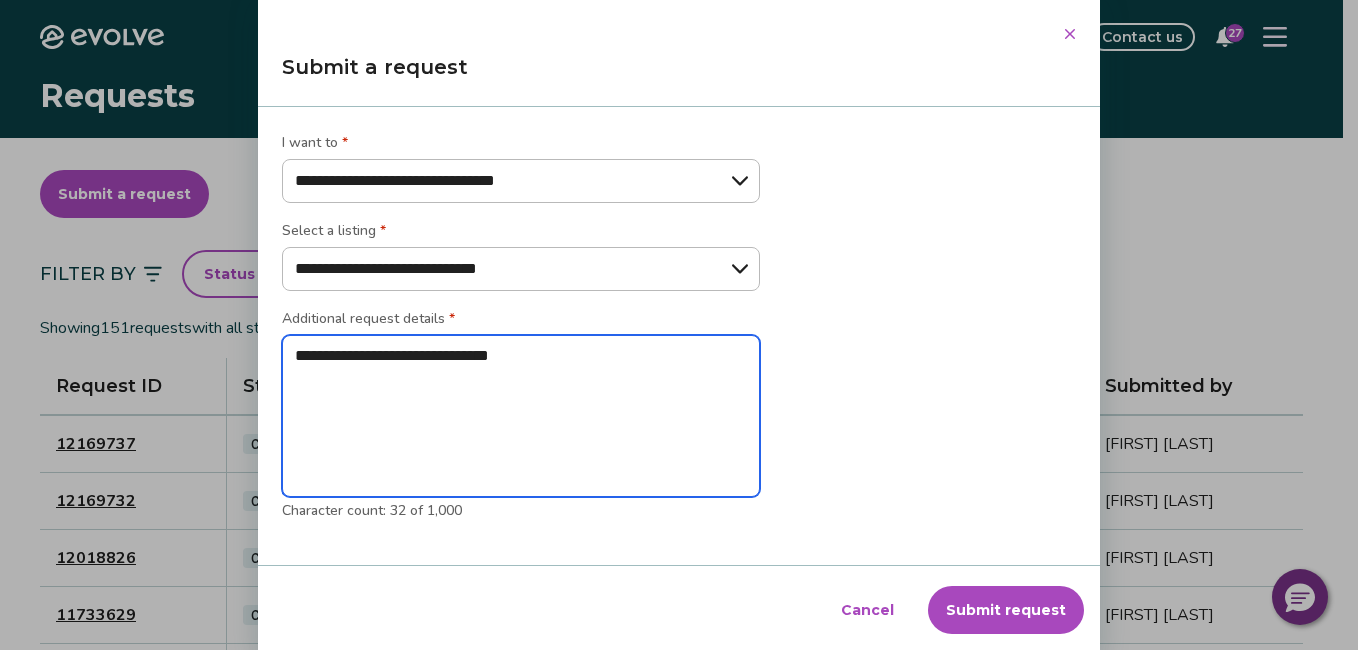 type on "**********" 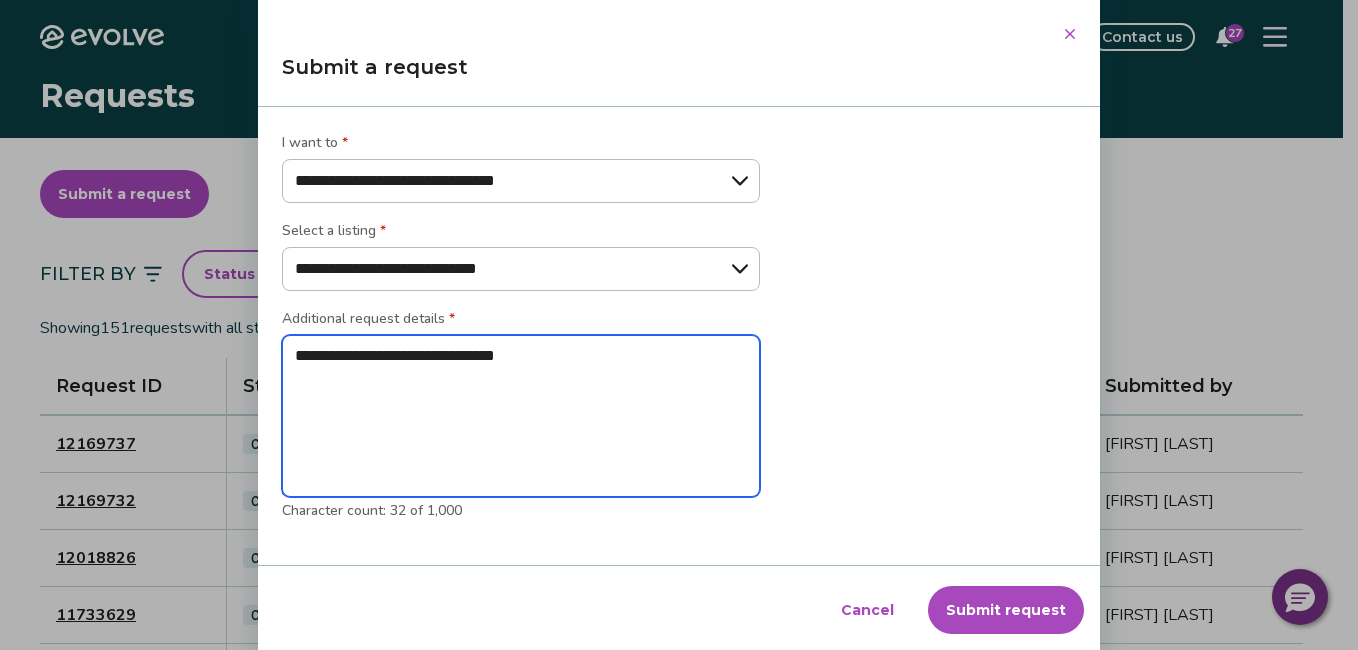 type on "*" 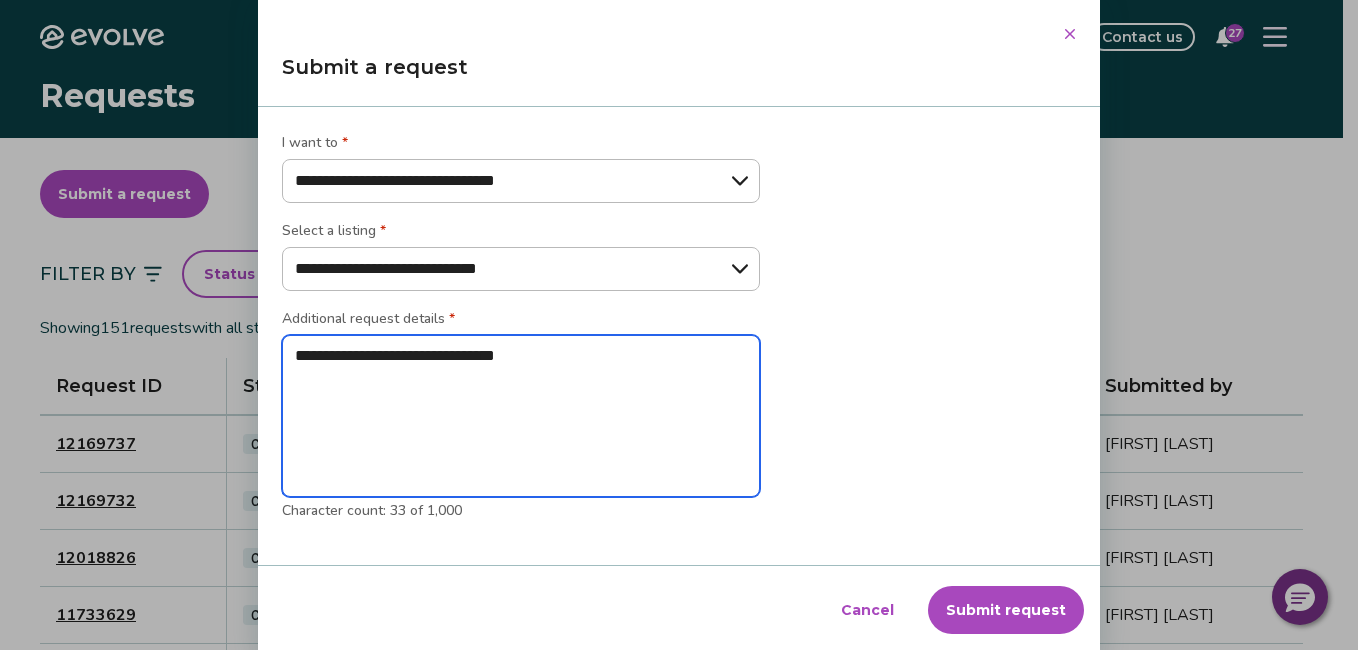 type on "**********" 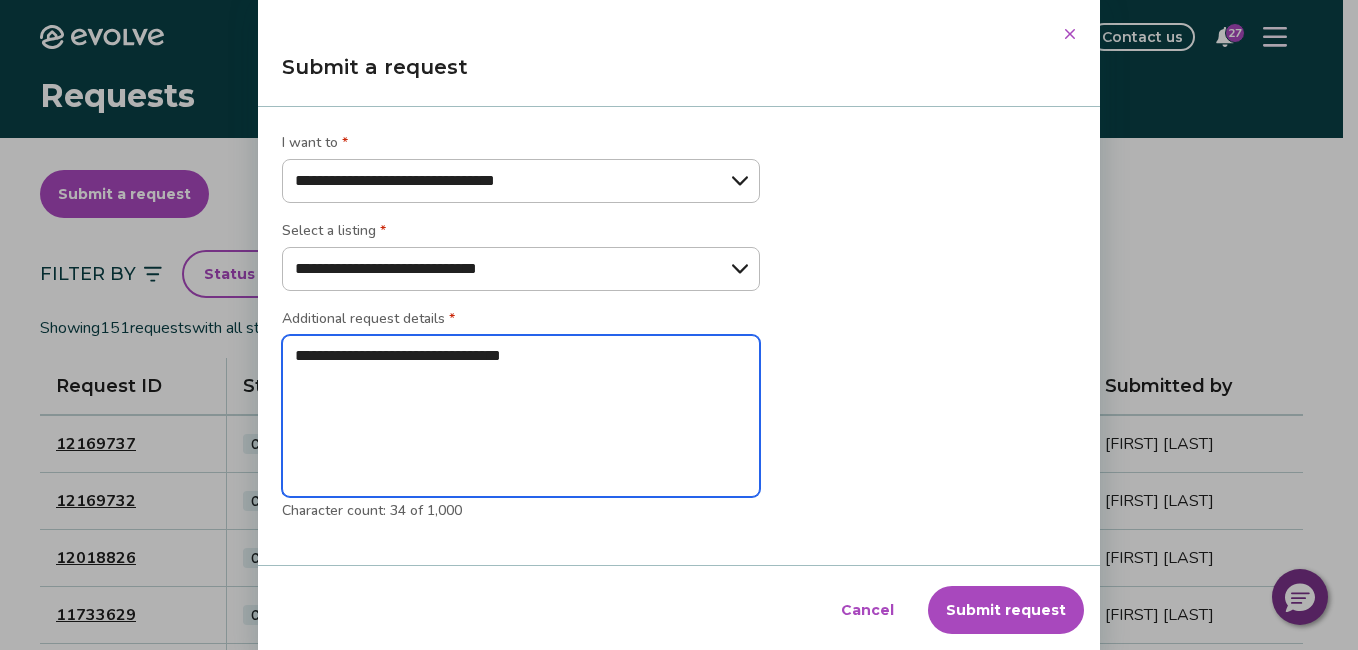 type on "**********" 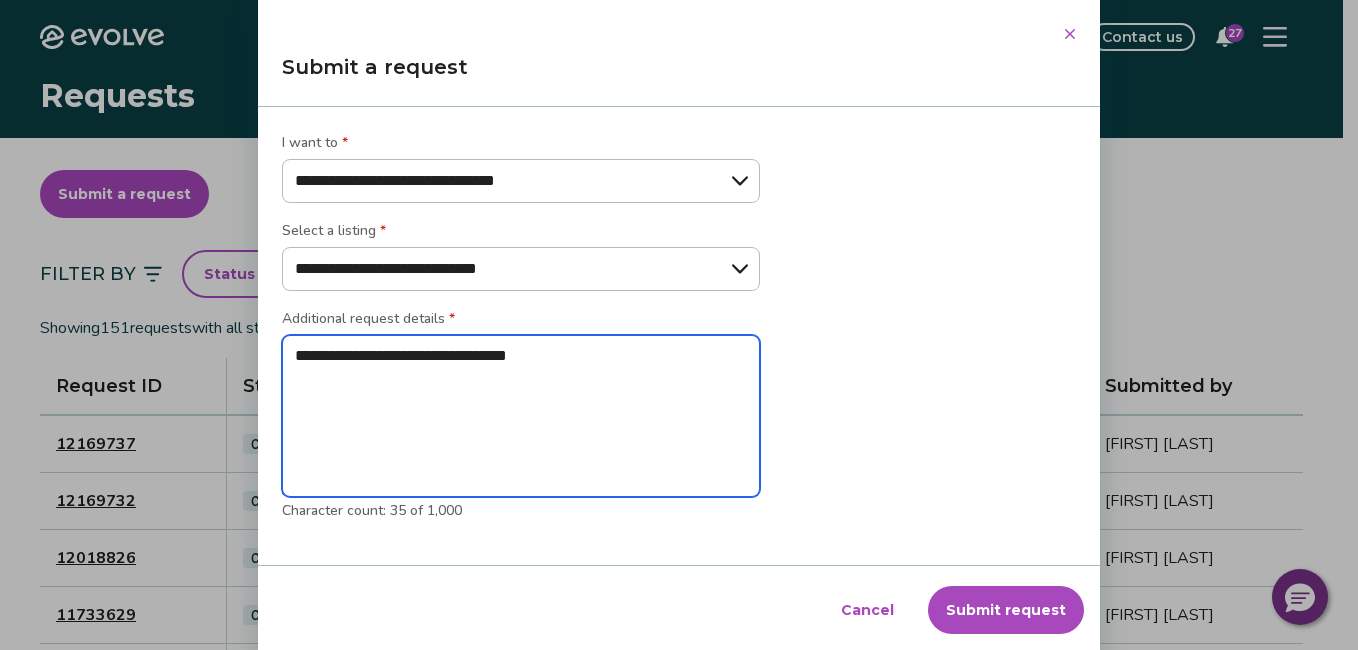 type on "**********" 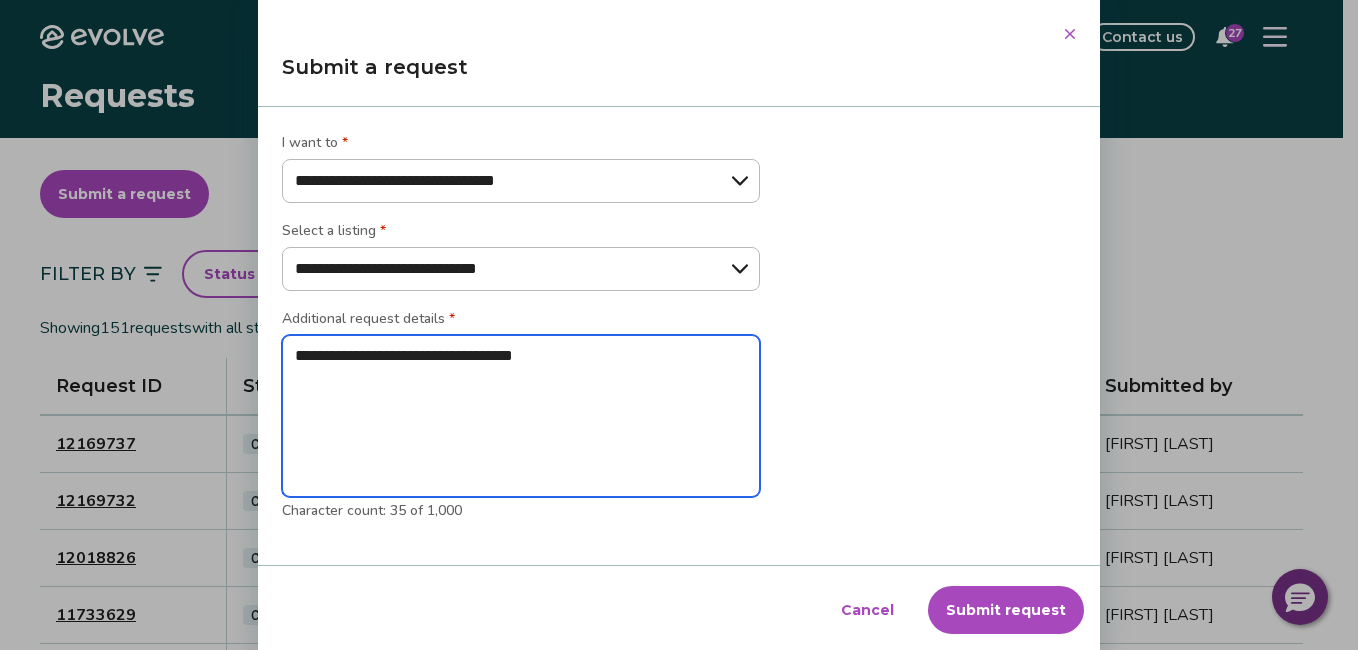 type on "*" 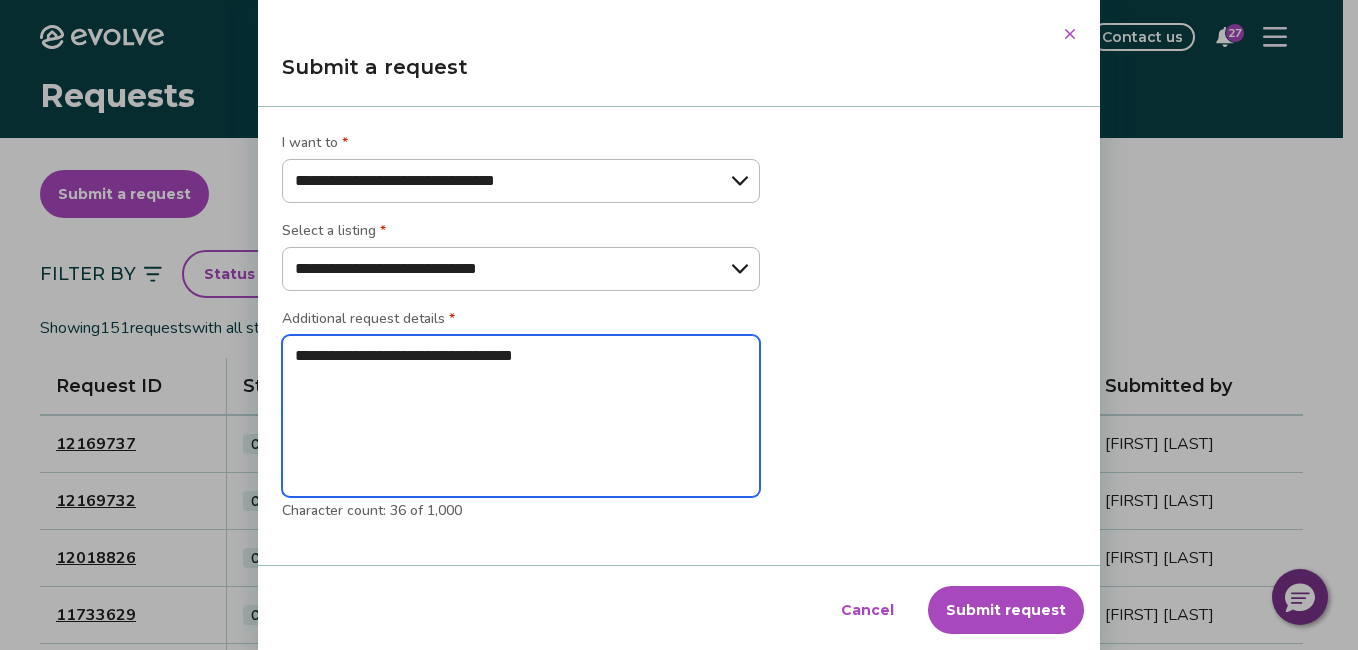 type on "**********" 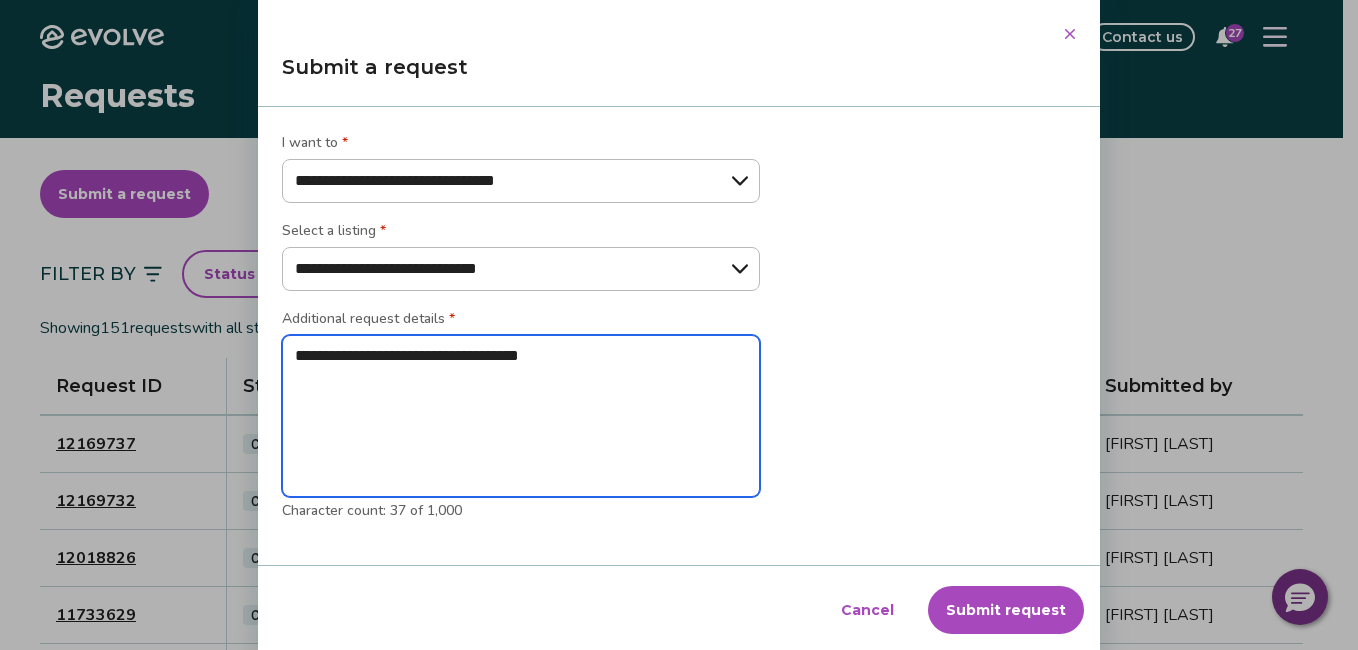 type on "**********" 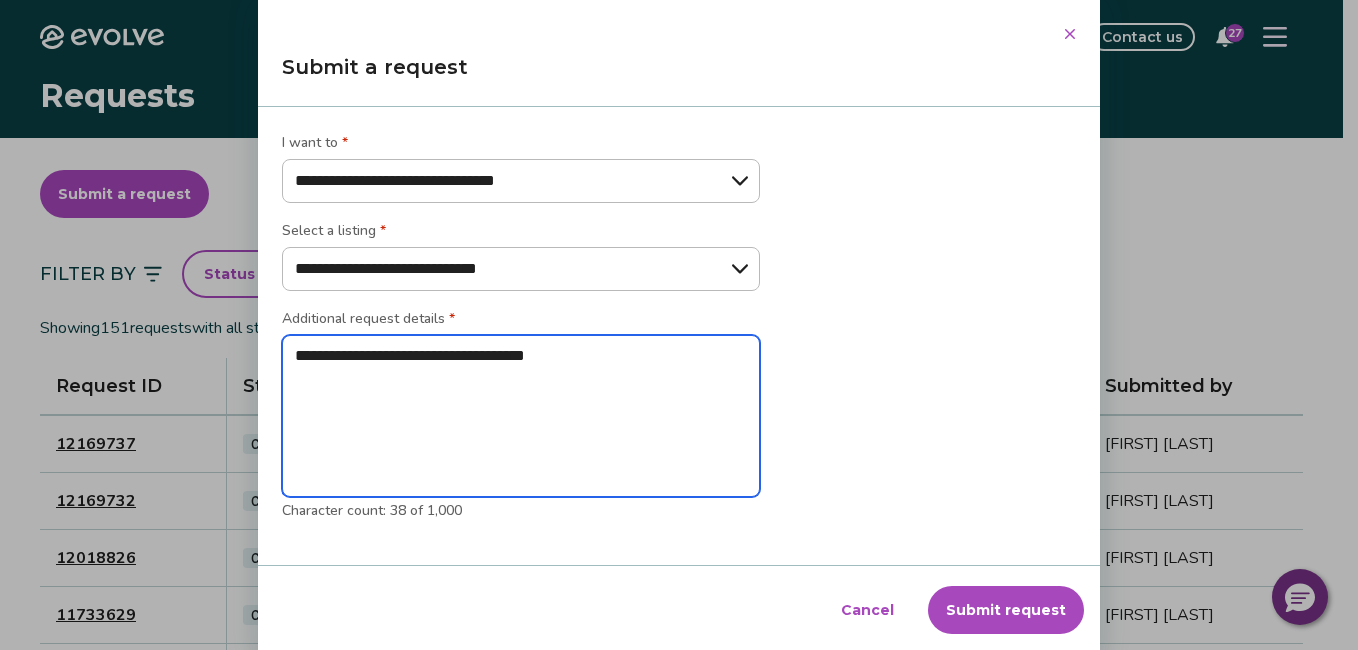 type on "**********" 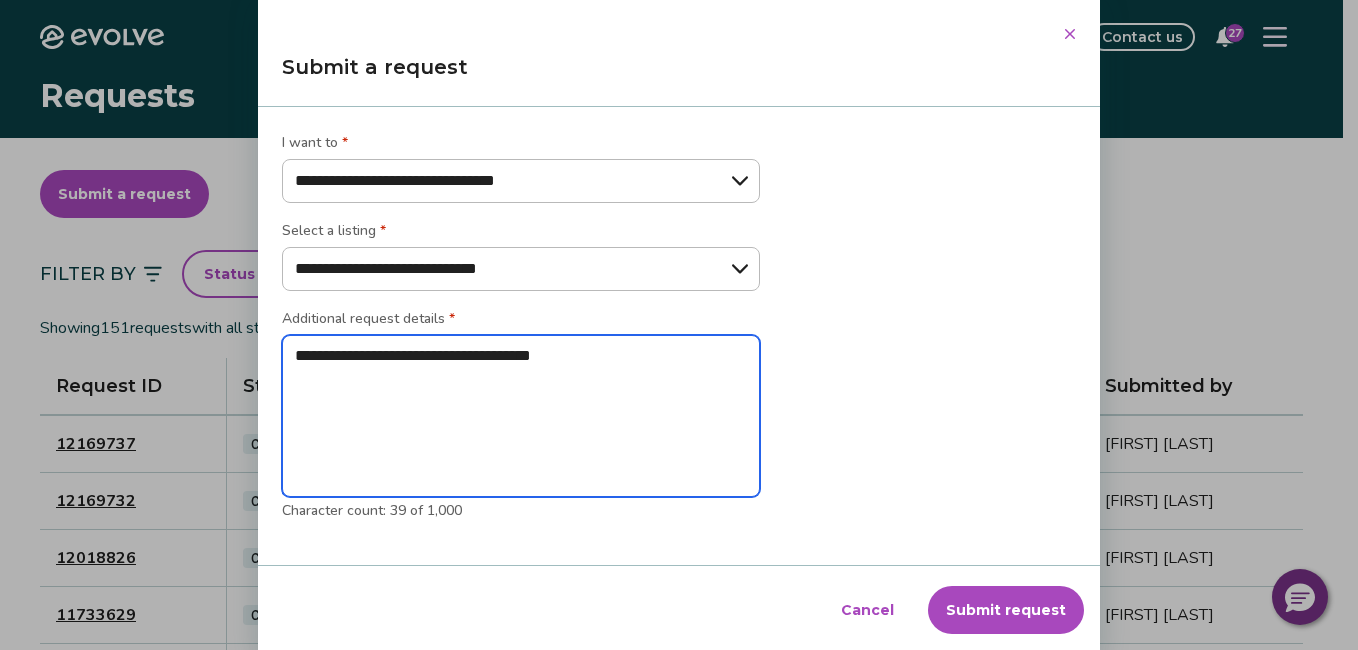 type on "**********" 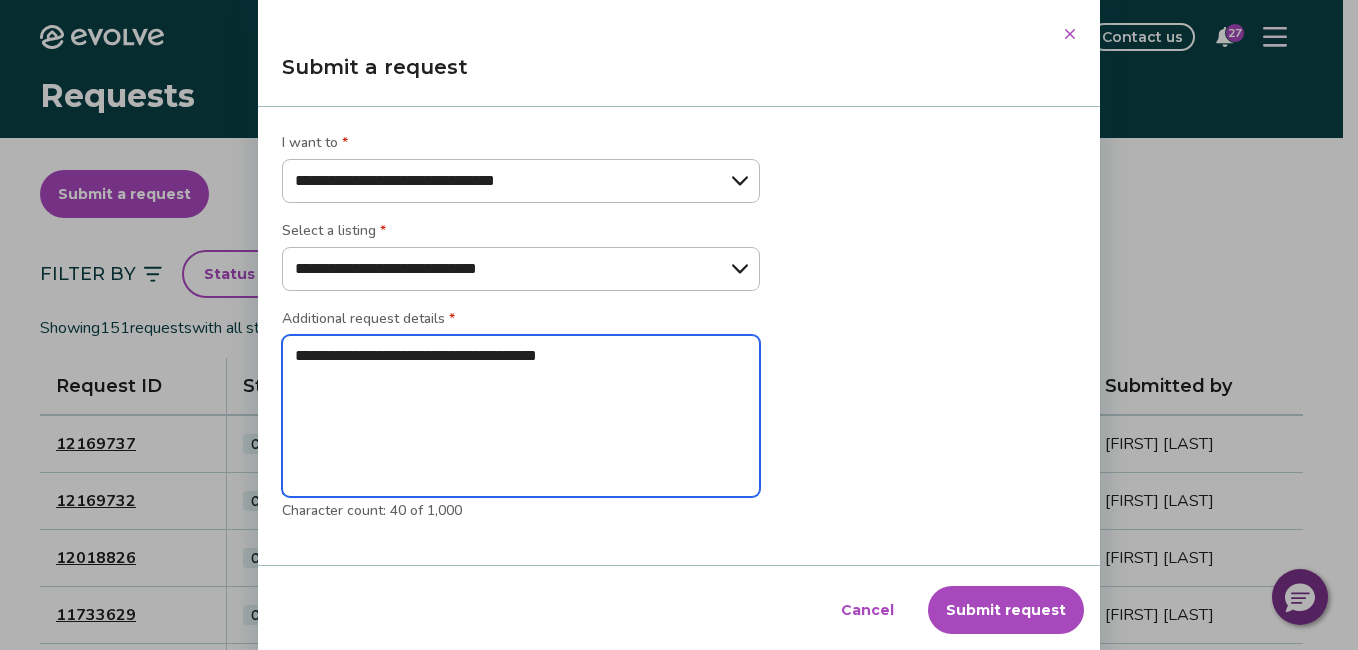 type on "**********" 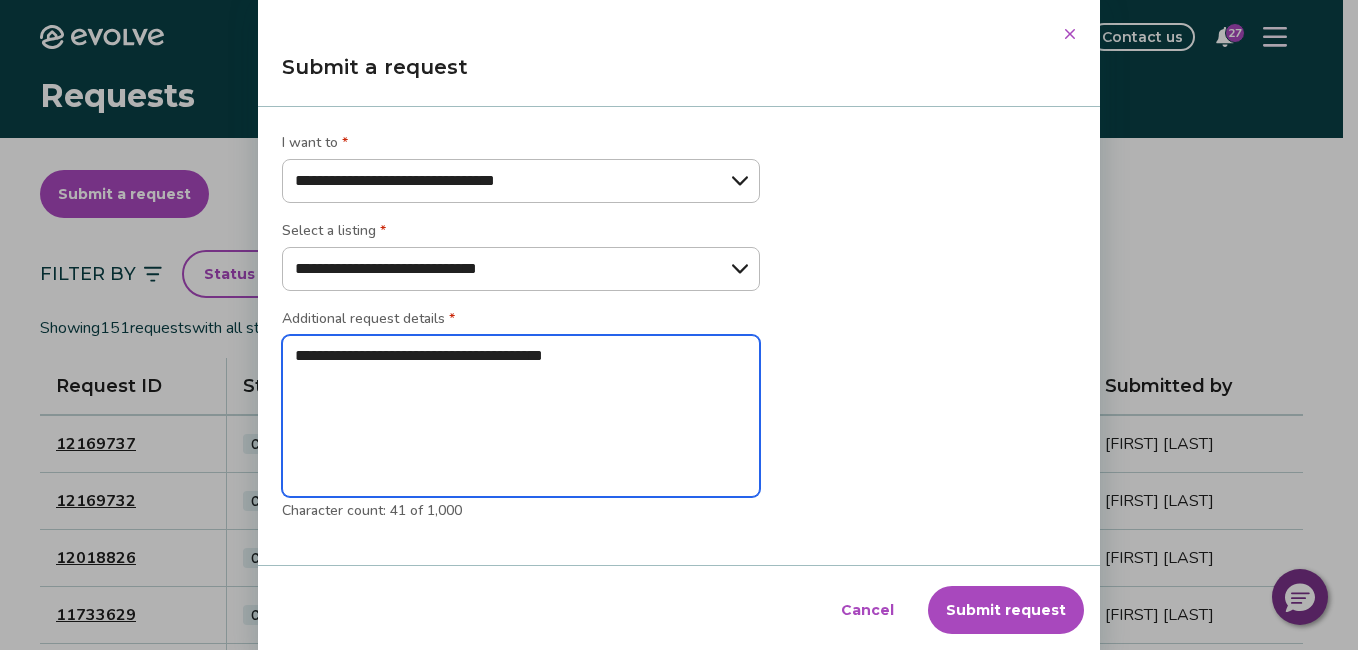 type on "**********" 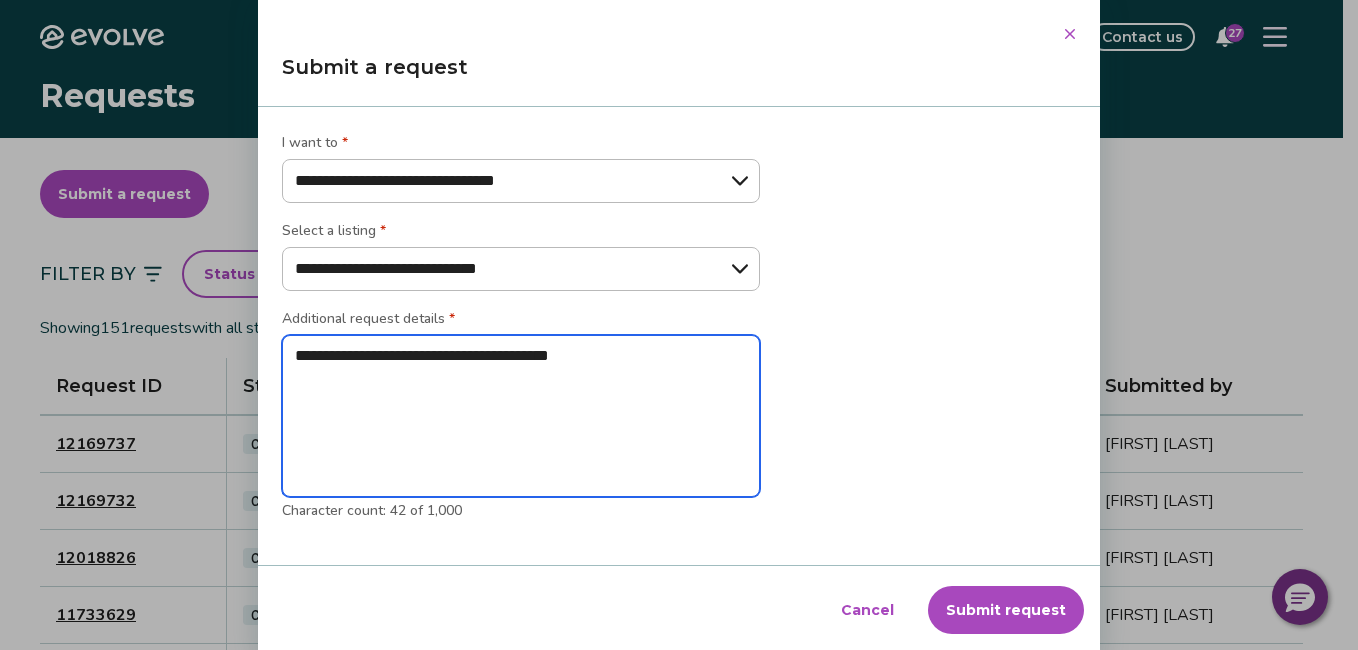 type on "**********" 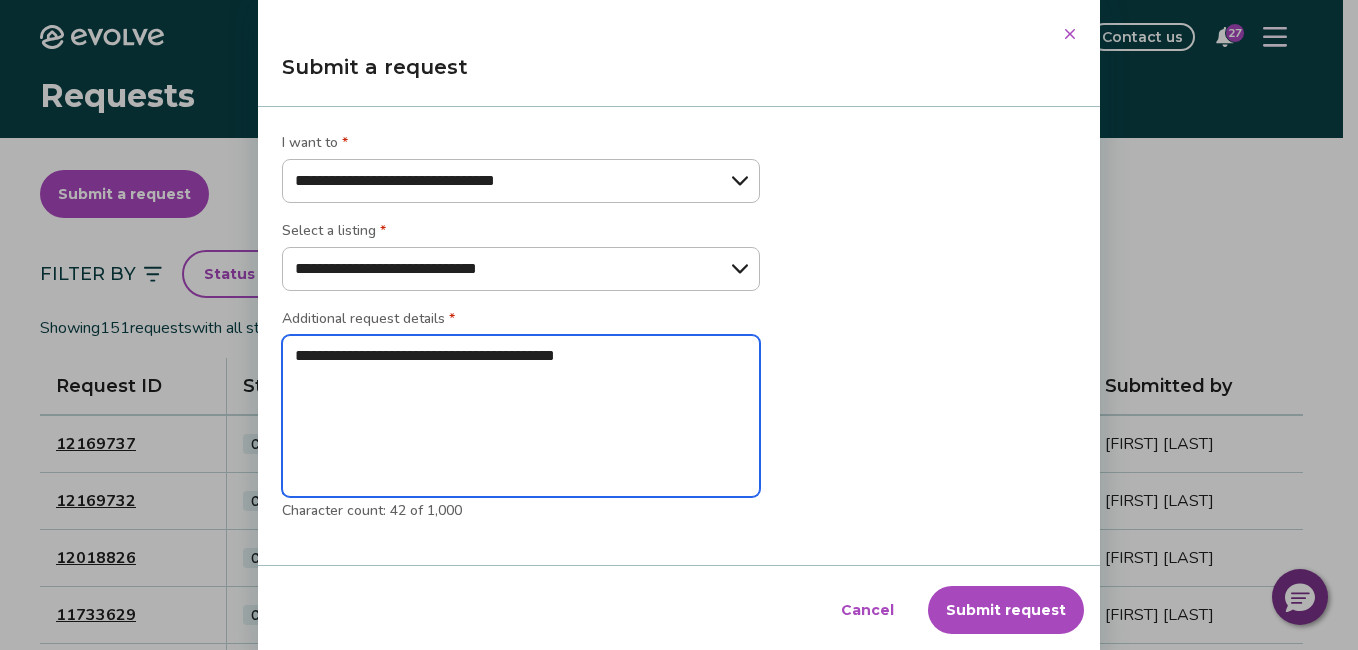 type on "*" 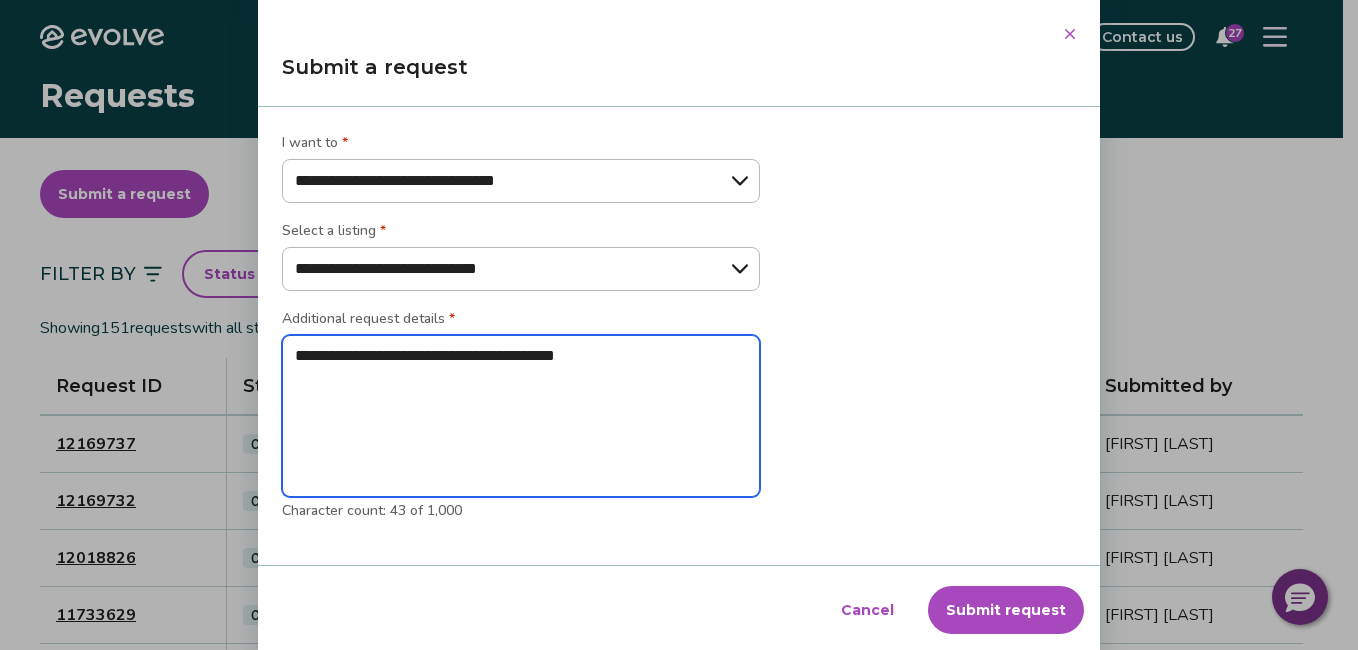 type on "**********" 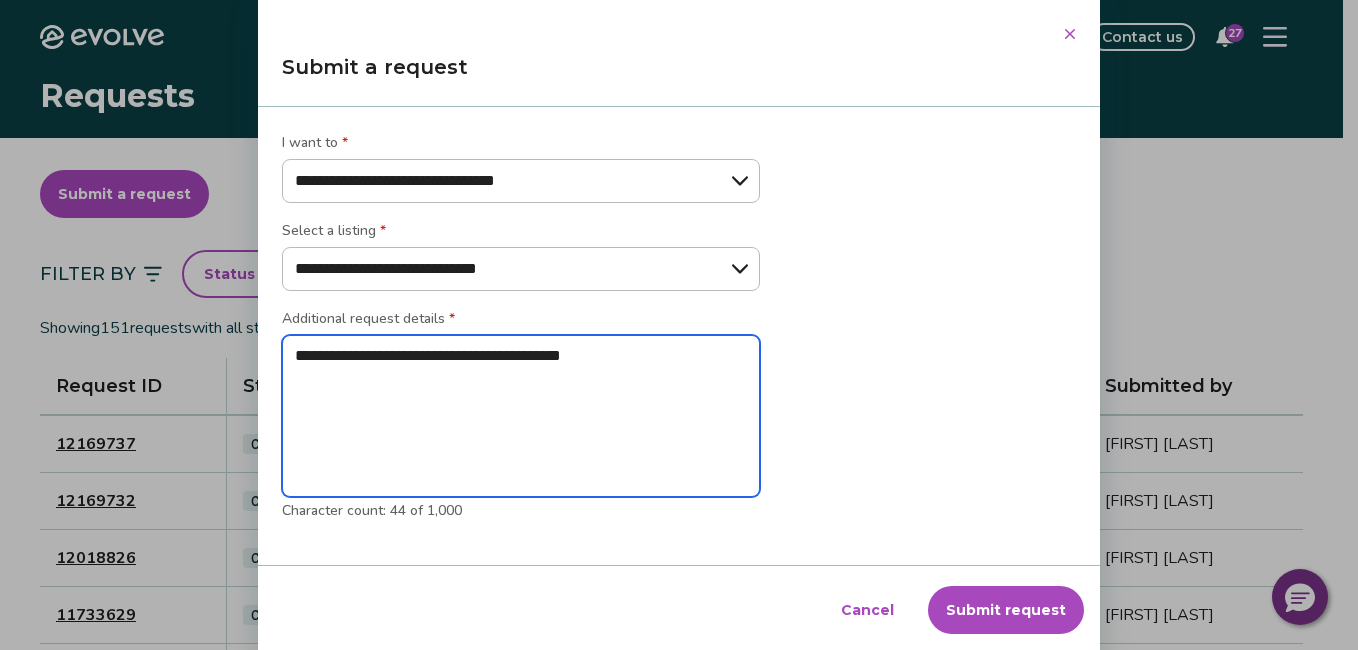 type on "**********" 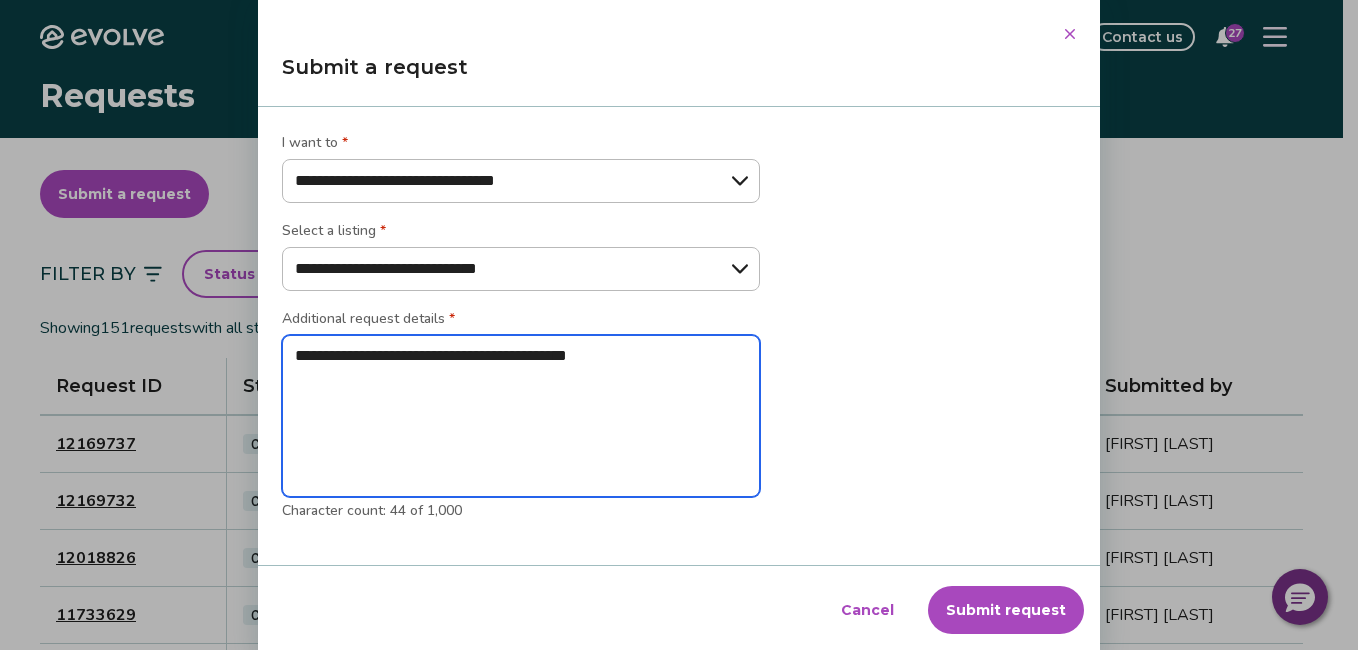 type on "*" 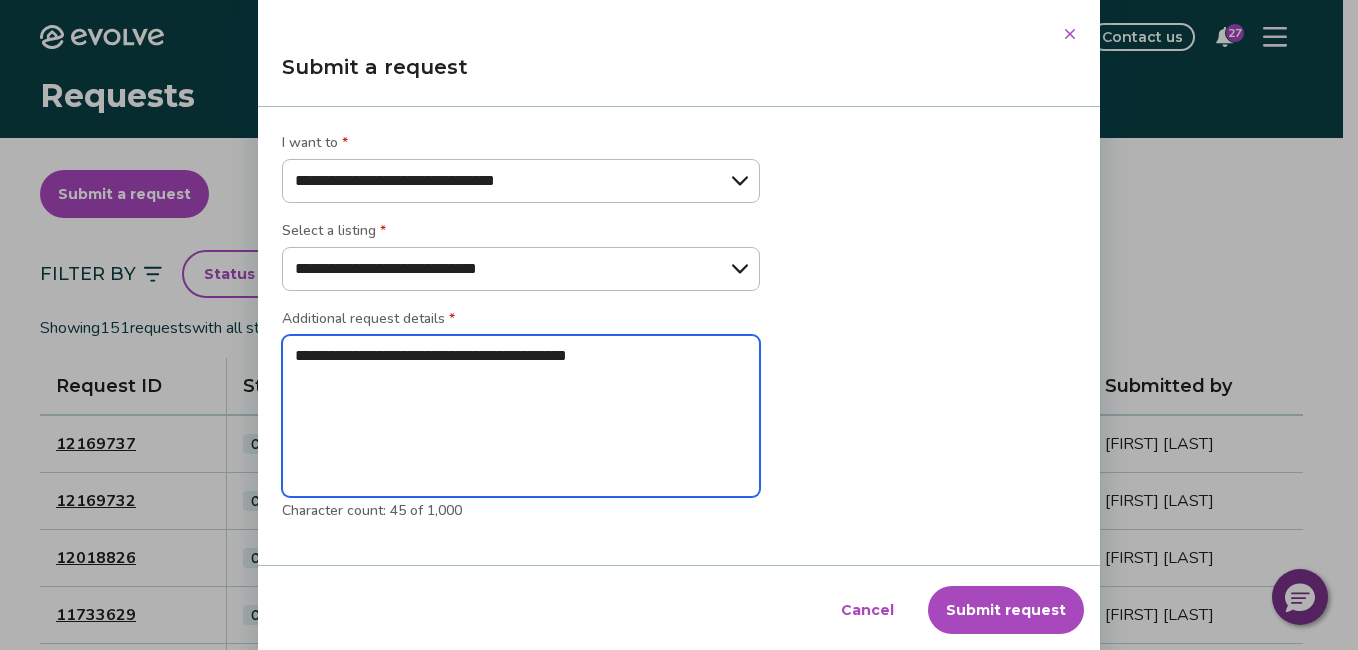 type on "**********" 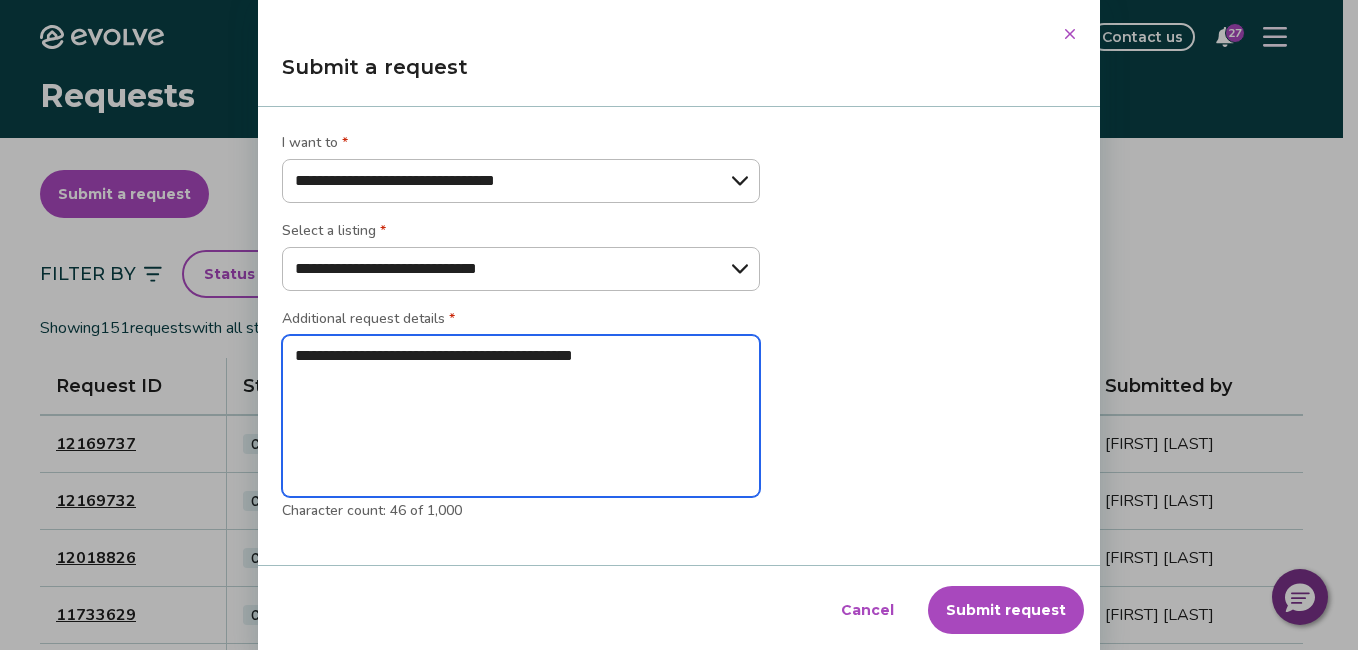 type on "**********" 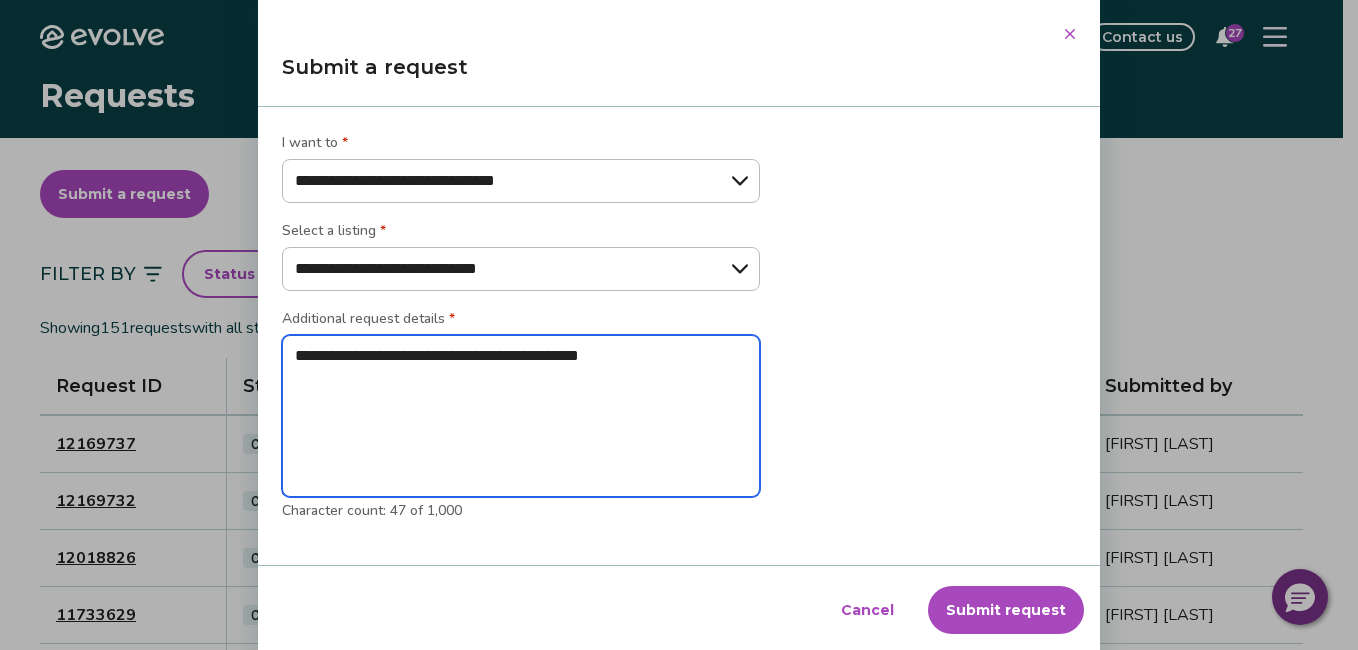 type on "**********" 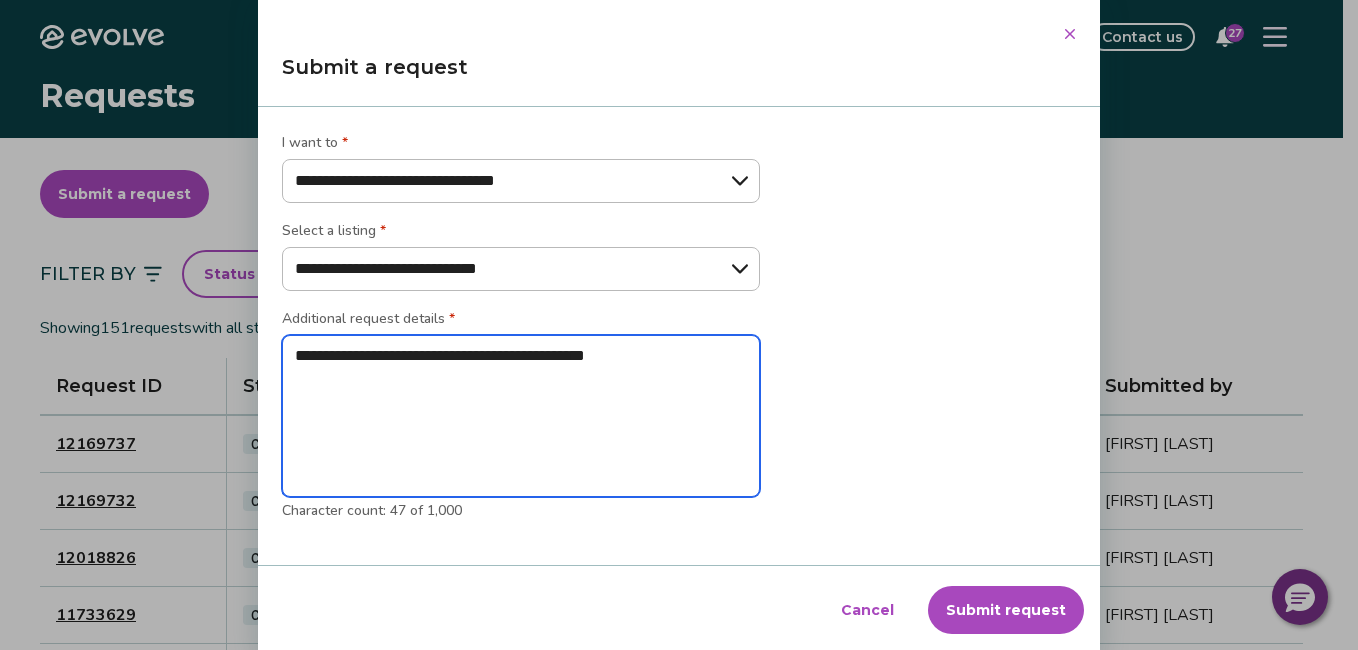 type on "*" 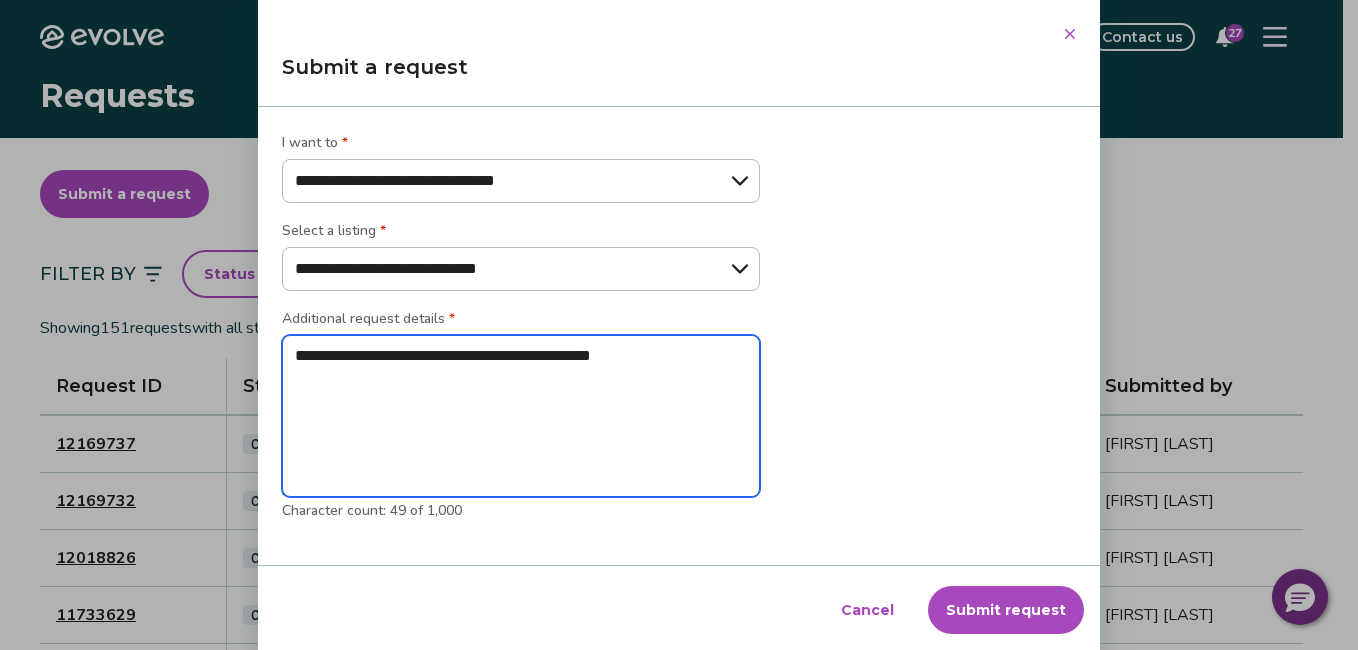 type on "**********" 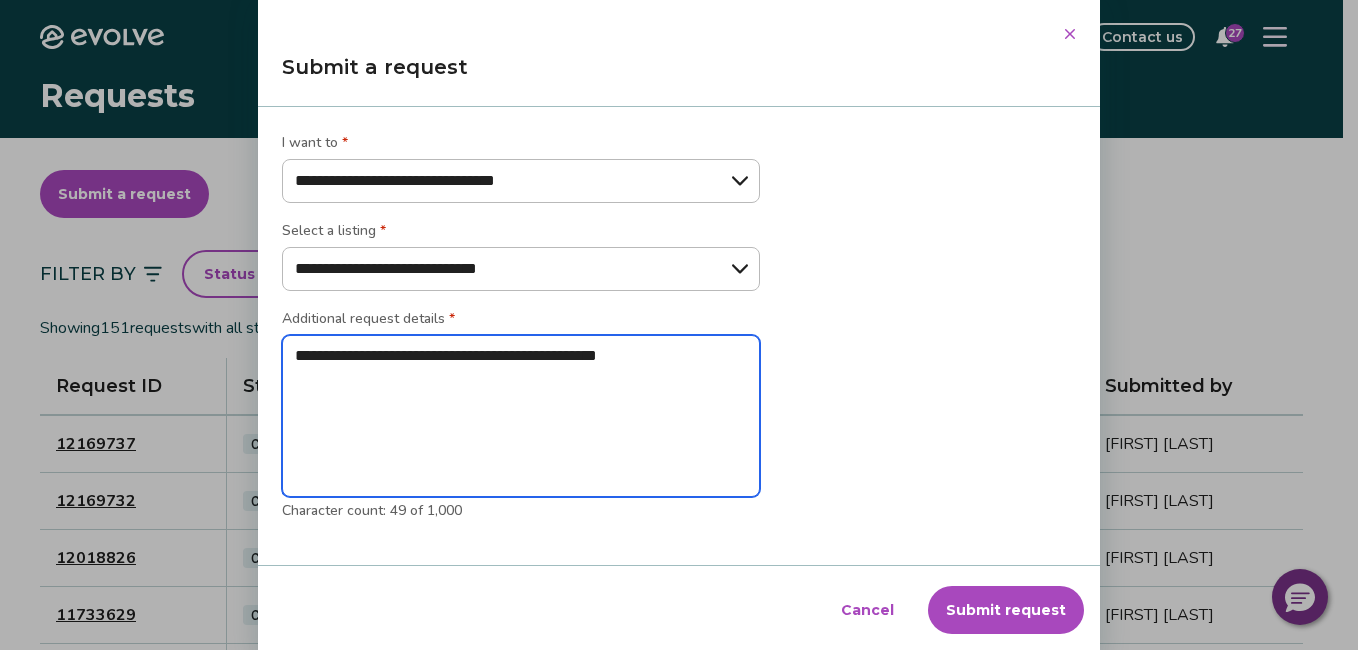 type on "*" 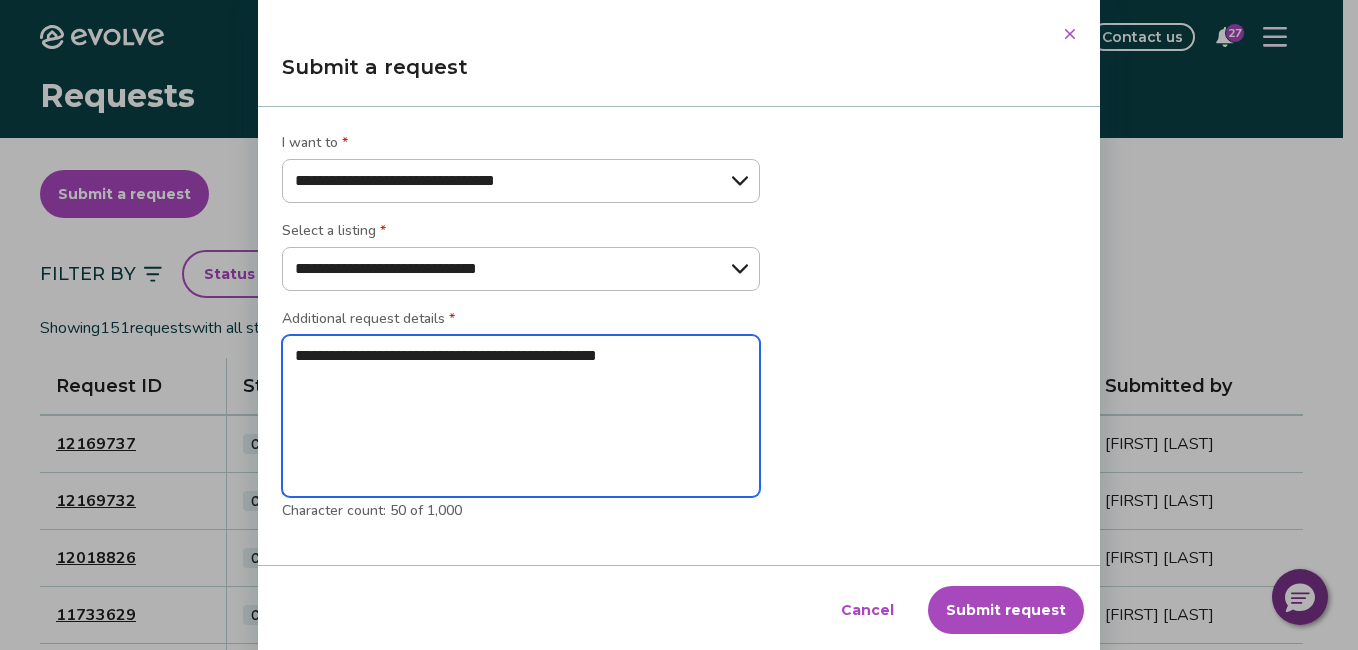 type on "**********" 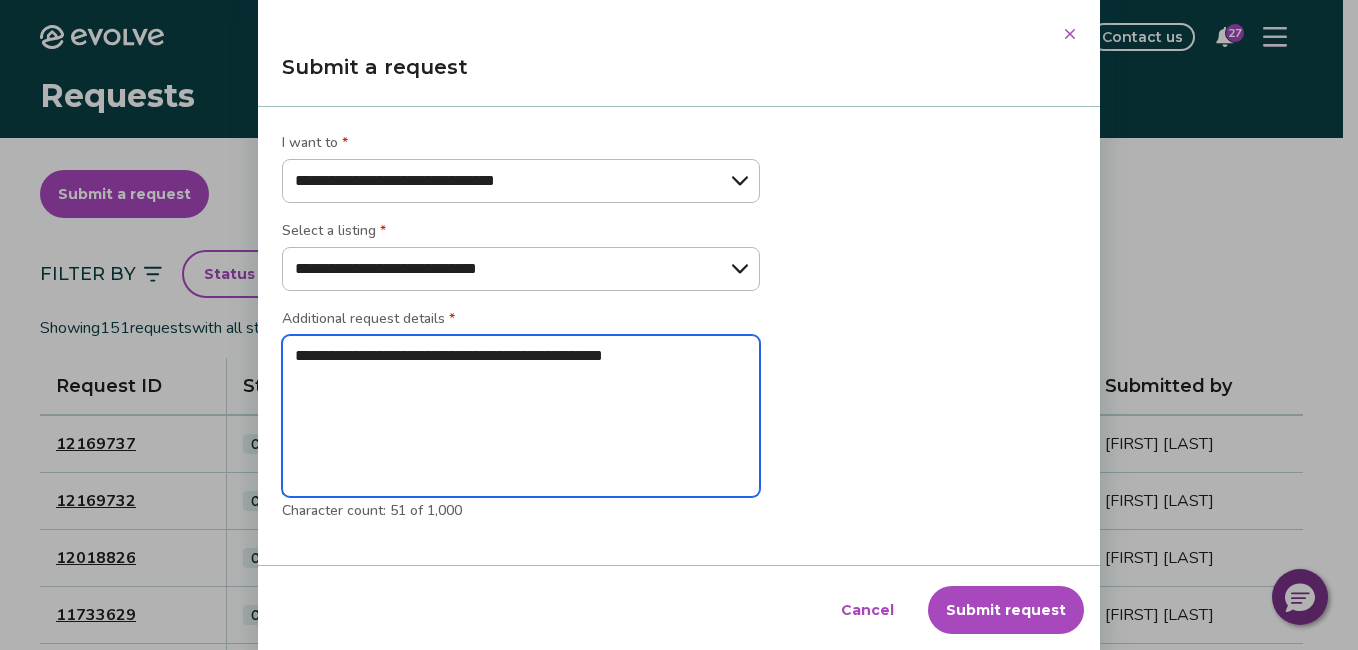 type on "**********" 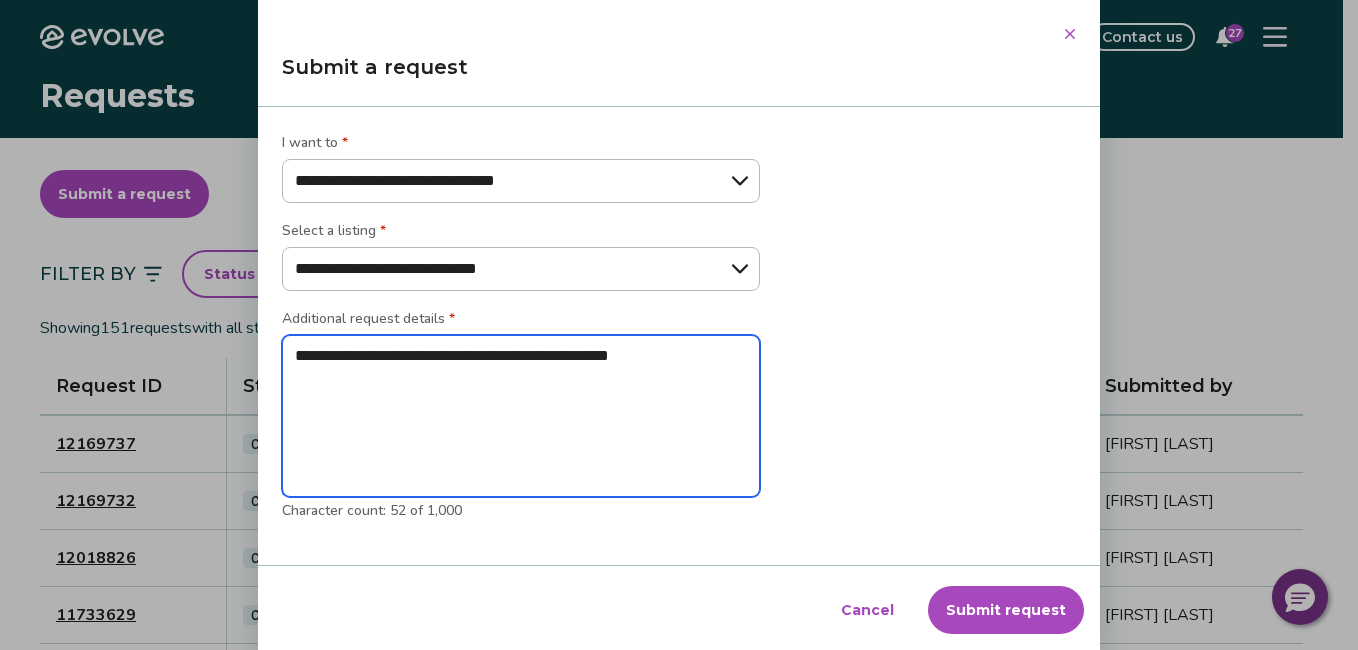 type on "**********" 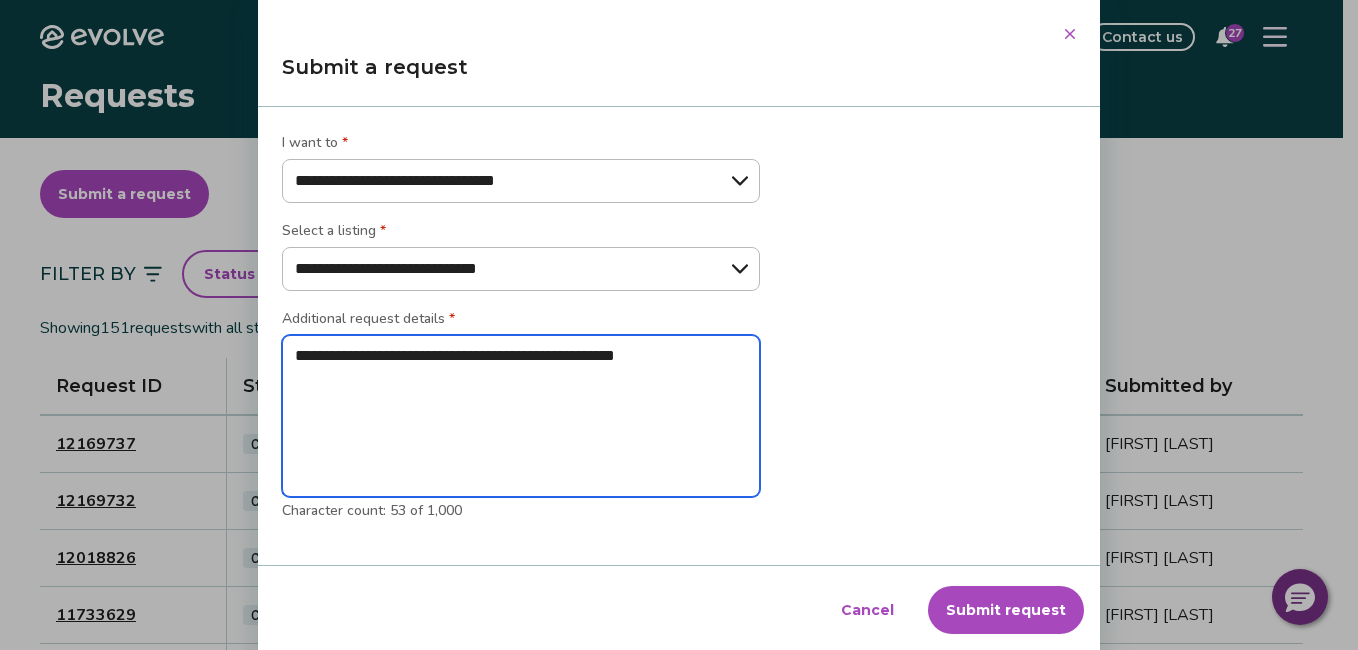 type on "**********" 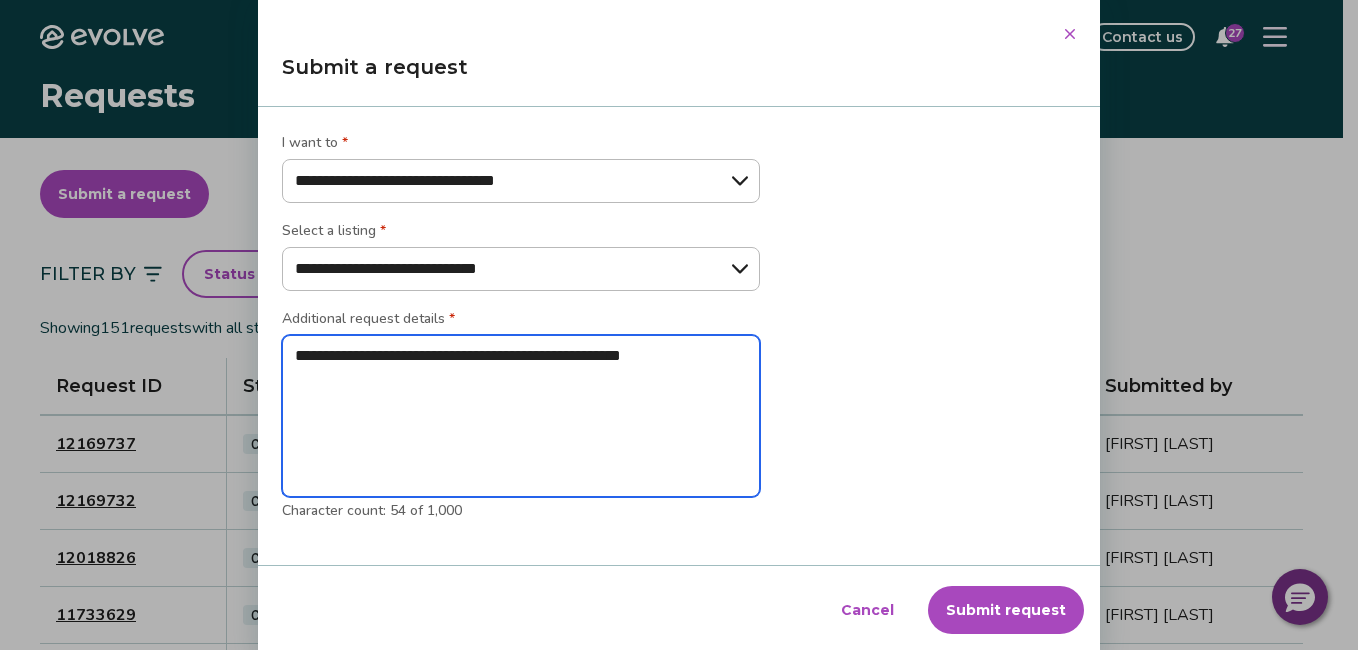 type on "**********" 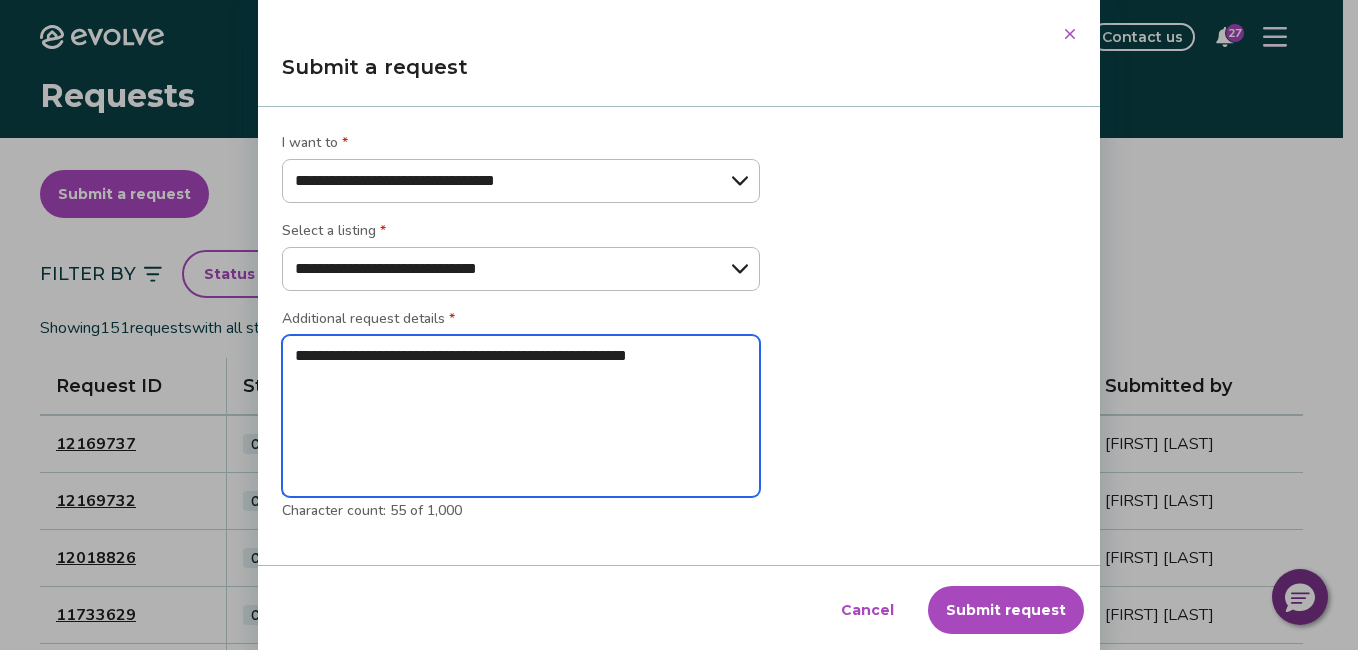 type on "**********" 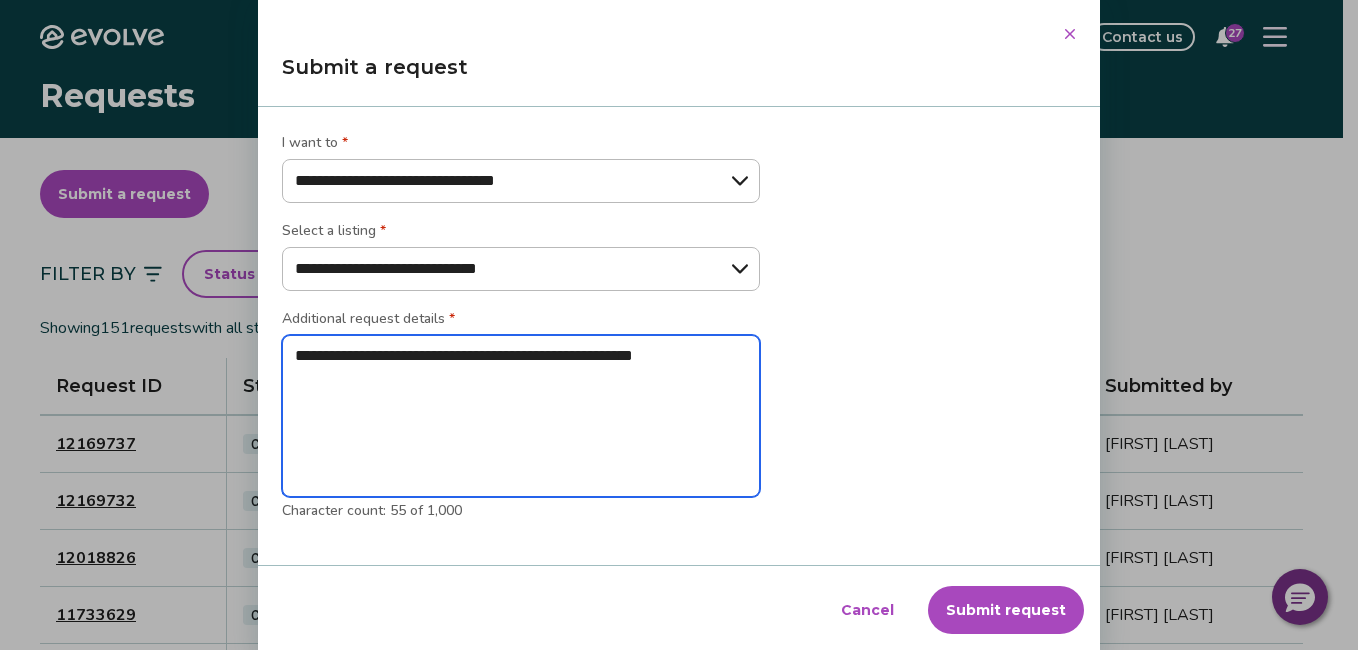 type on "*" 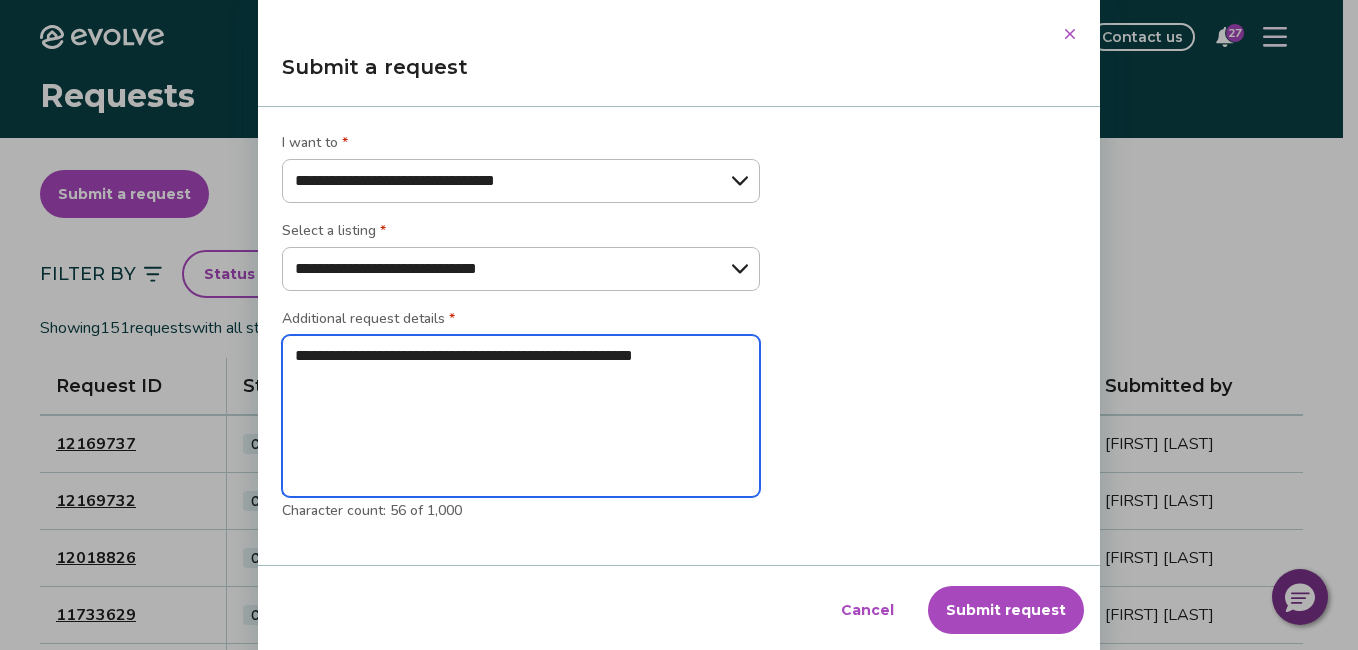 type on "**********" 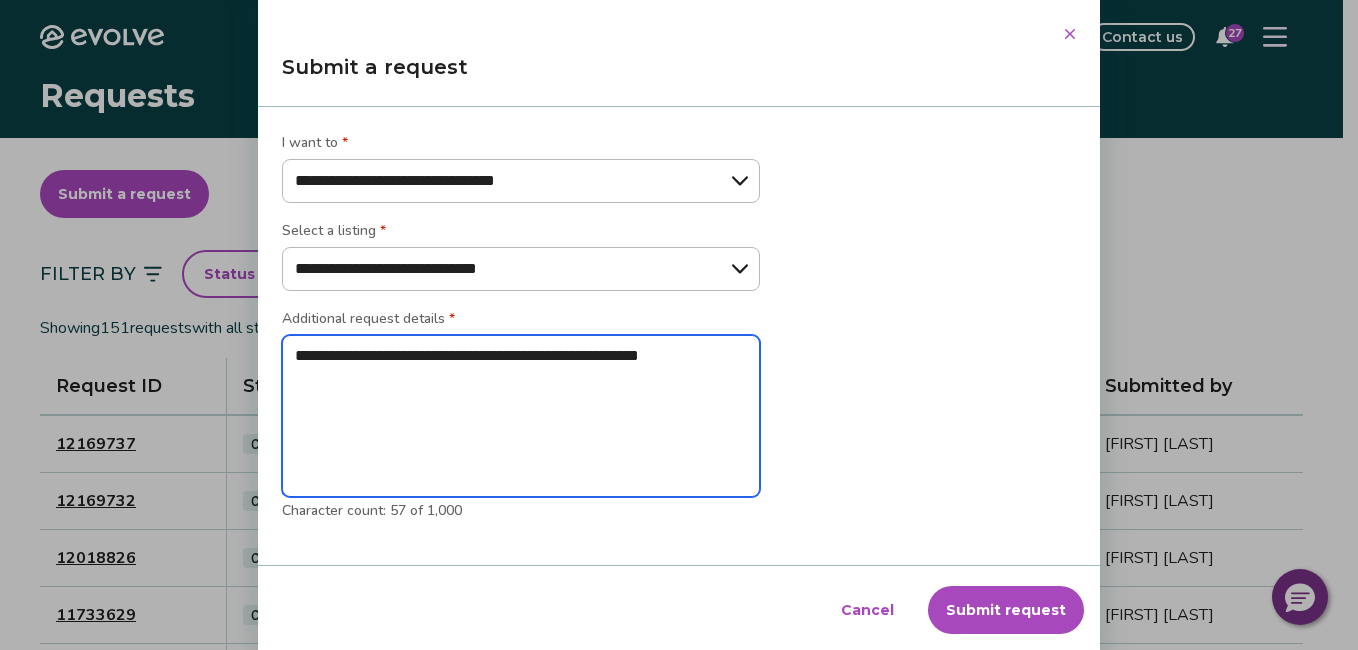 type on "**********" 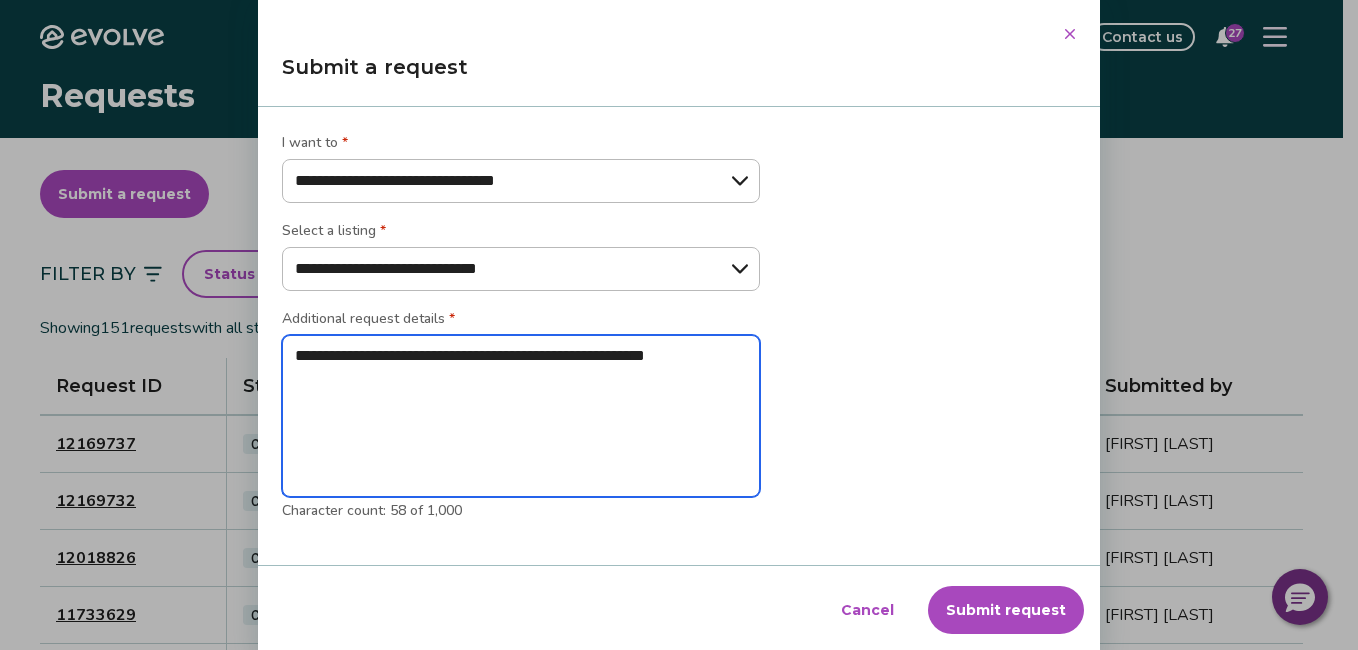 type on "**********" 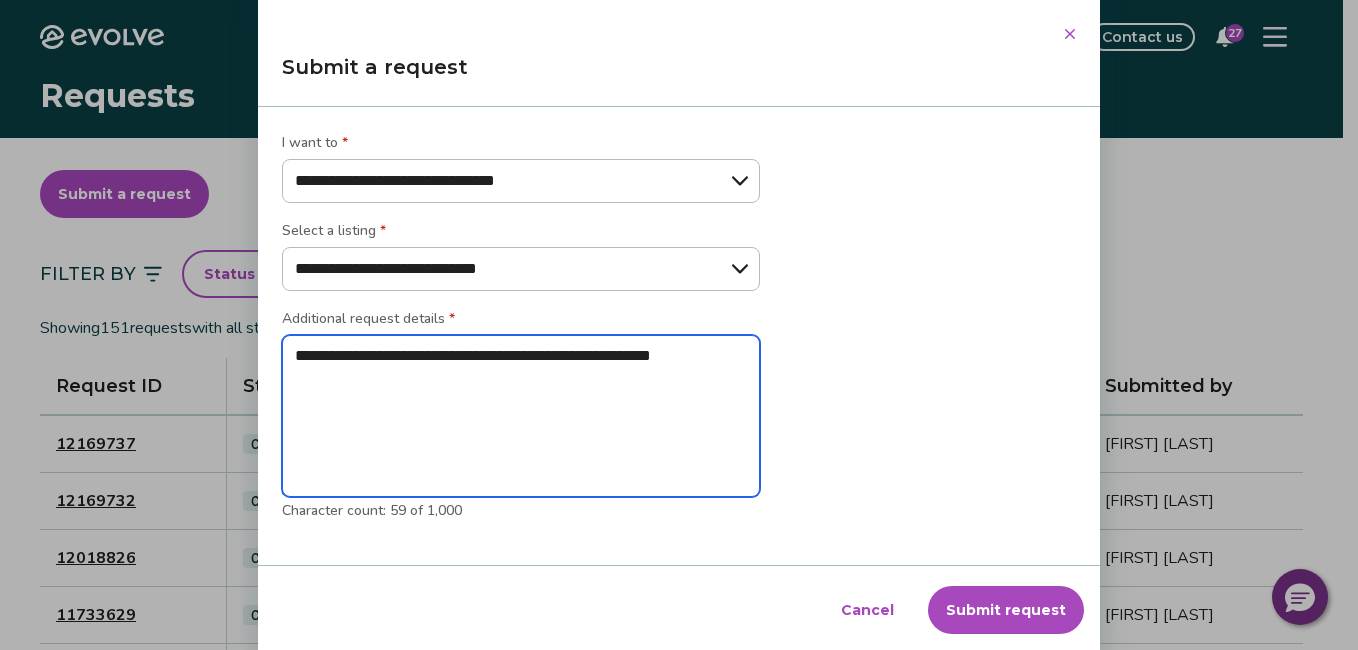 type on "**********" 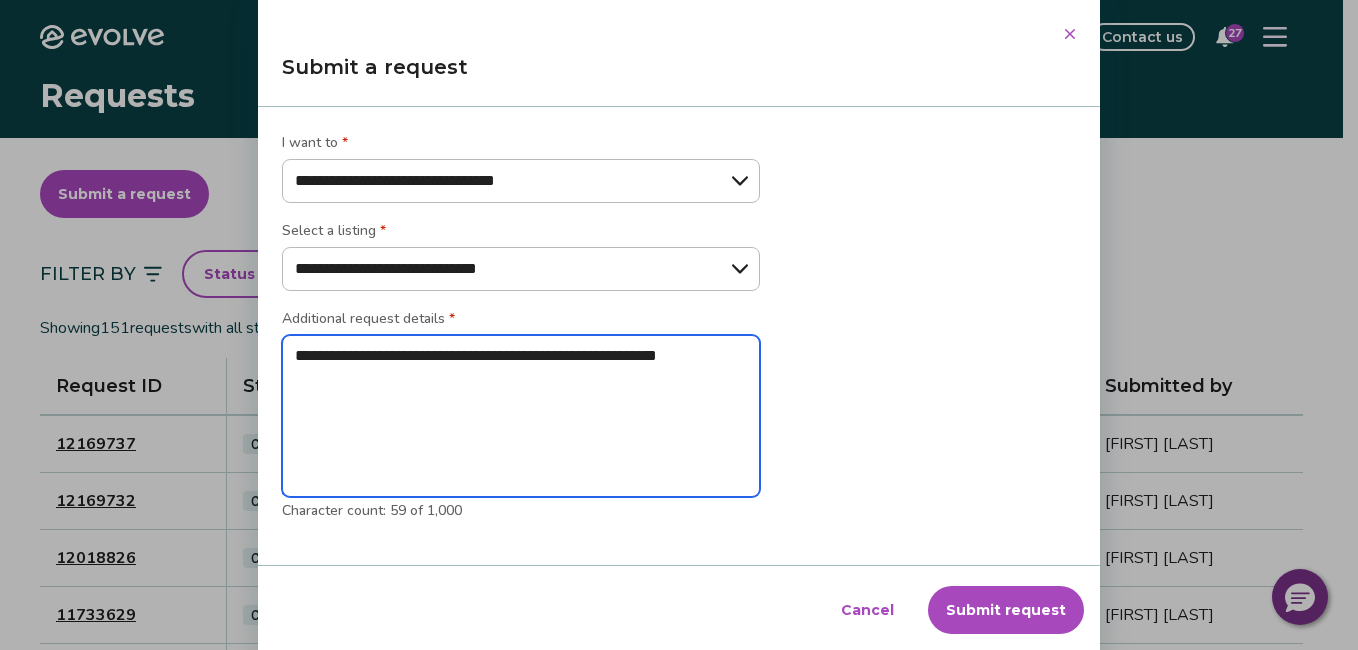 type on "**********" 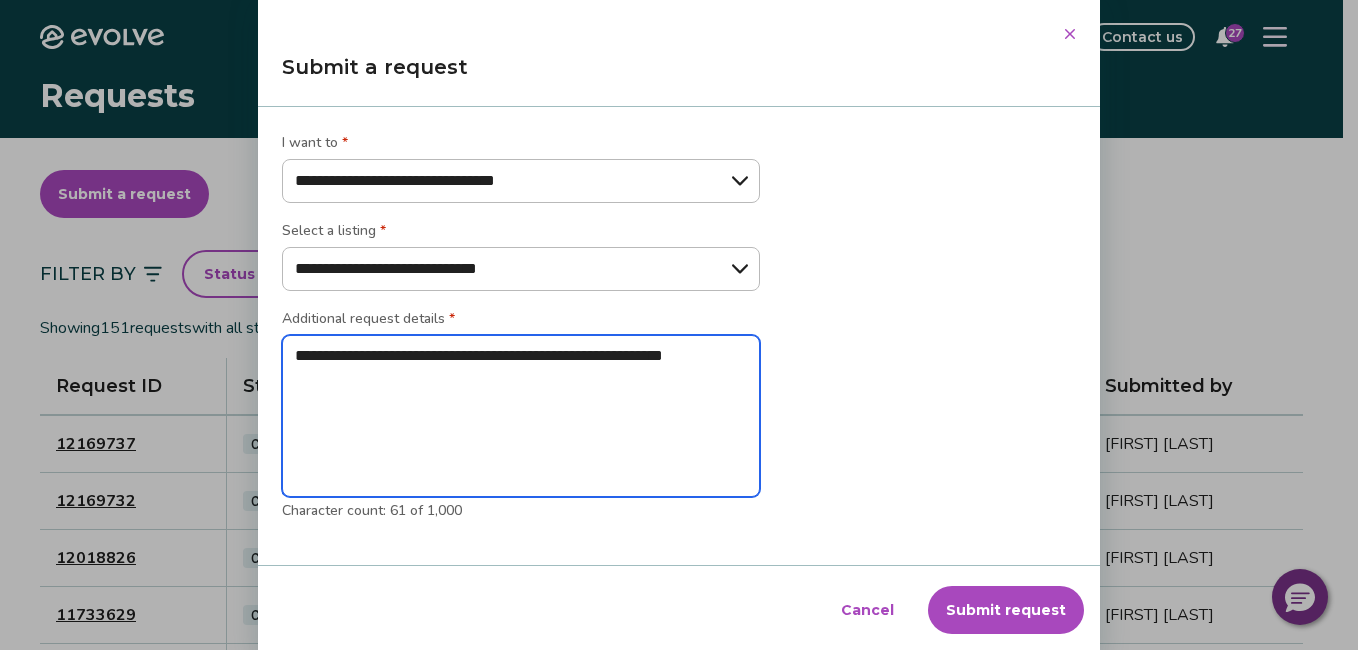 type on "**********" 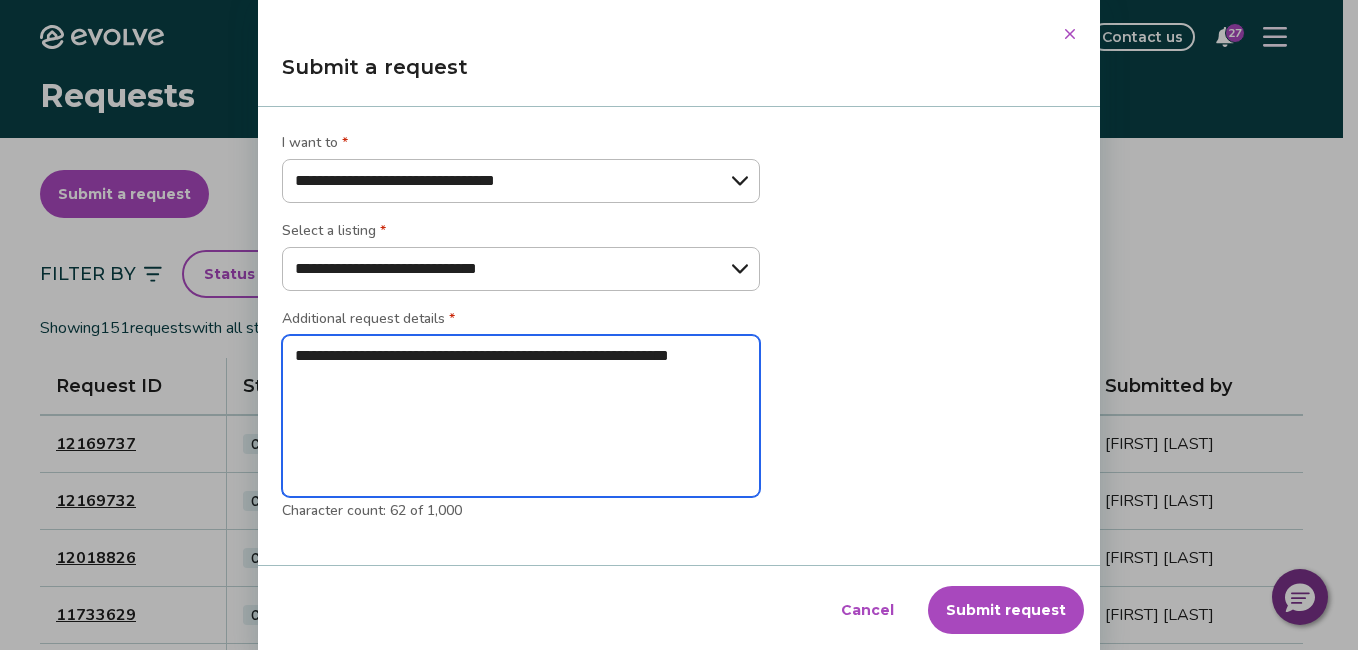 type on "**********" 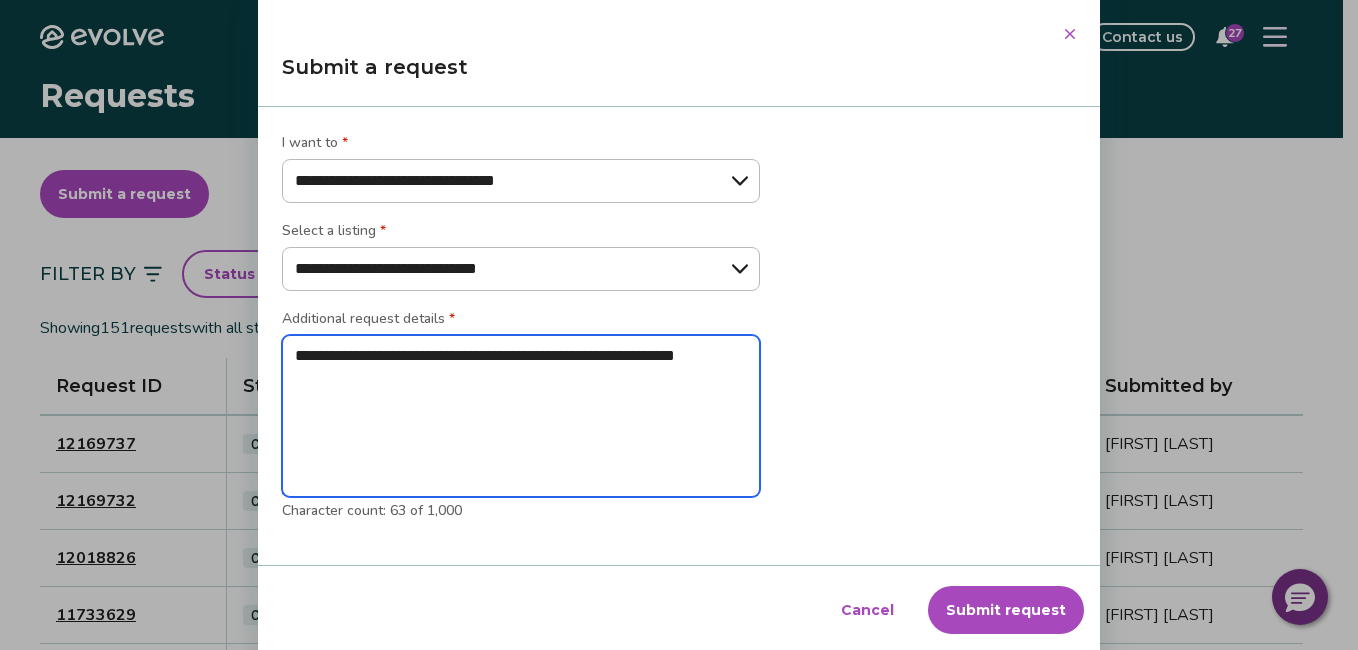 type on "**********" 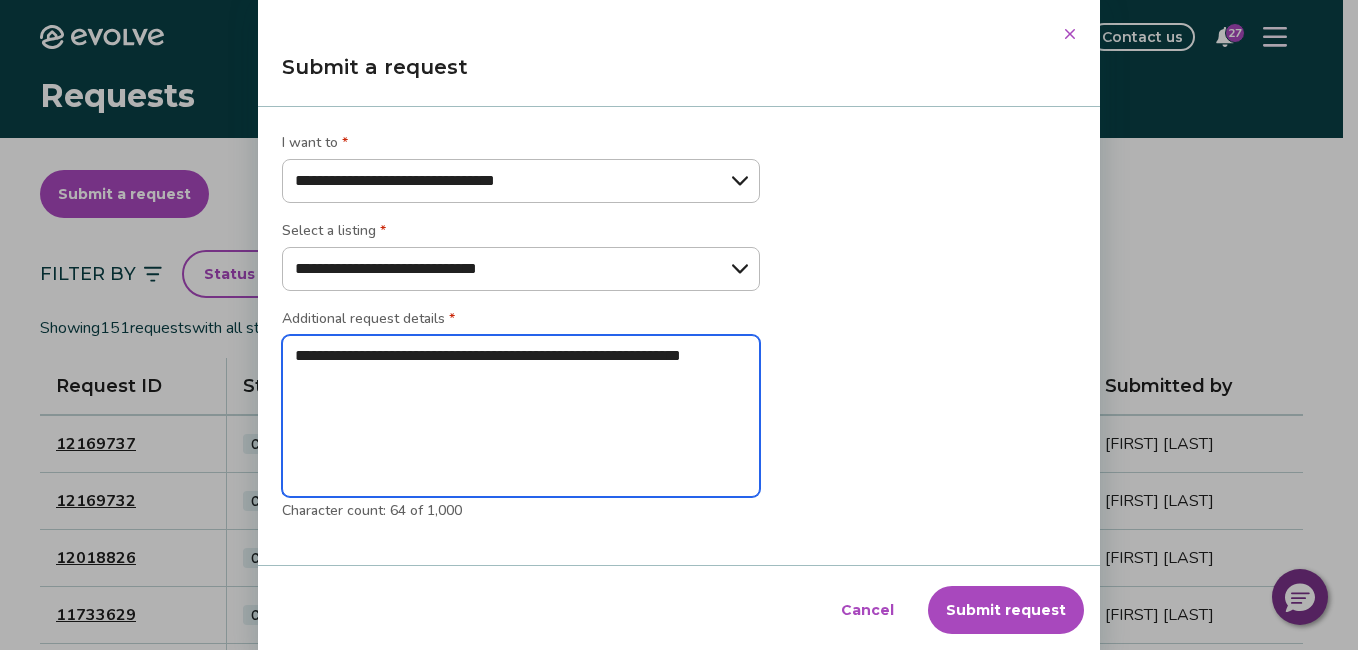 type on "**********" 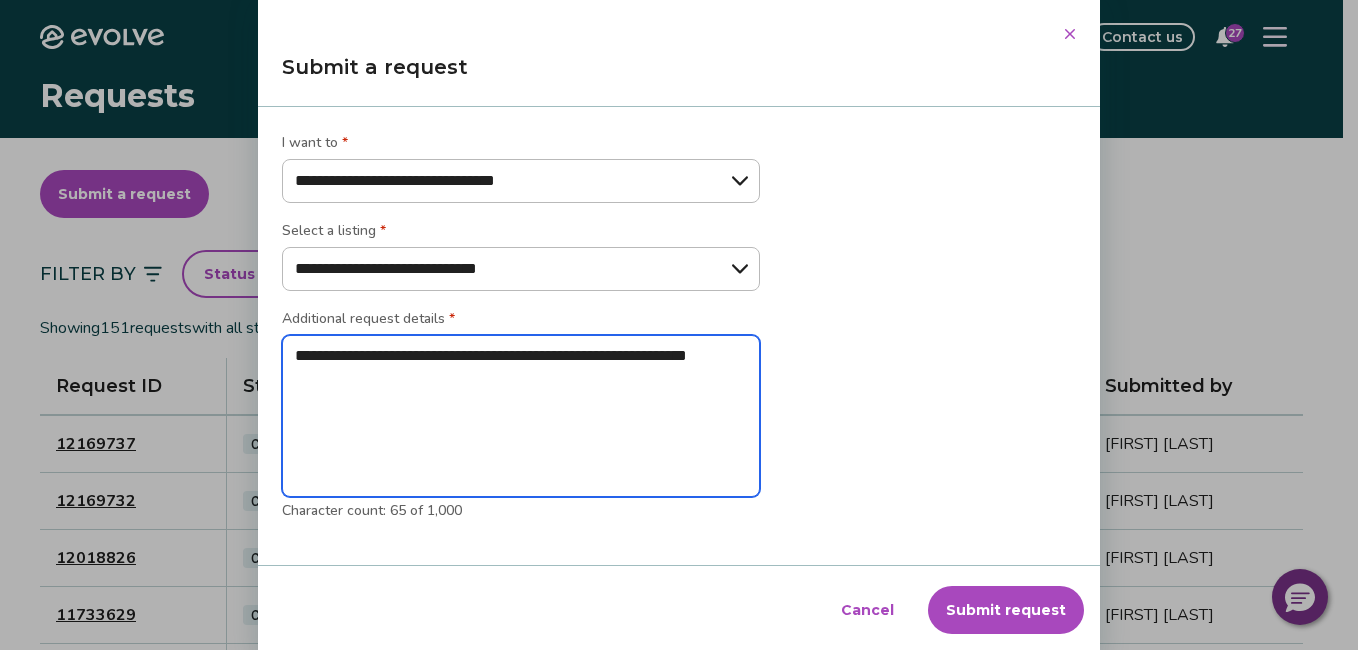 type on "**********" 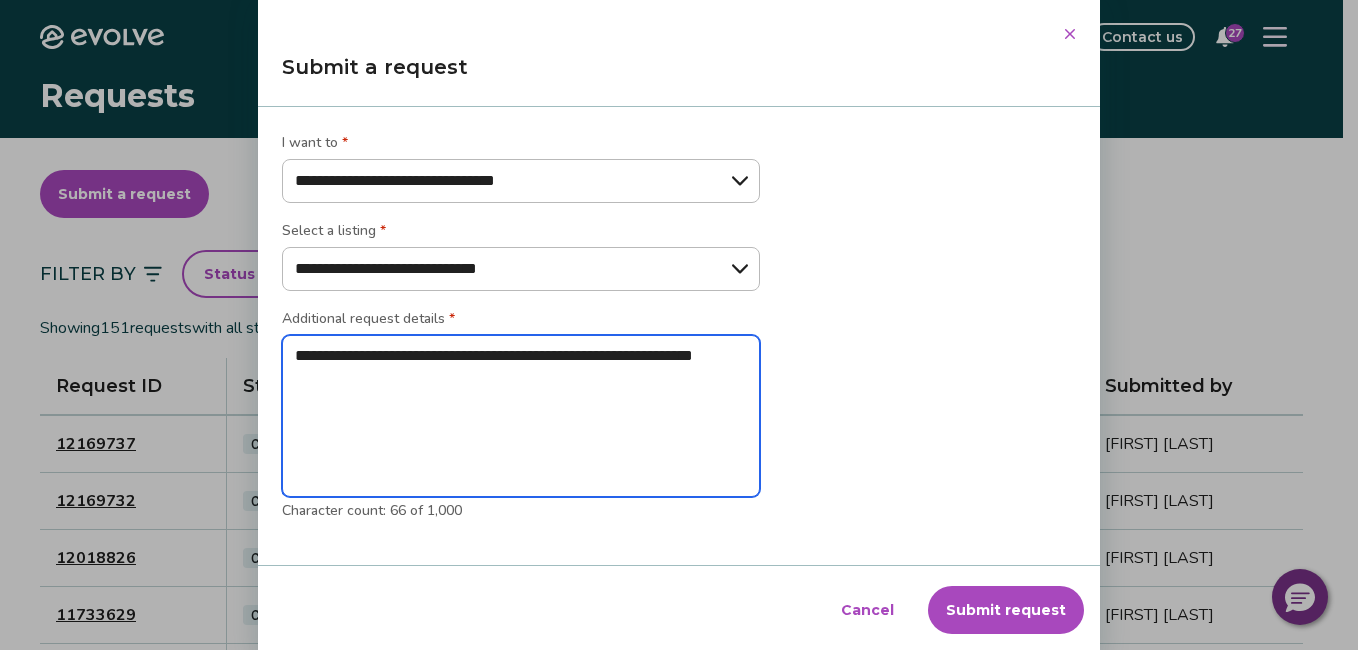 type on "**********" 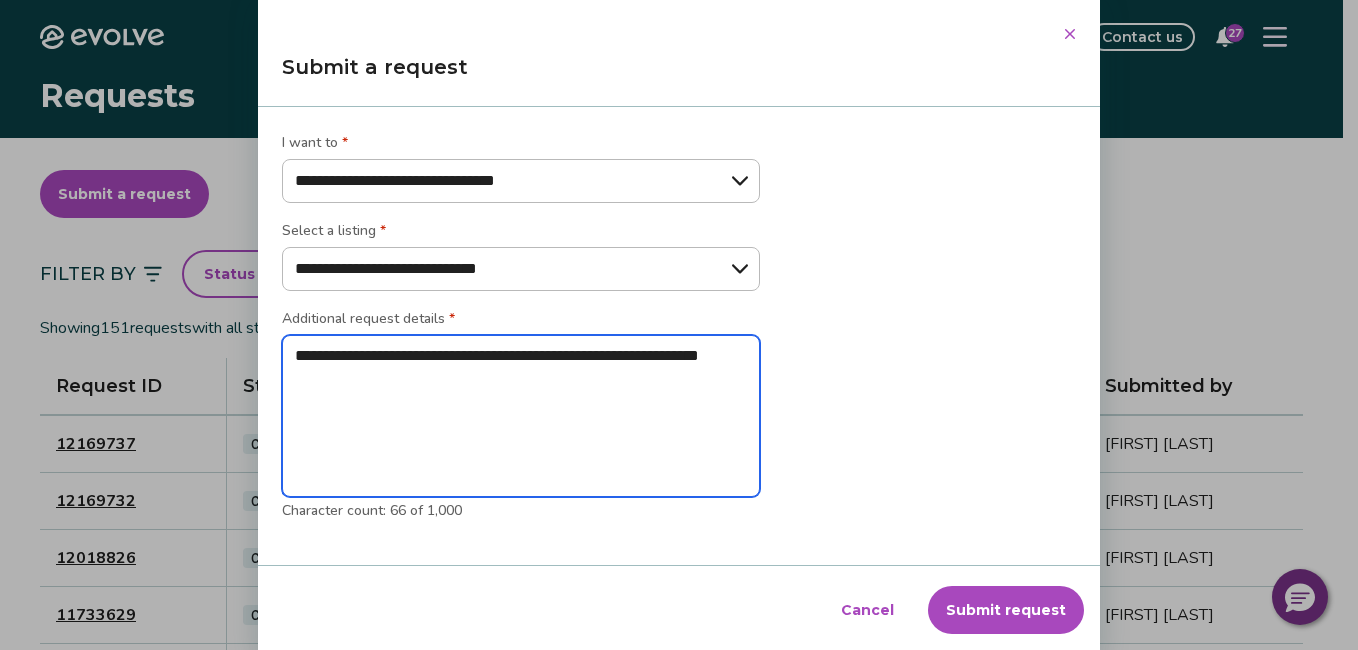 type on "**********" 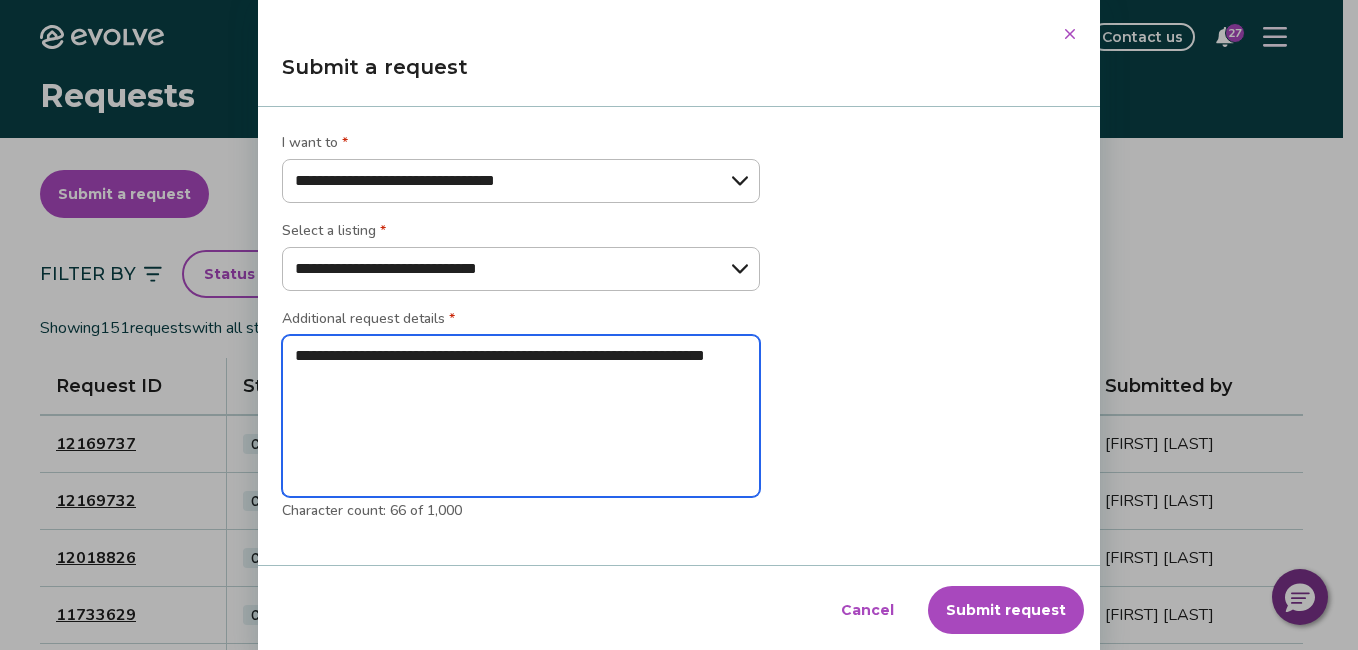 type on "*" 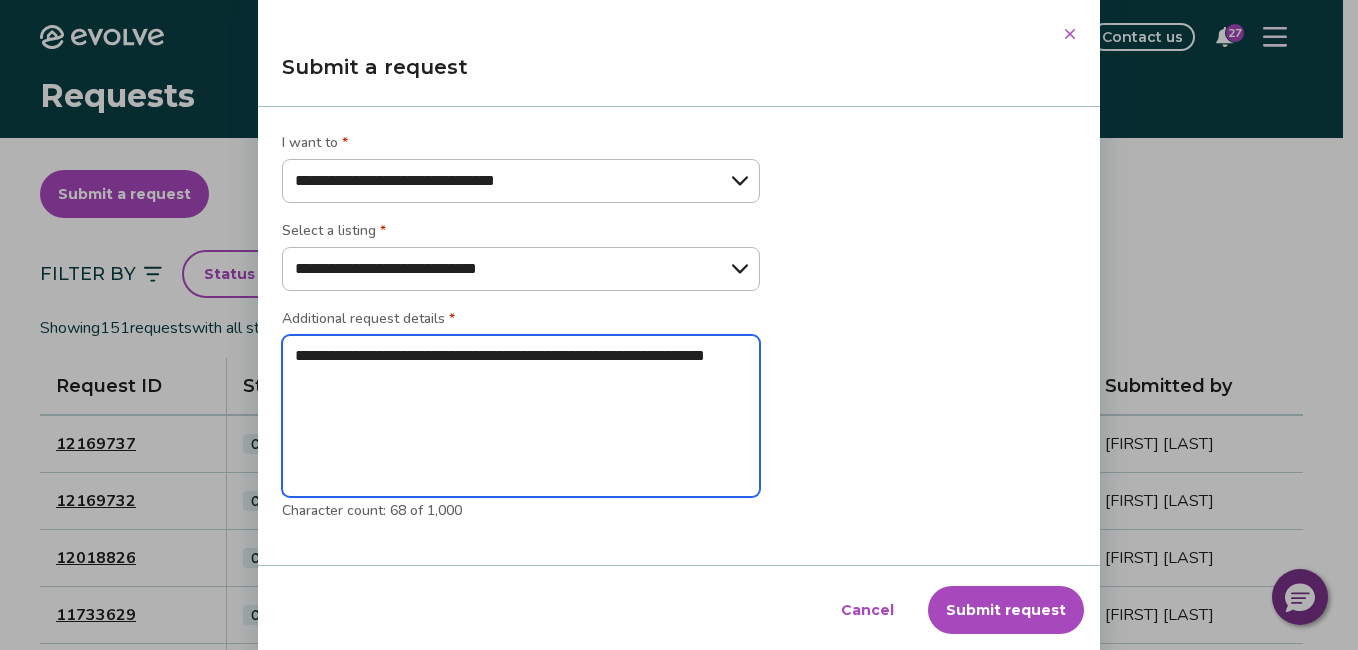 type on "**********" 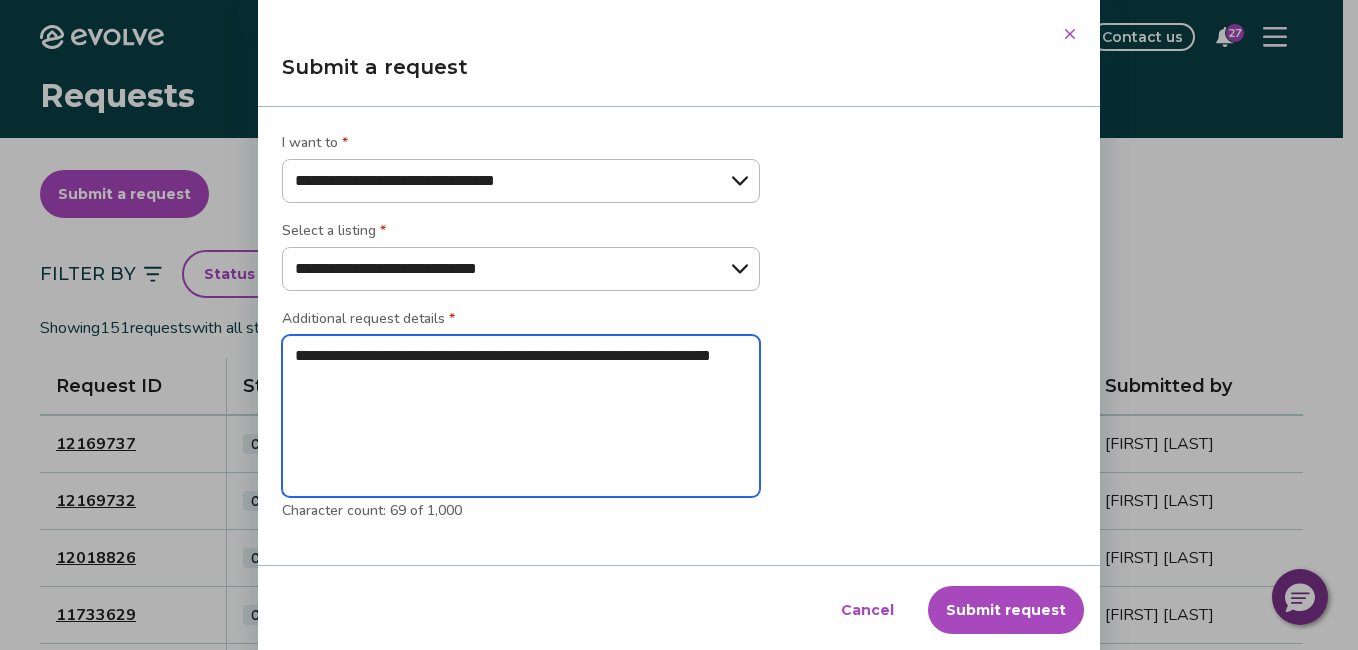 type on "**********" 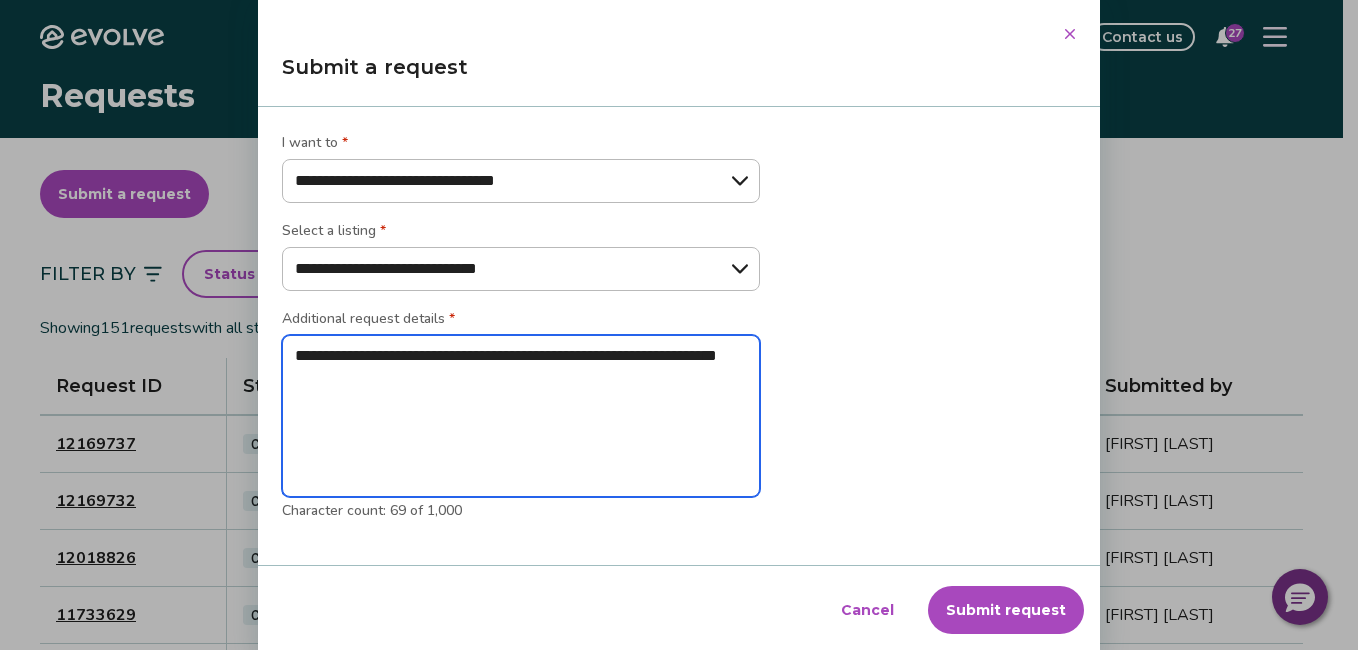 type on "*" 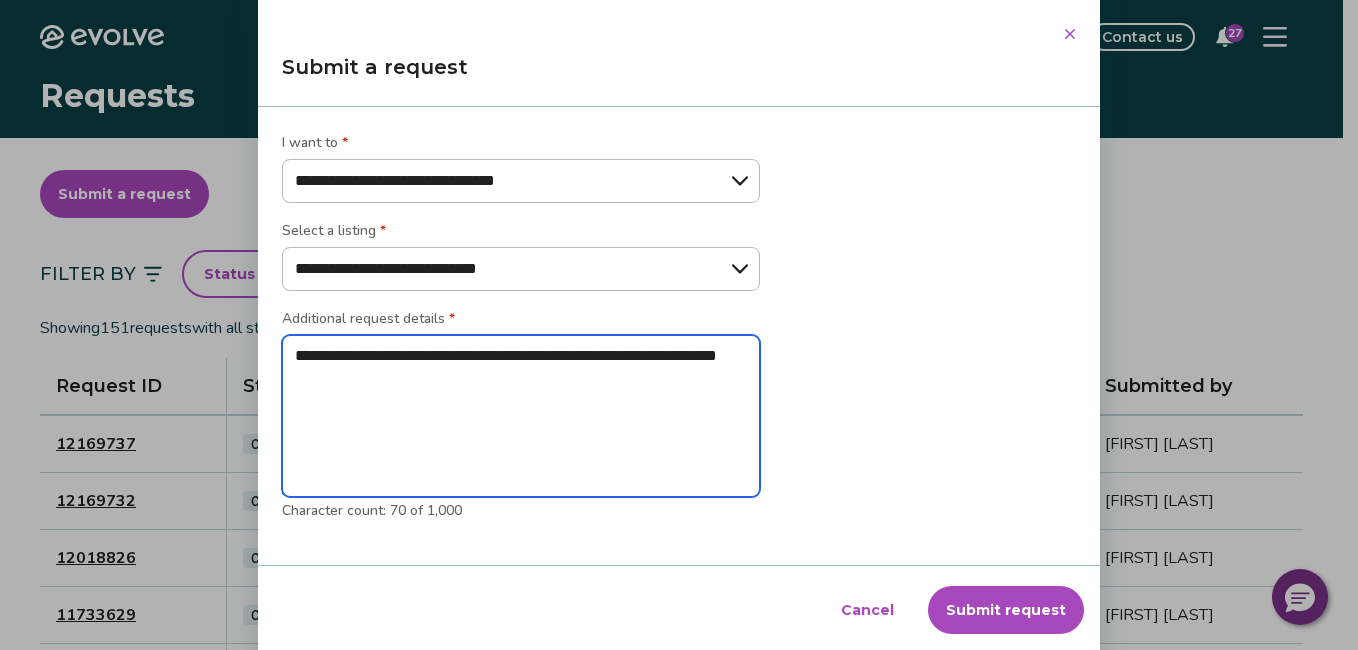 type on "**********" 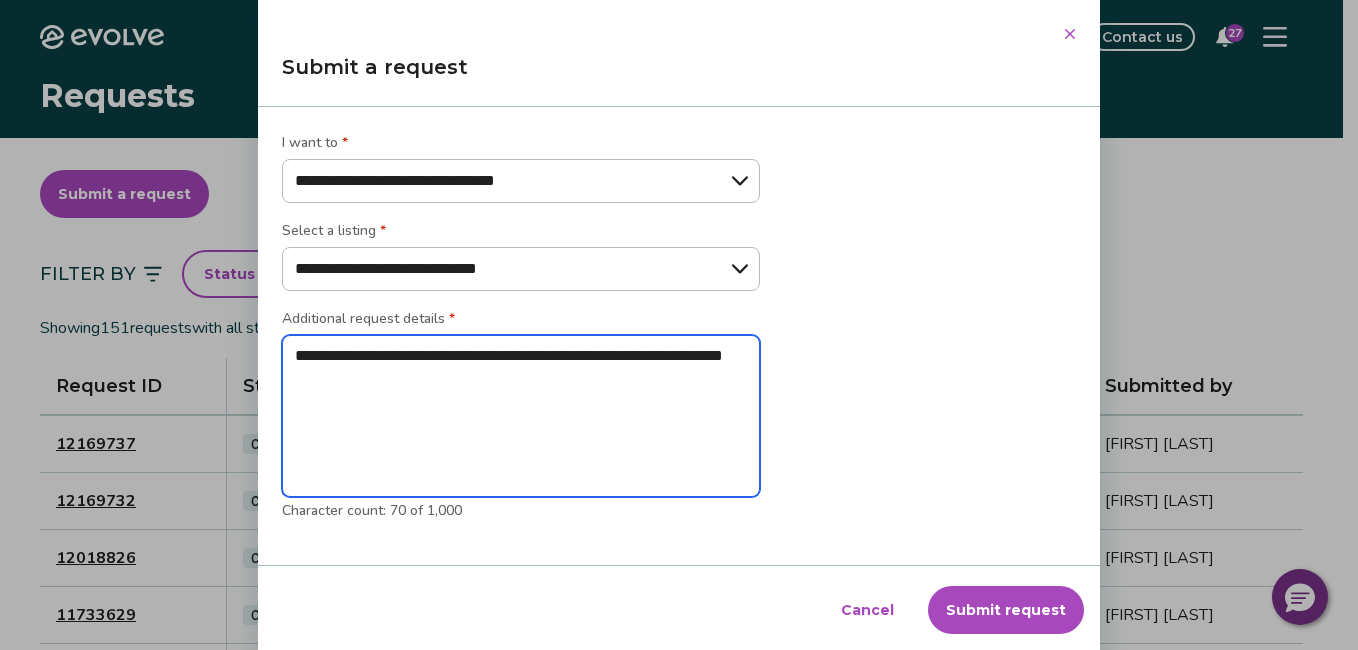 type on "**********" 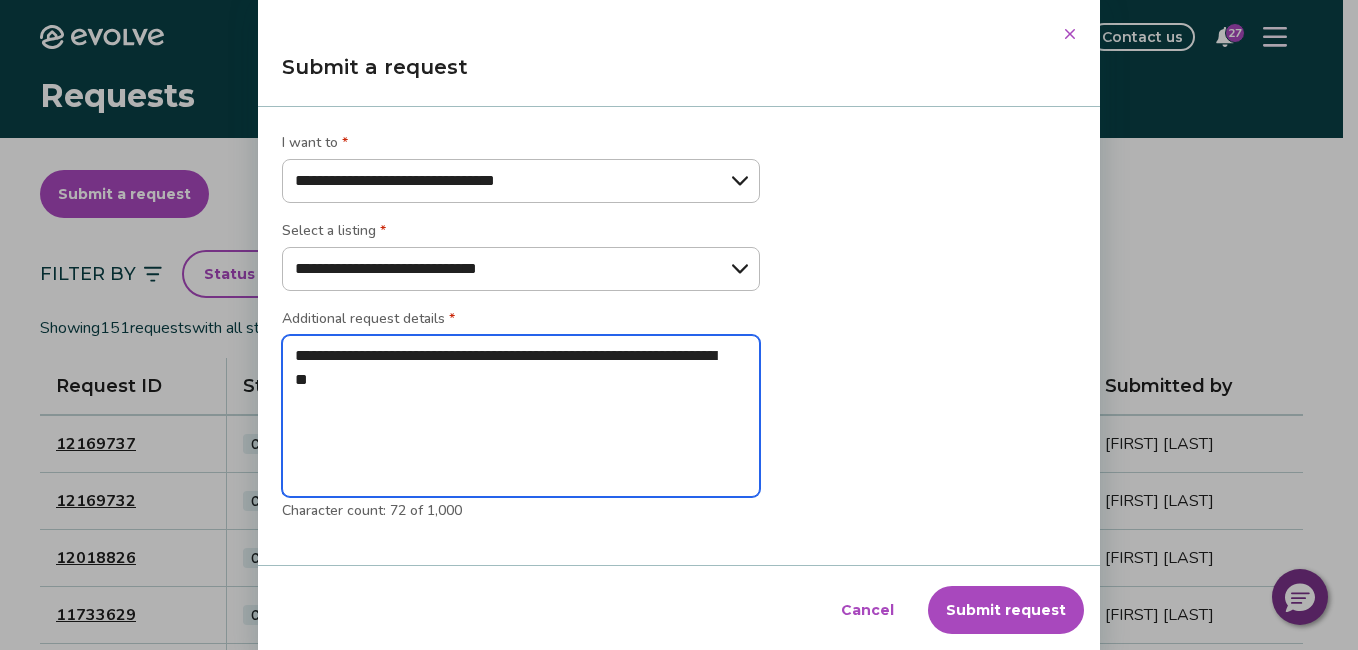 type on "**********" 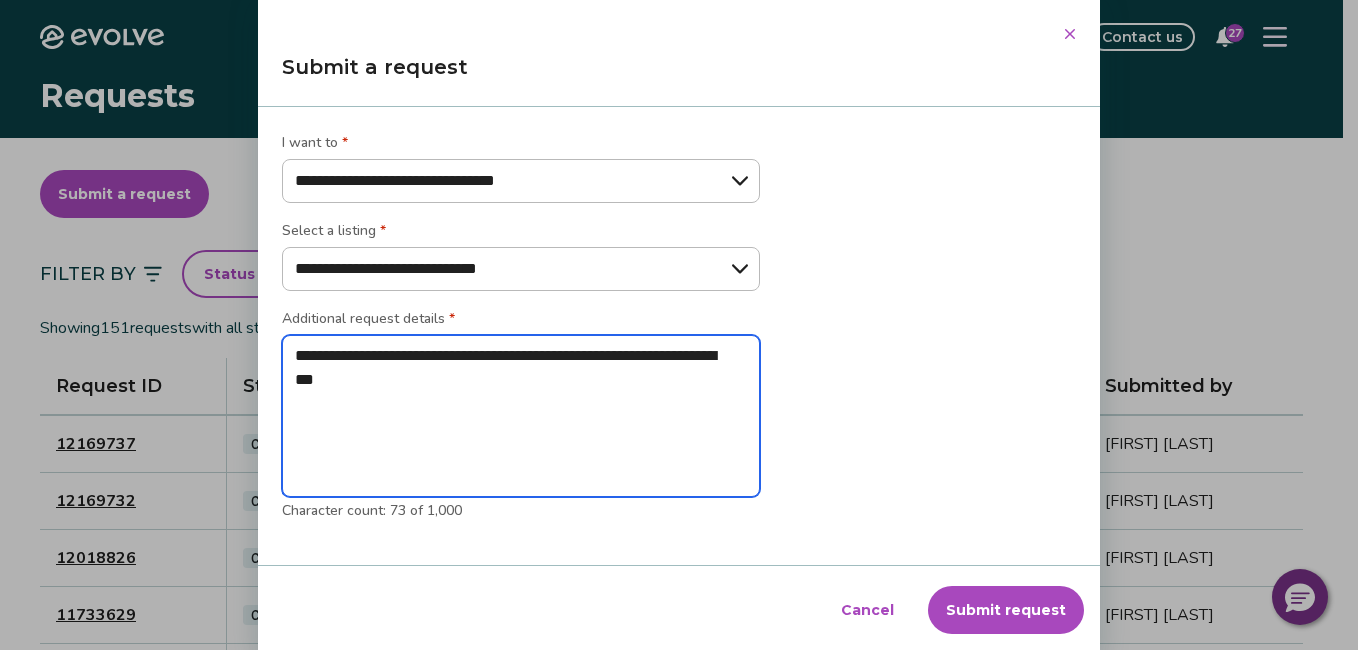 type on "**********" 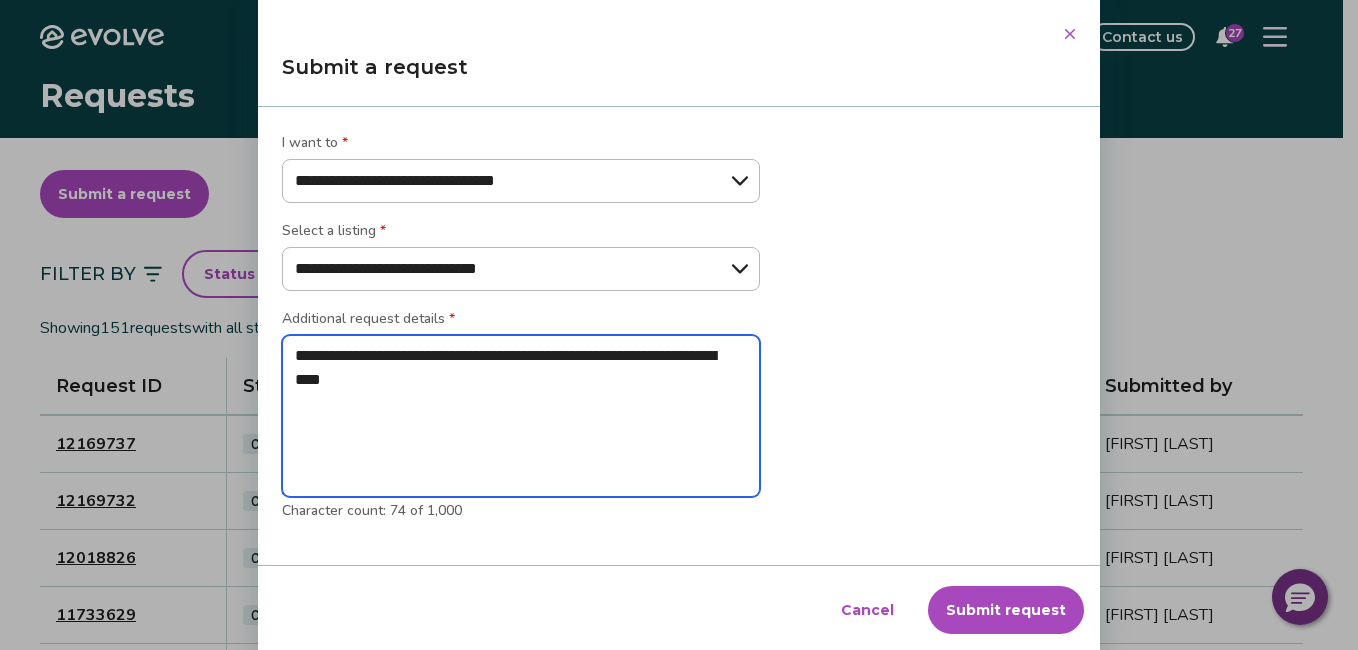 type on "**********" 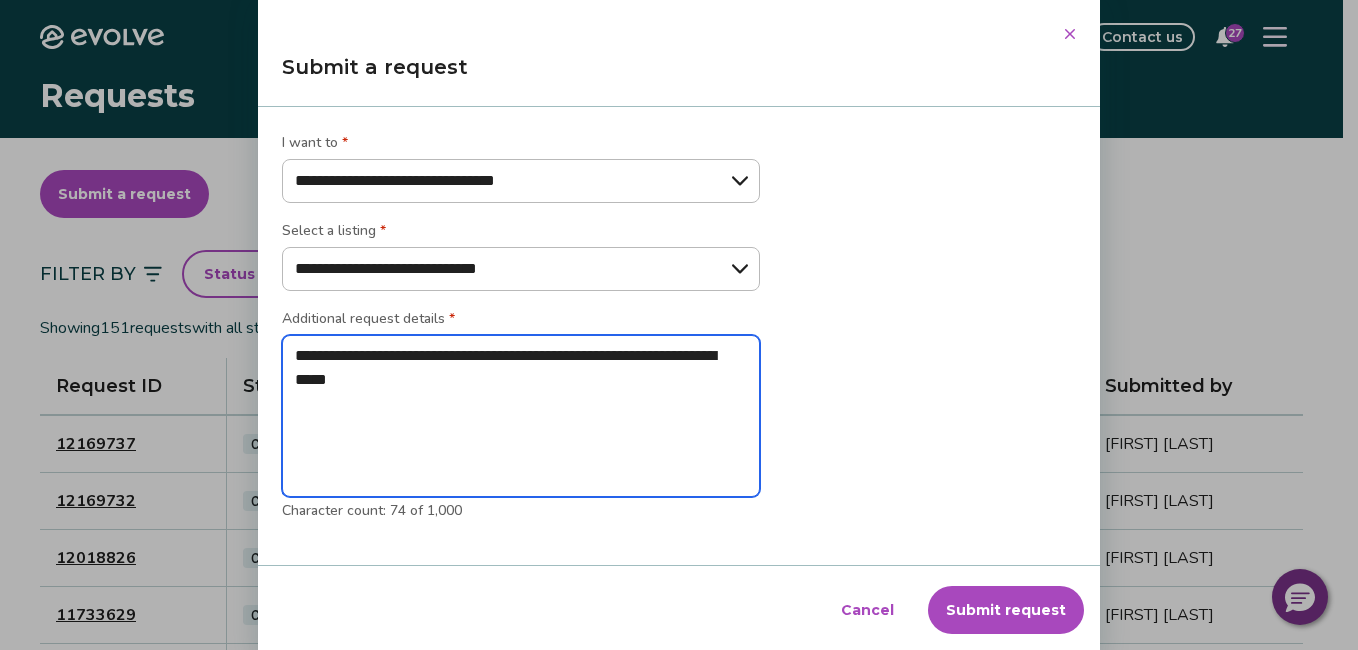 type on "*" 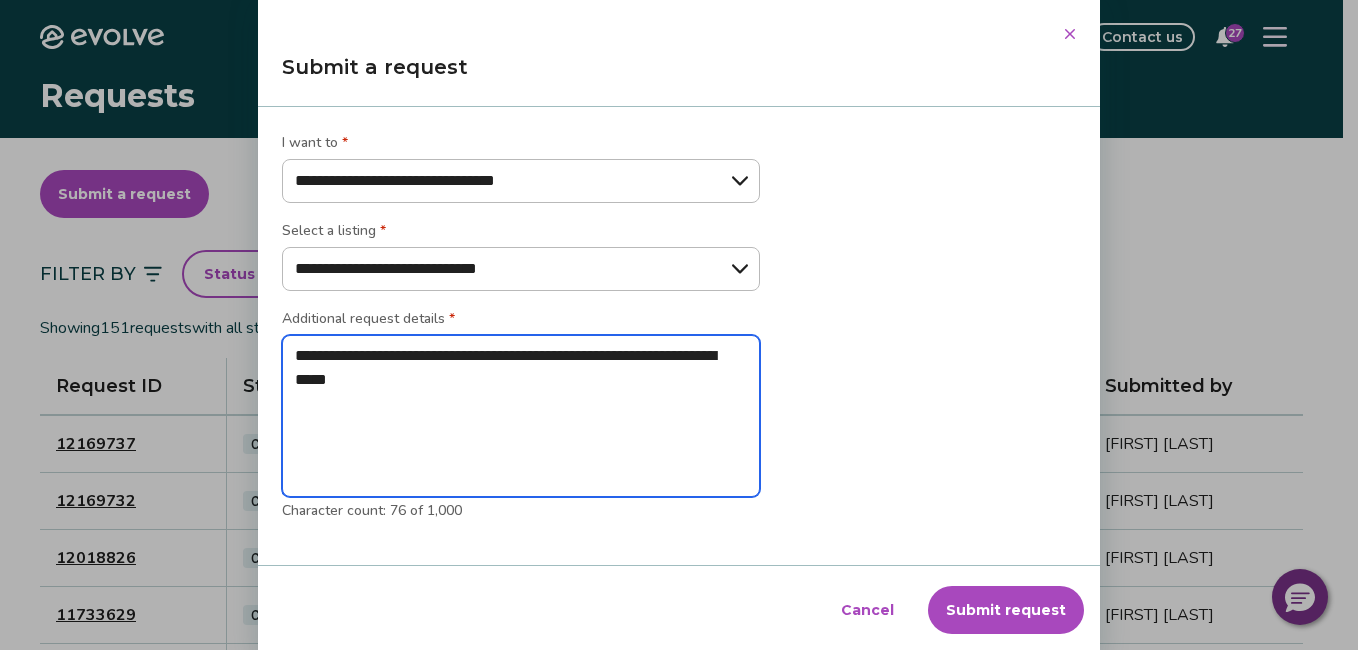 type on "**********" 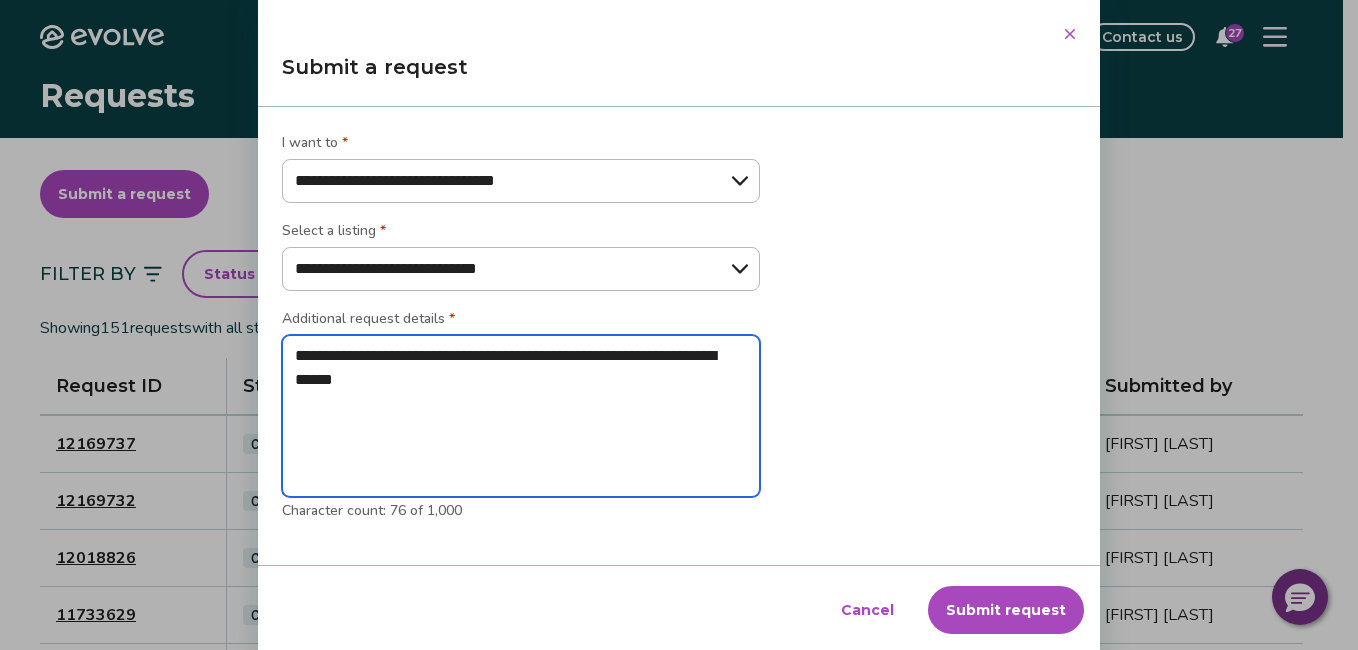type on "*" 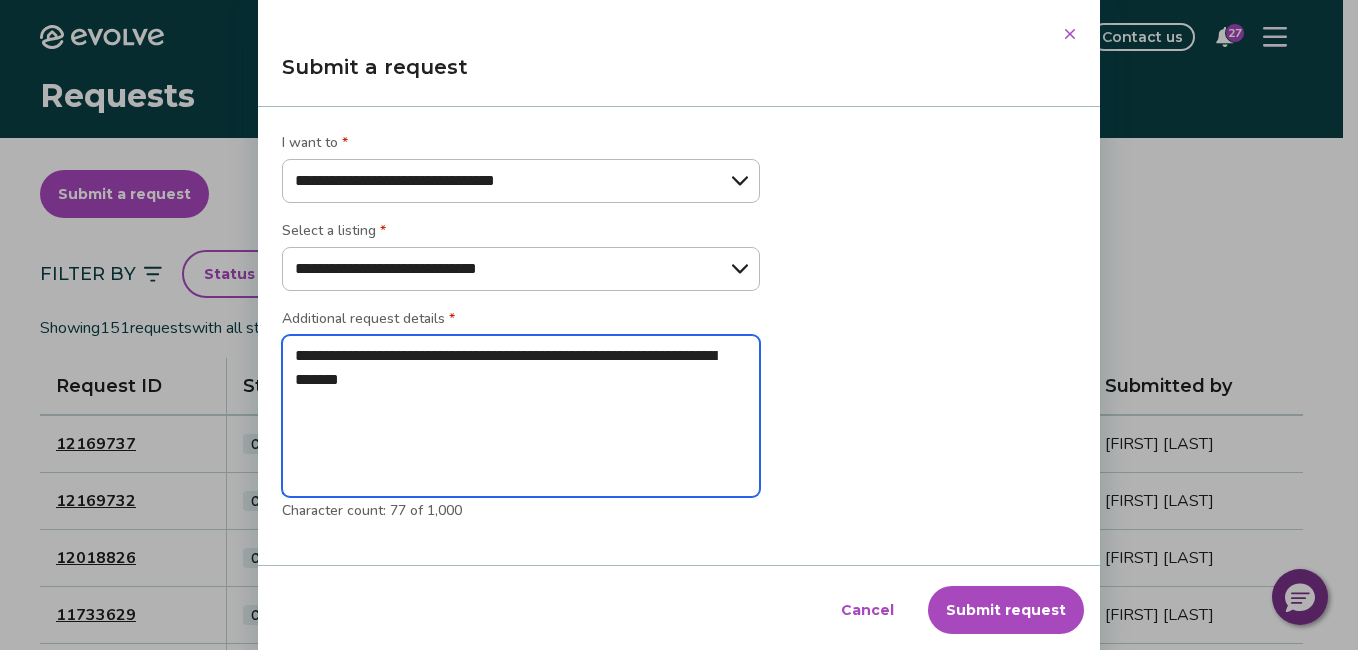type on "**********" 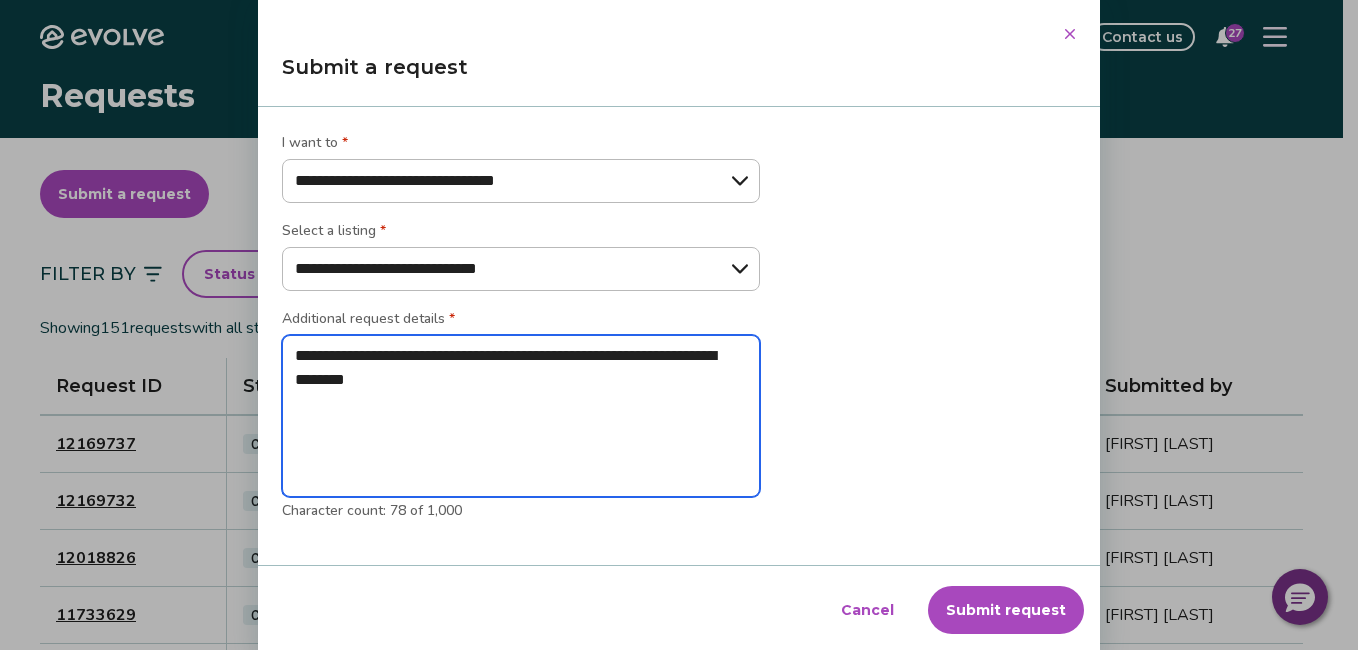type on "**********" 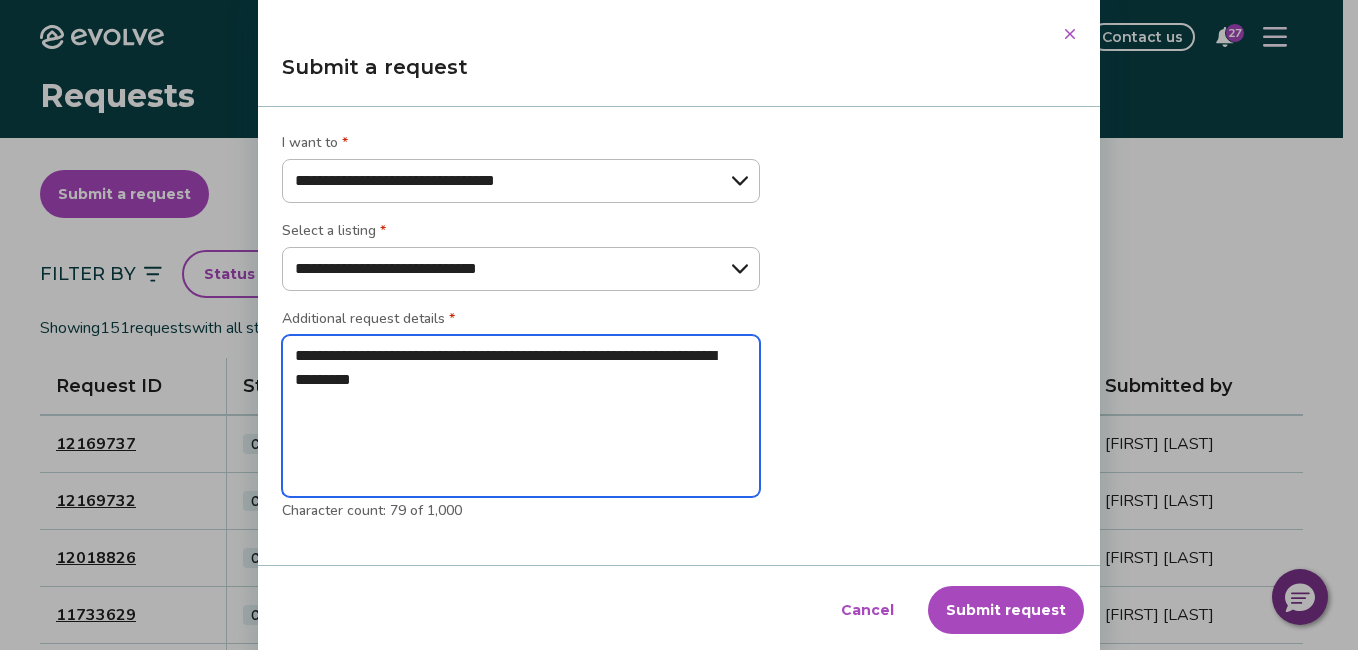 type on "**********" 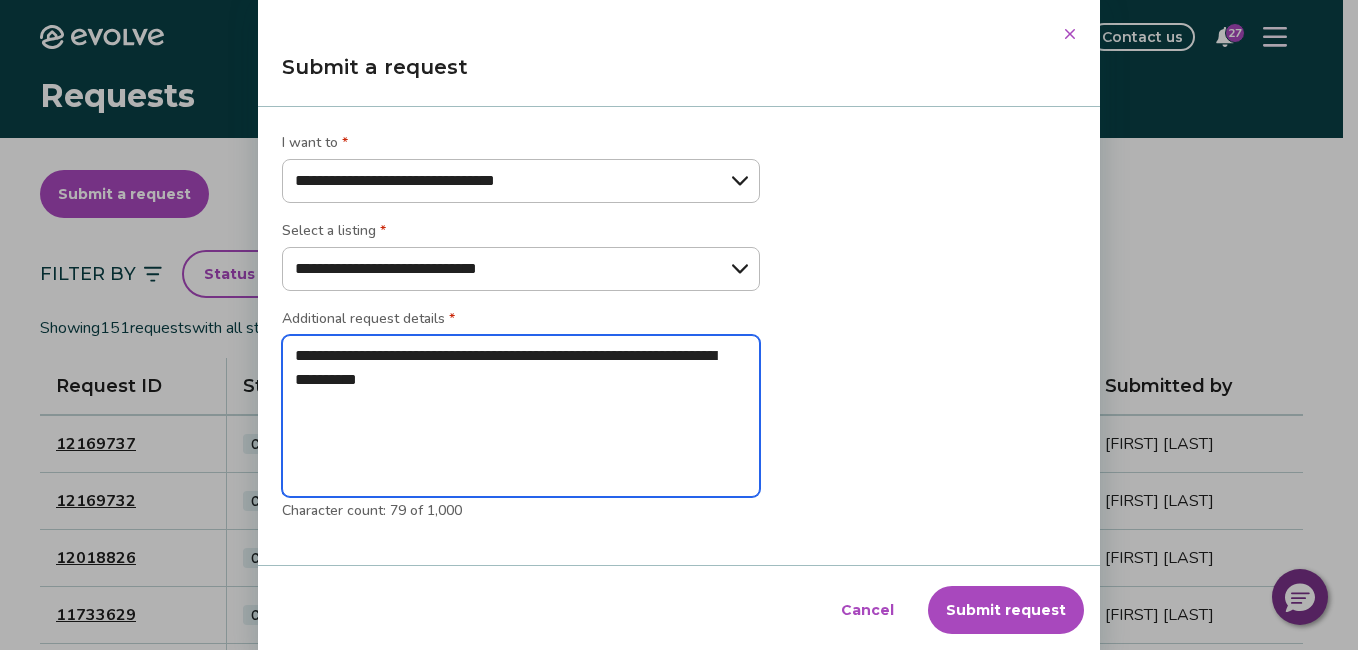 type on "*" 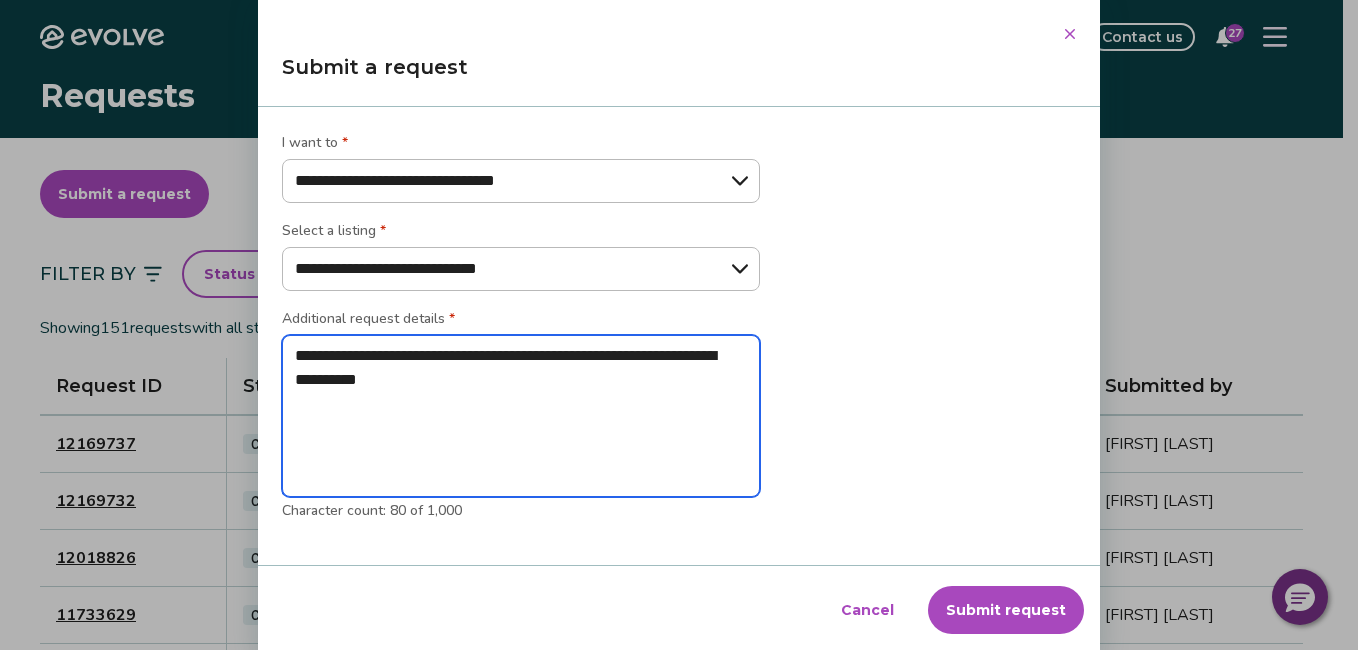 type on "**********" 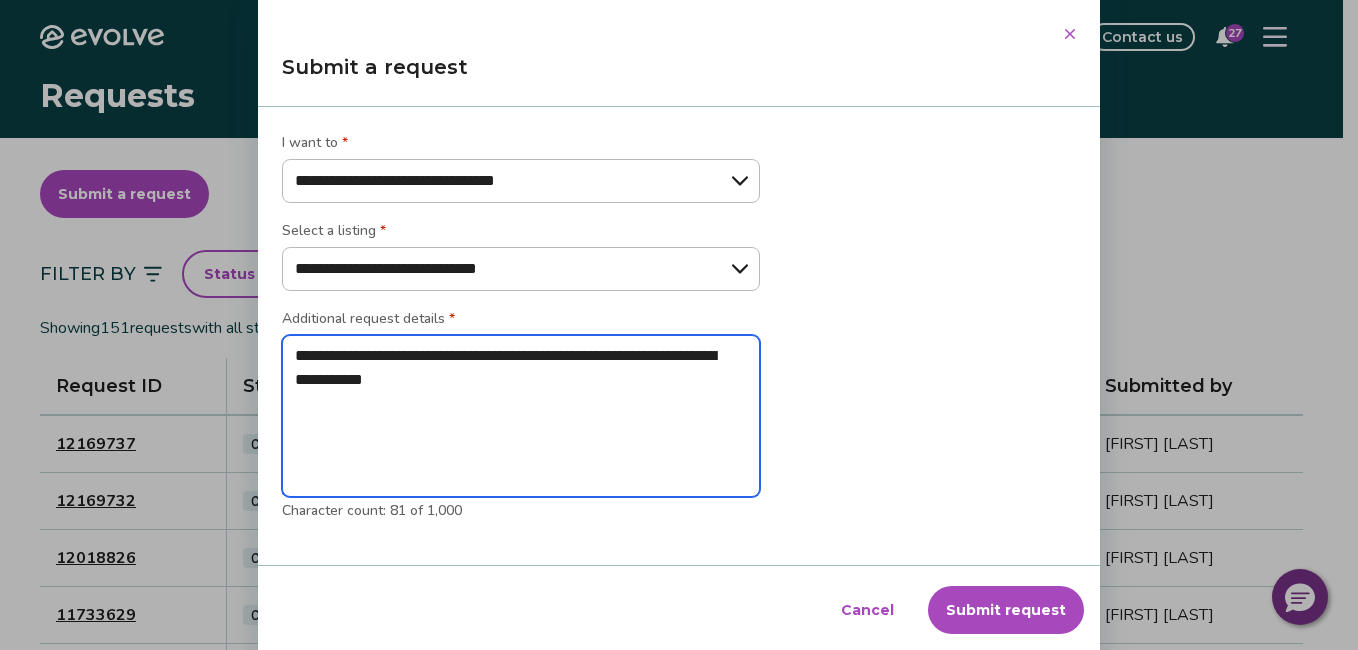 type on "**********" 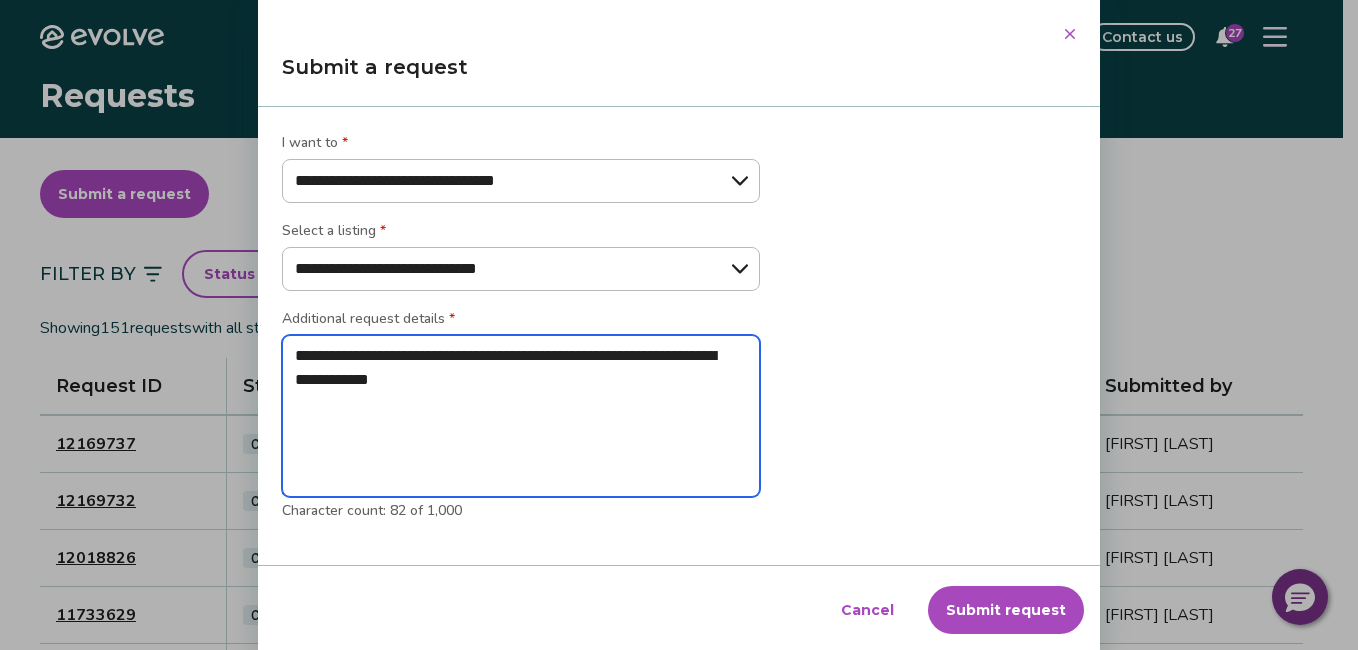 type on "**********" 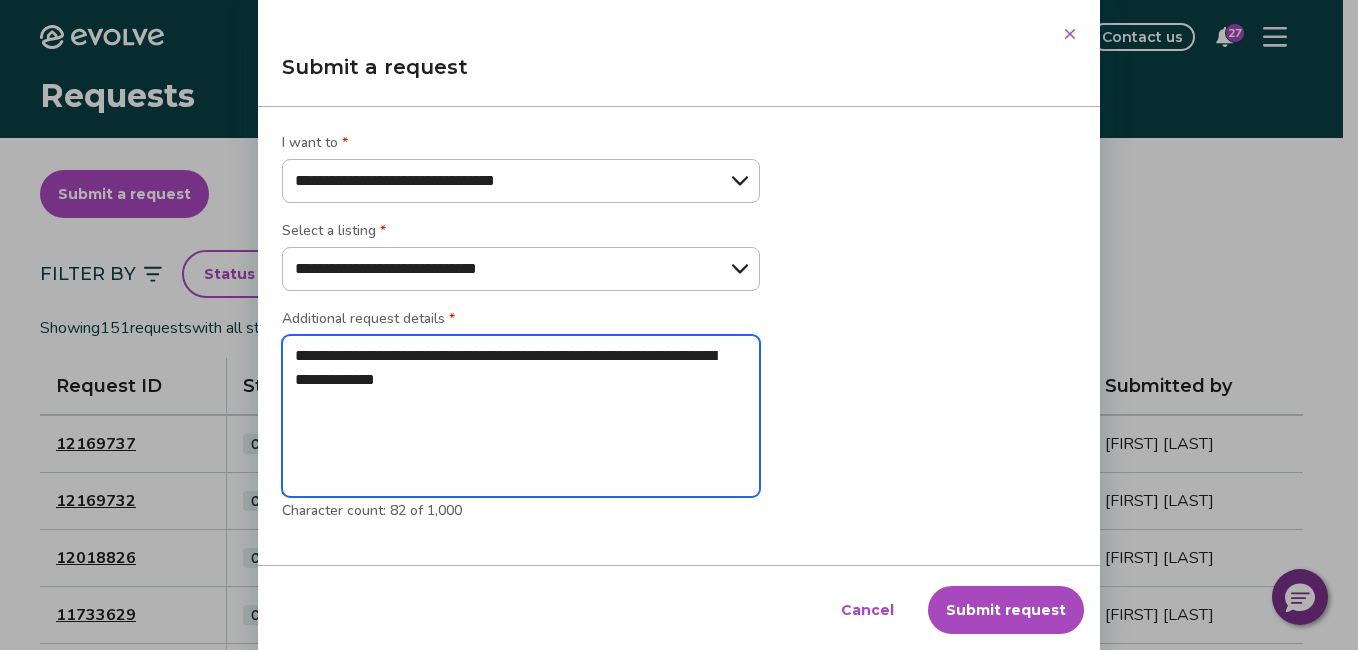 type on "*" 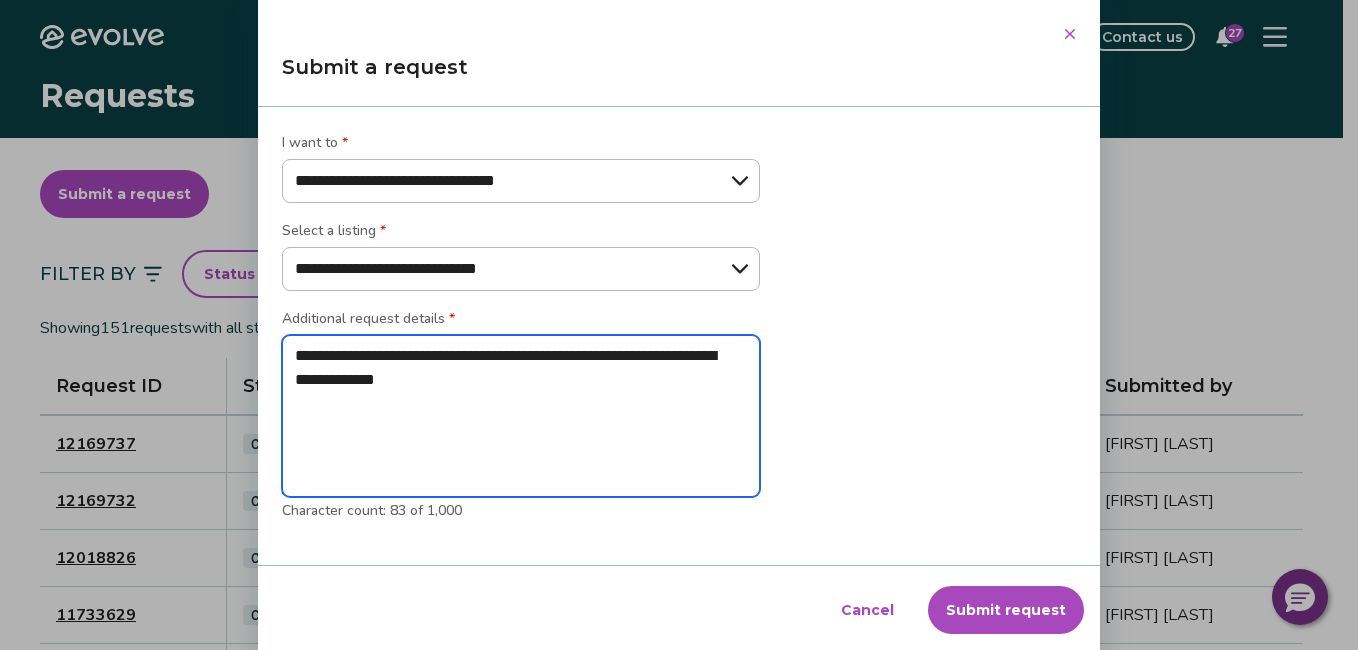 type on "**********" 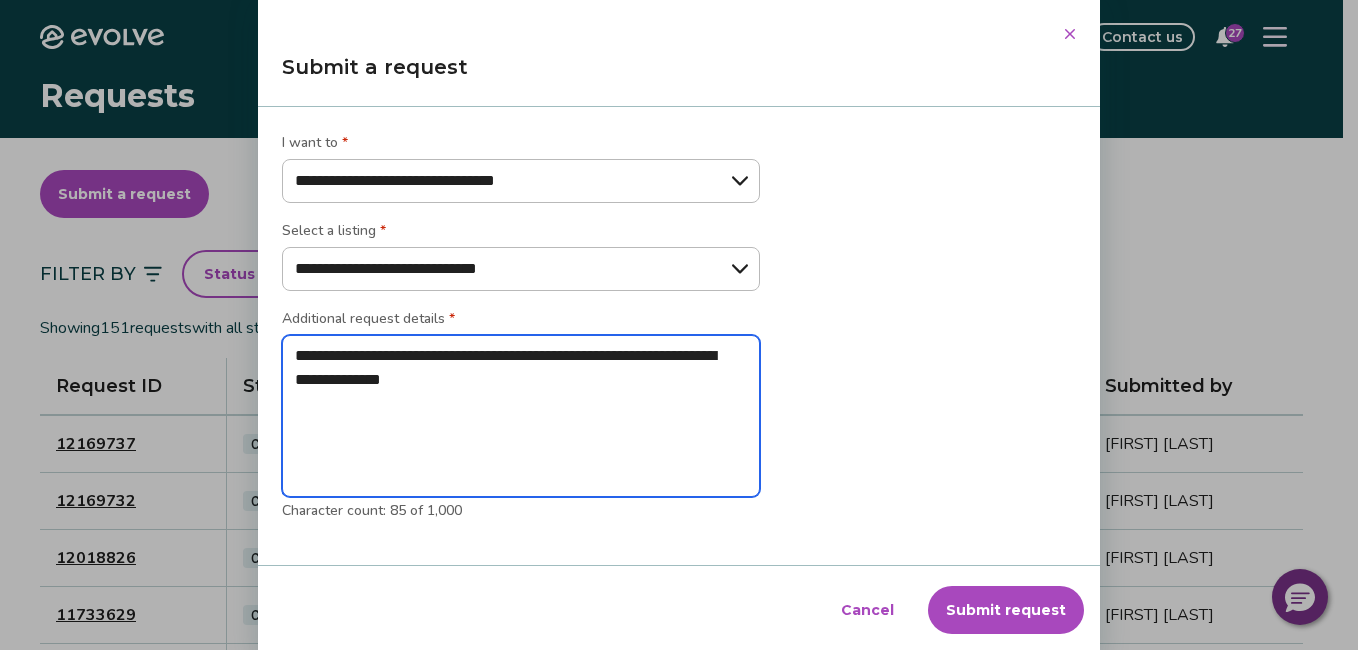 type on "**********" 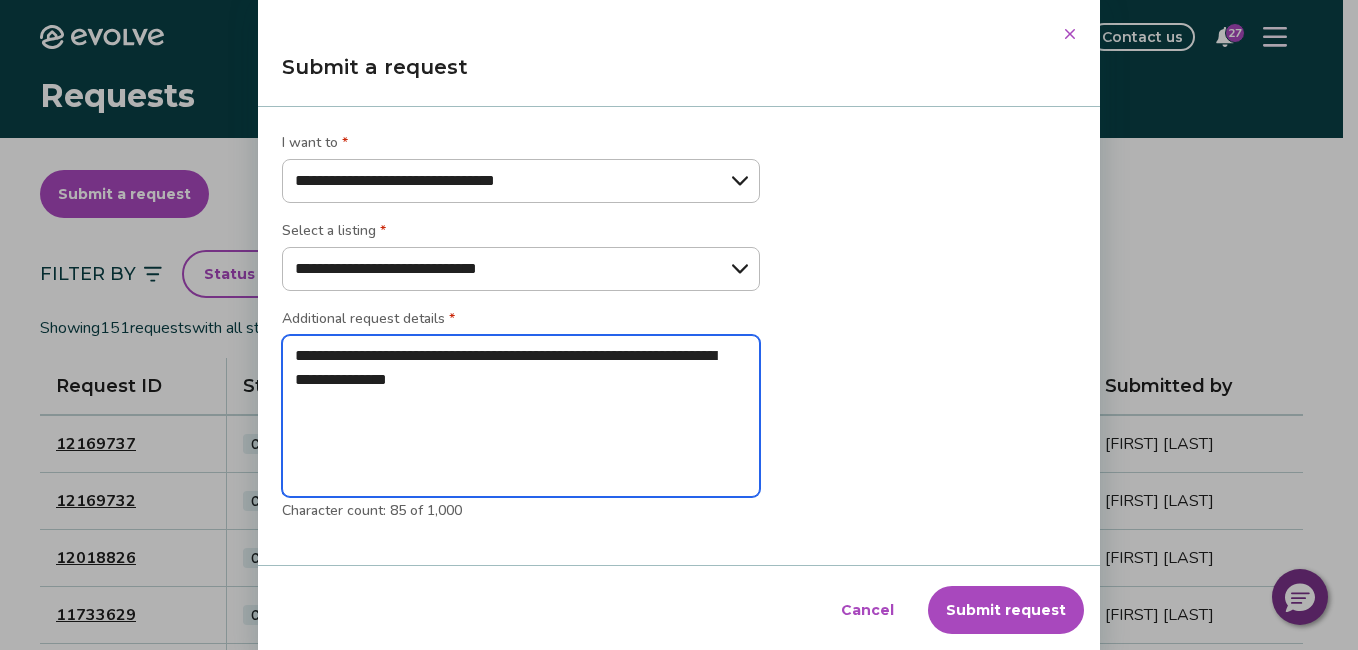 type on "*" 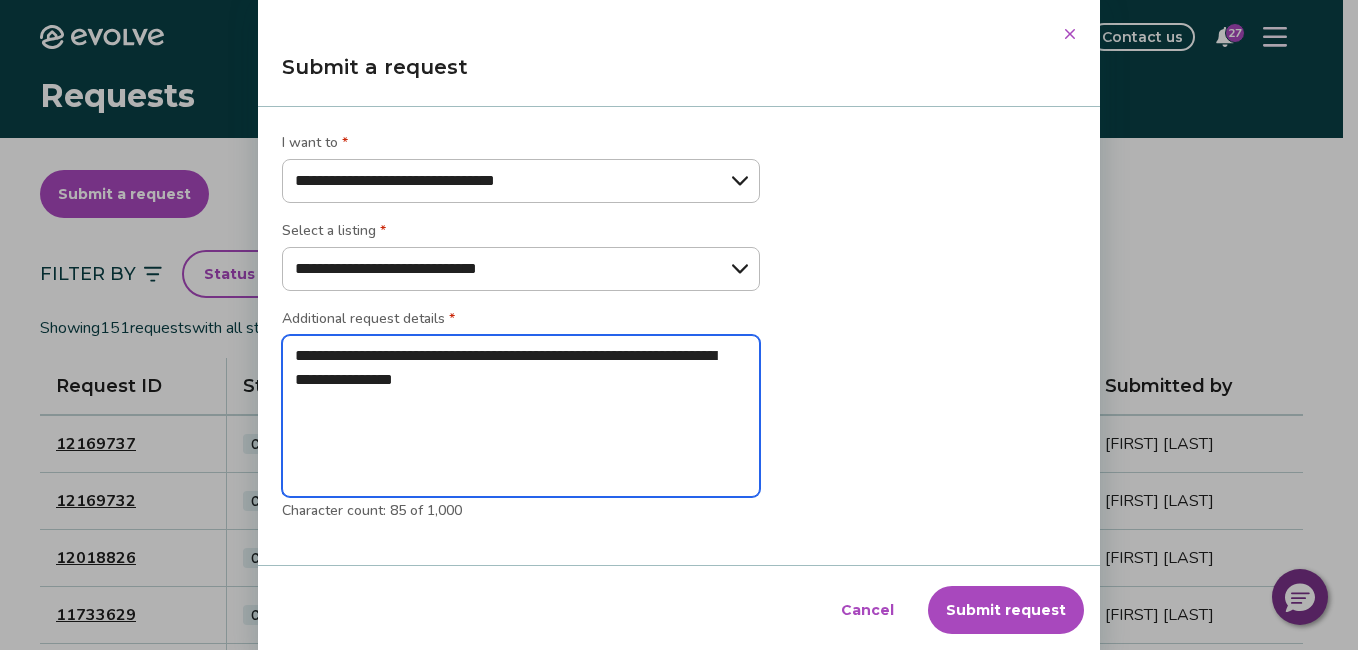 type on "*" 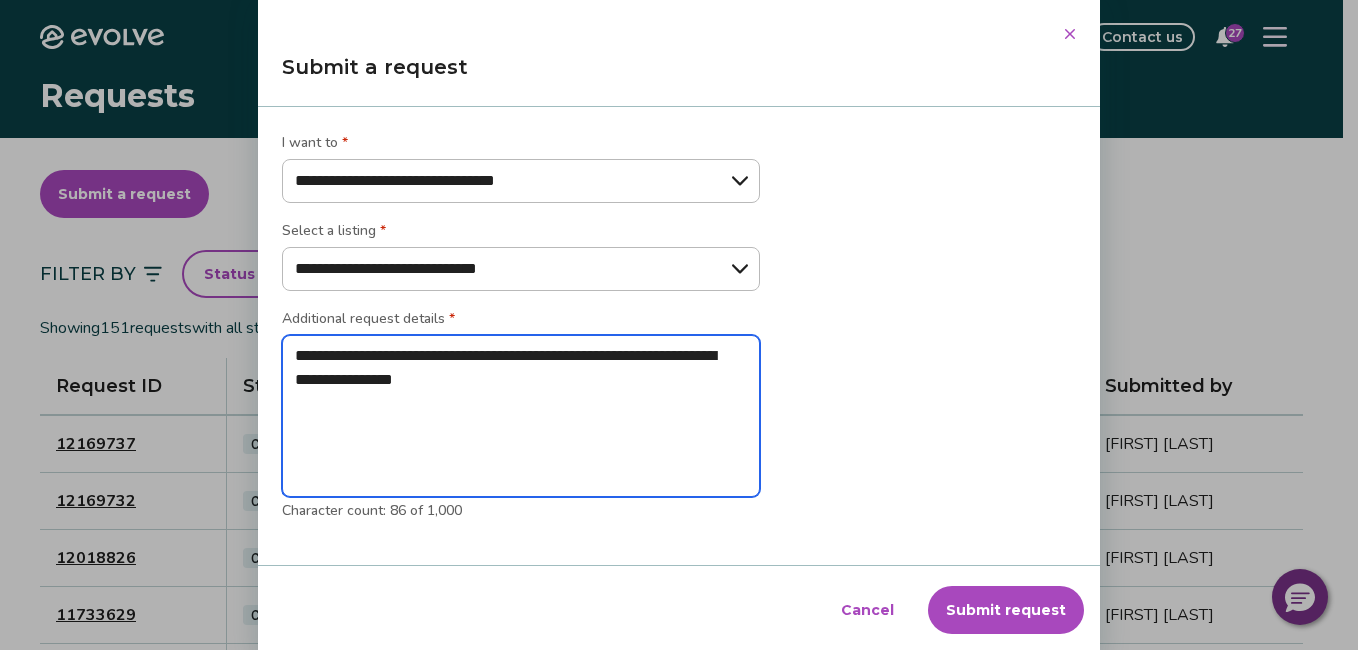 type on "**********" 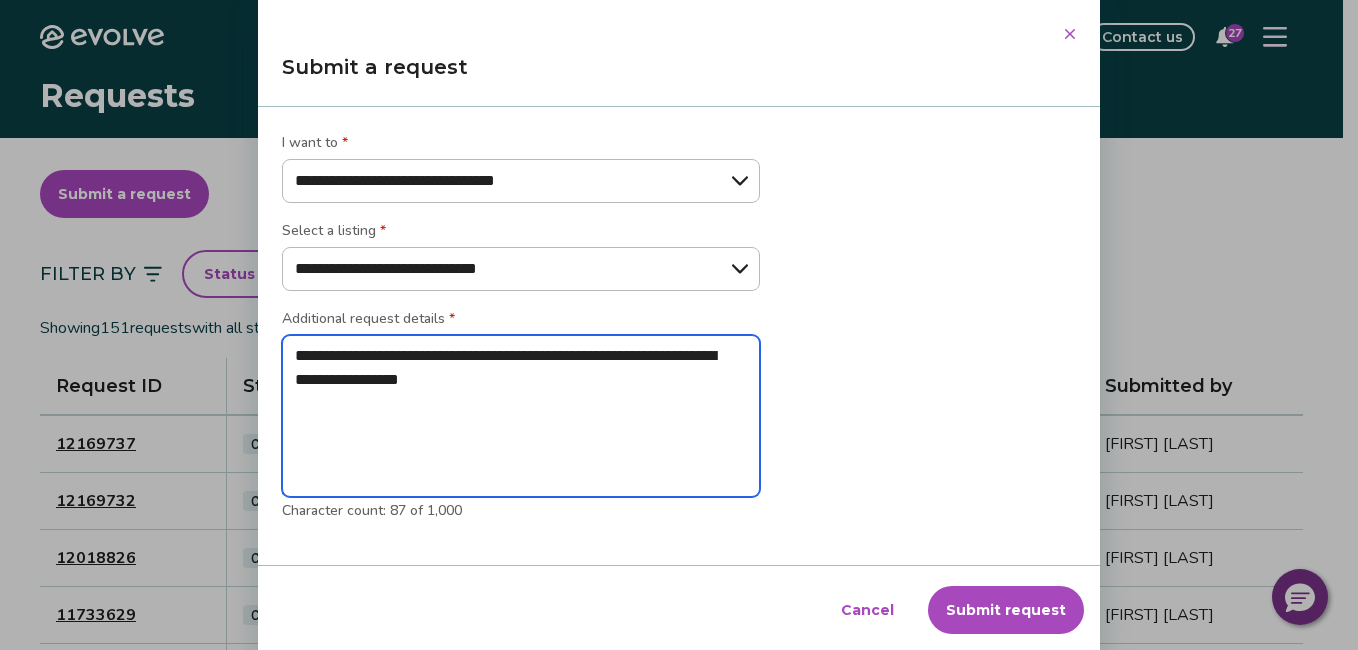 type on "**********" 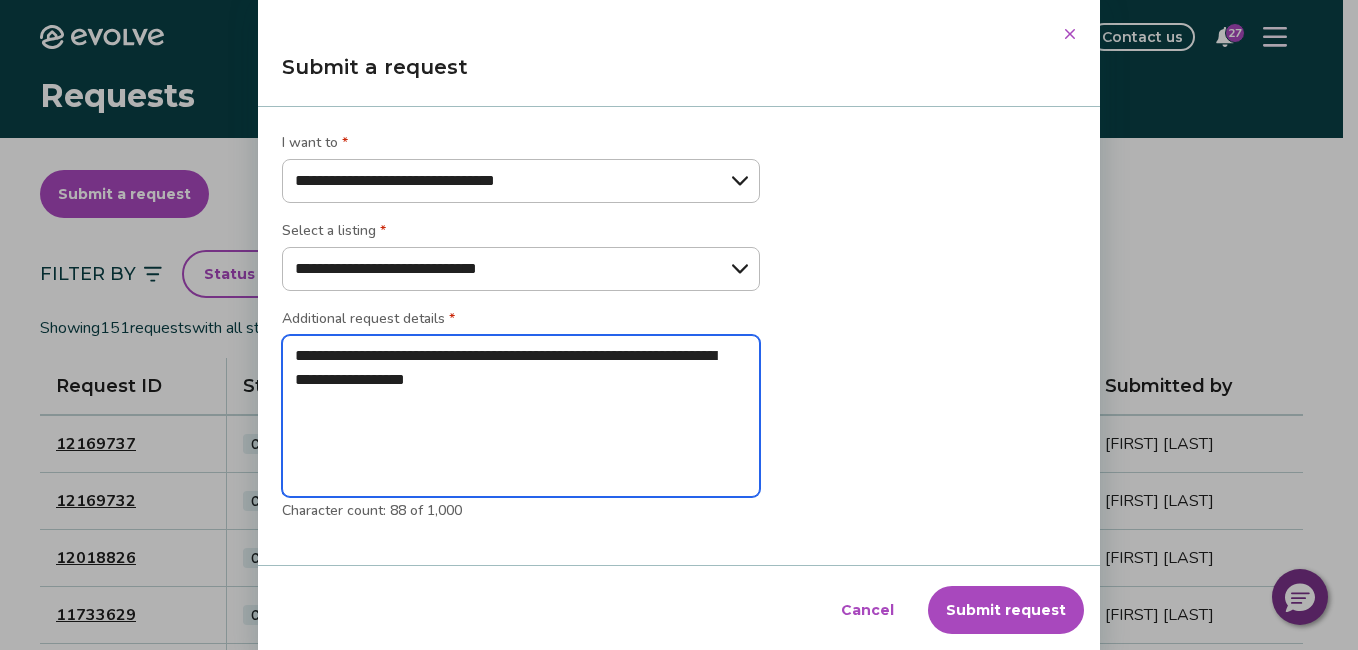 type on "**********" 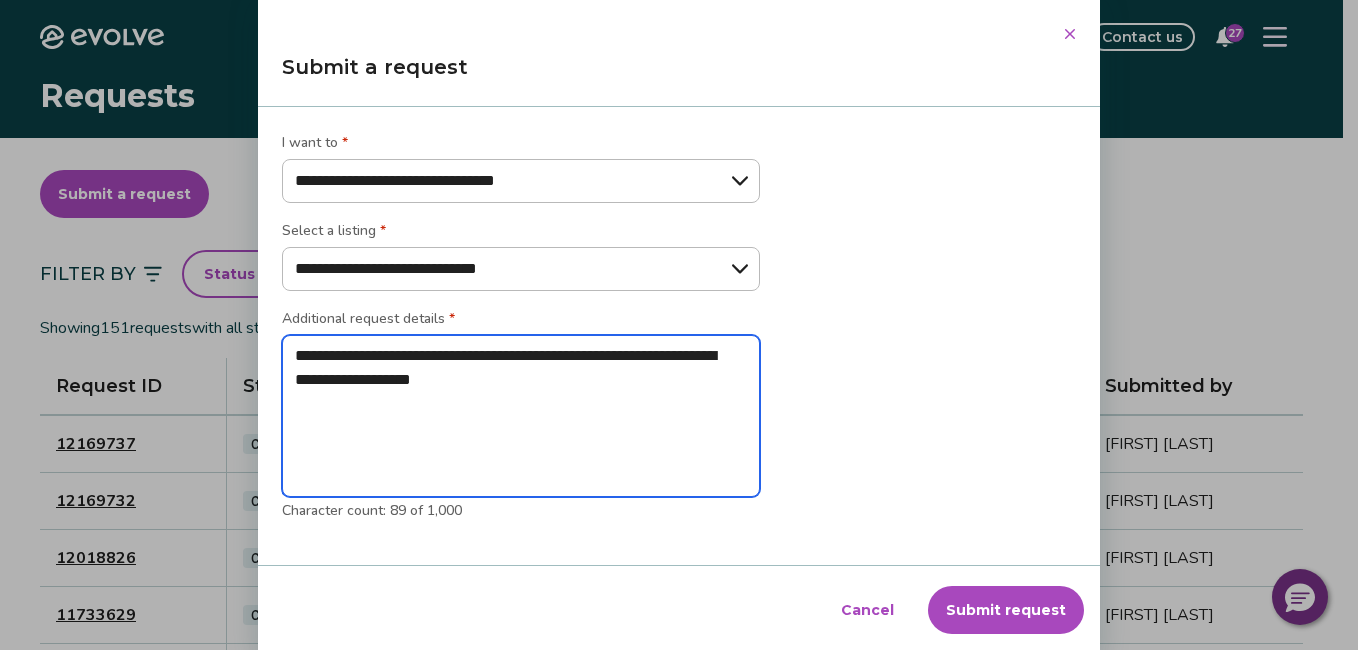 type on "**********" 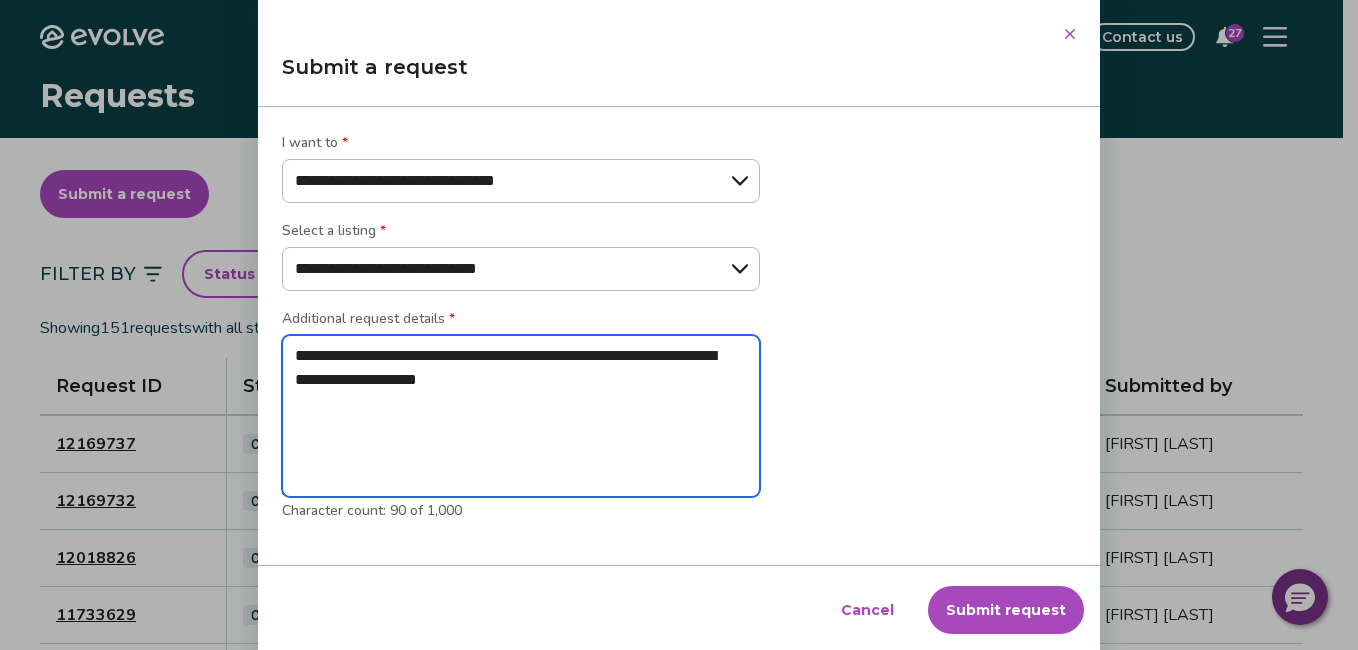 type on "**********" 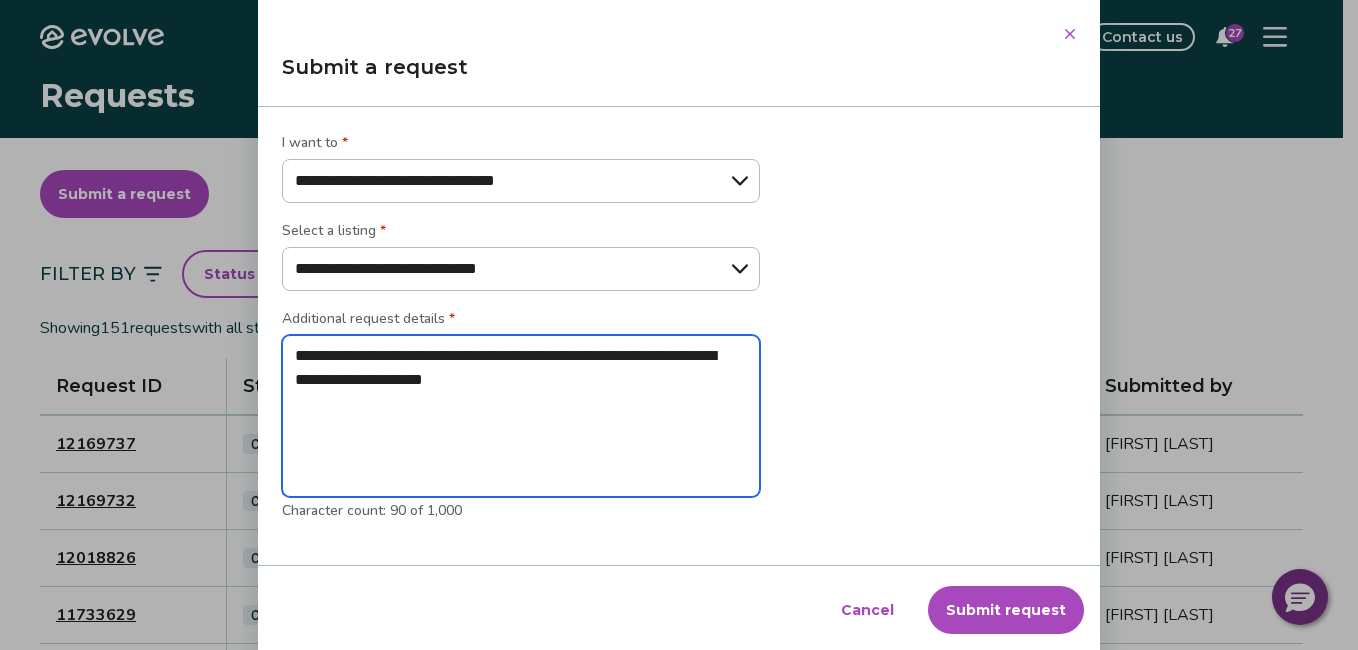 type on "*" 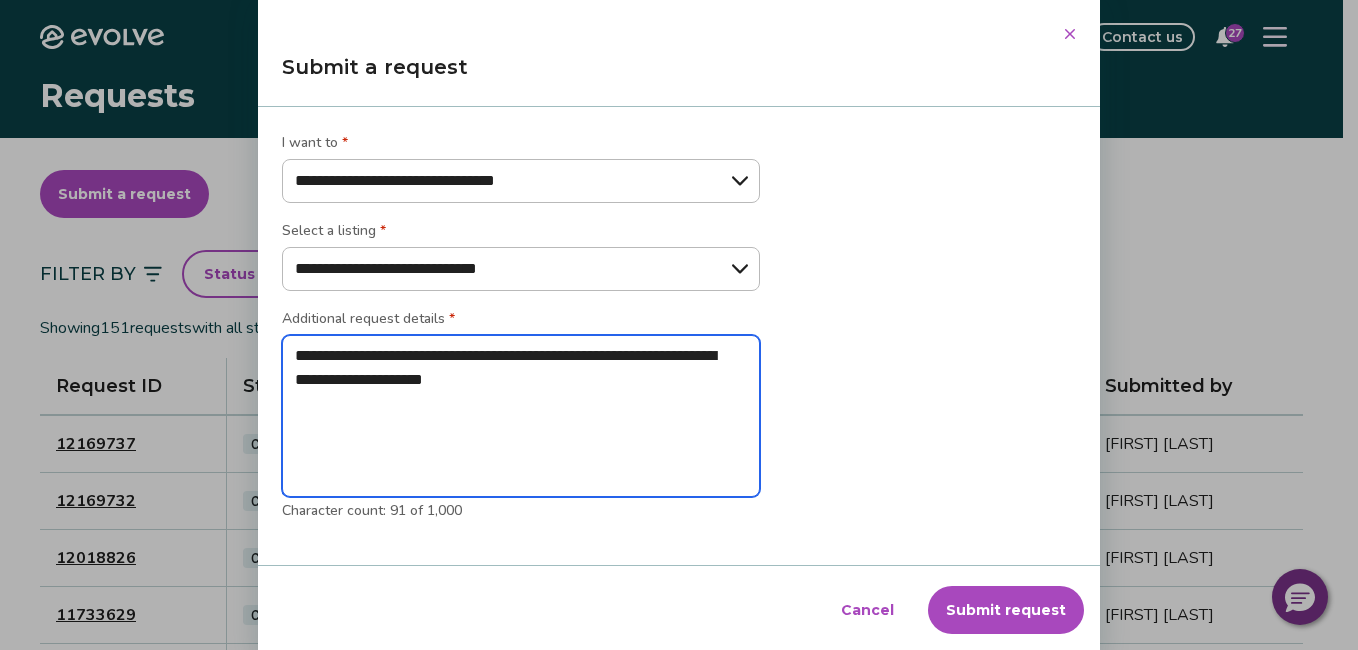 type on "**********" 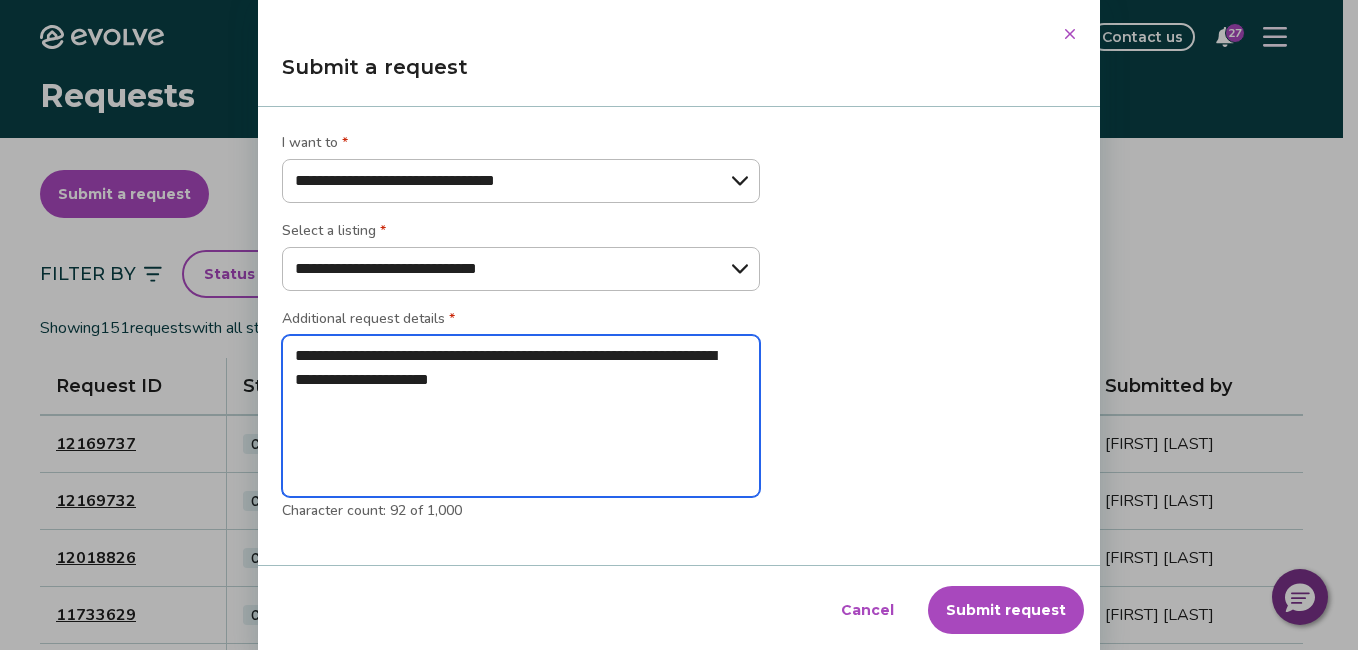 type on "**********" 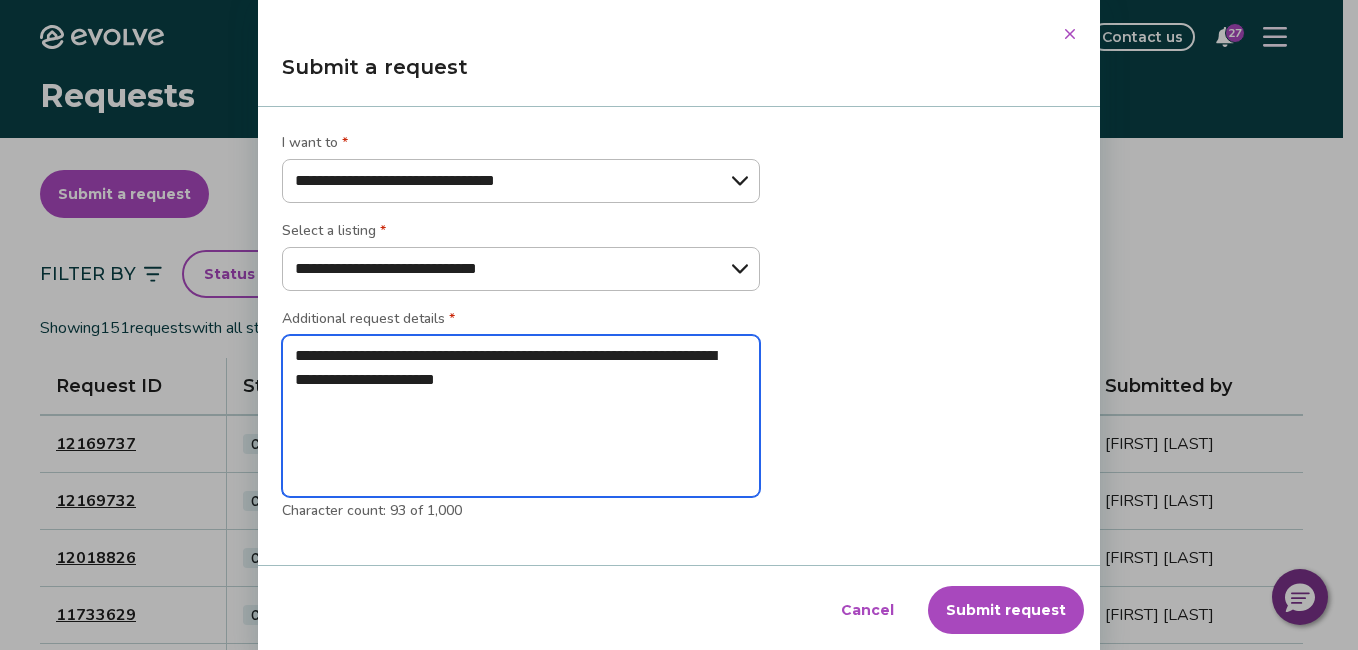 type on "**********" 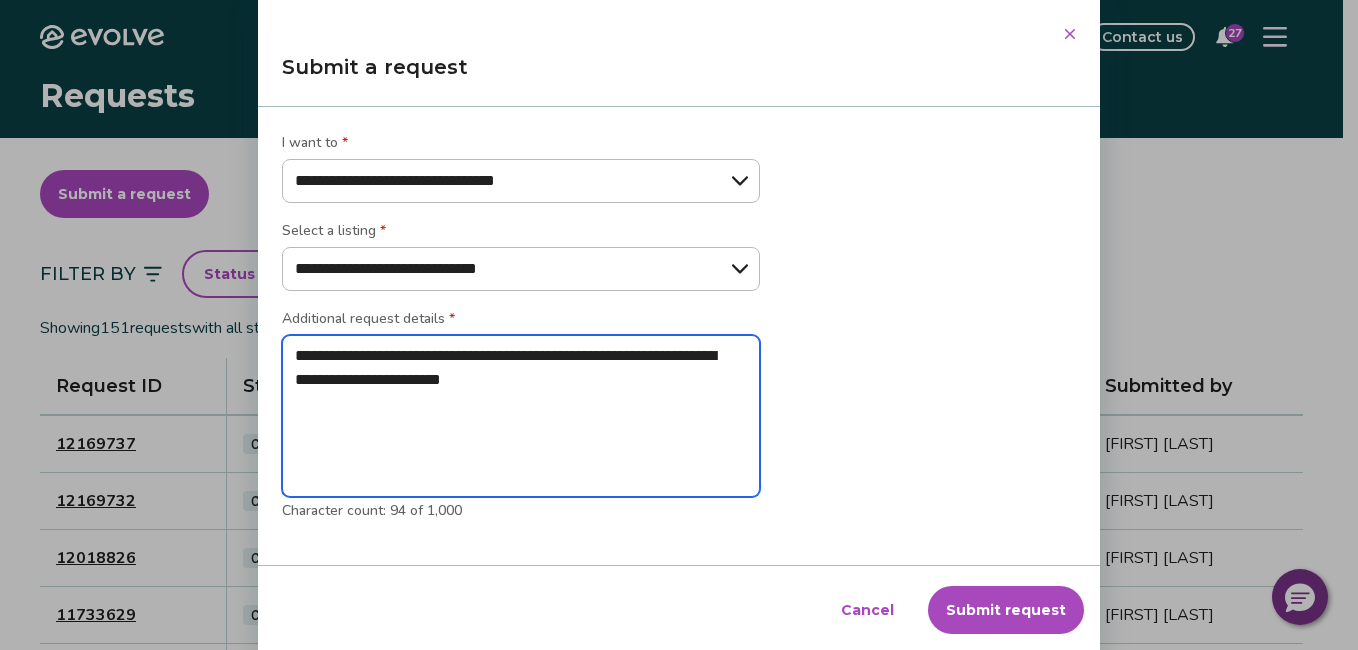 type on "**********" 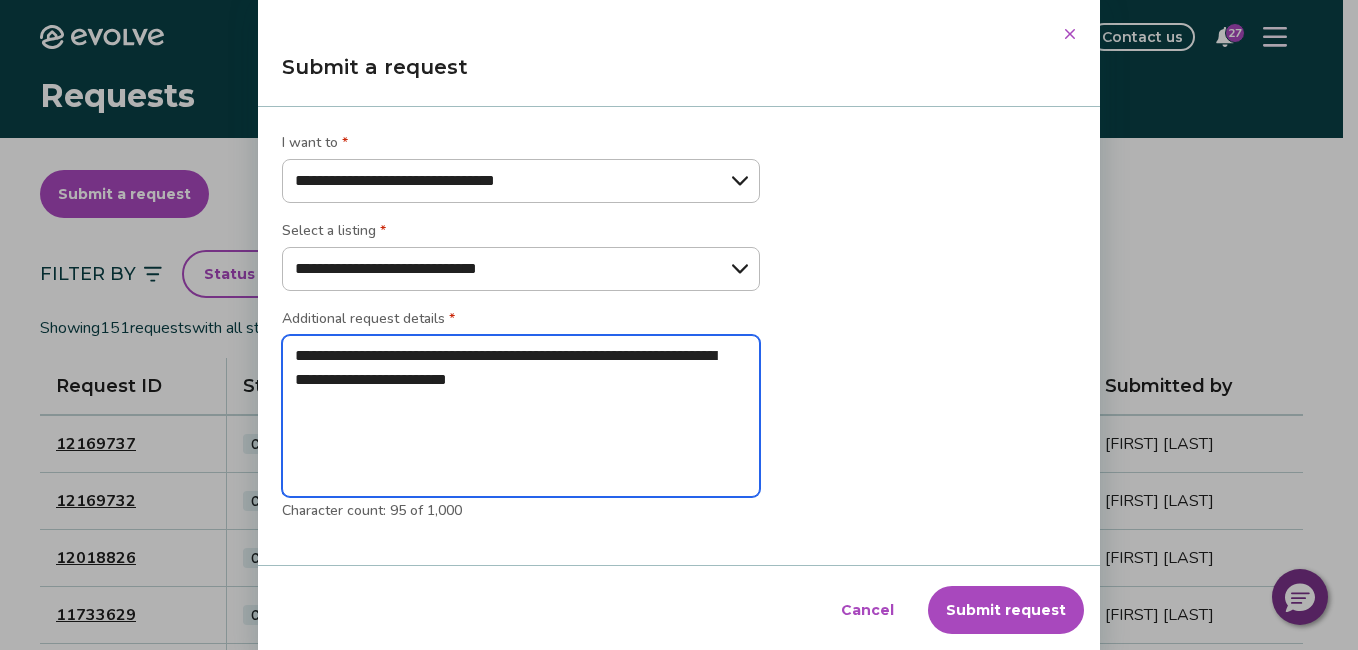 type on "**********" 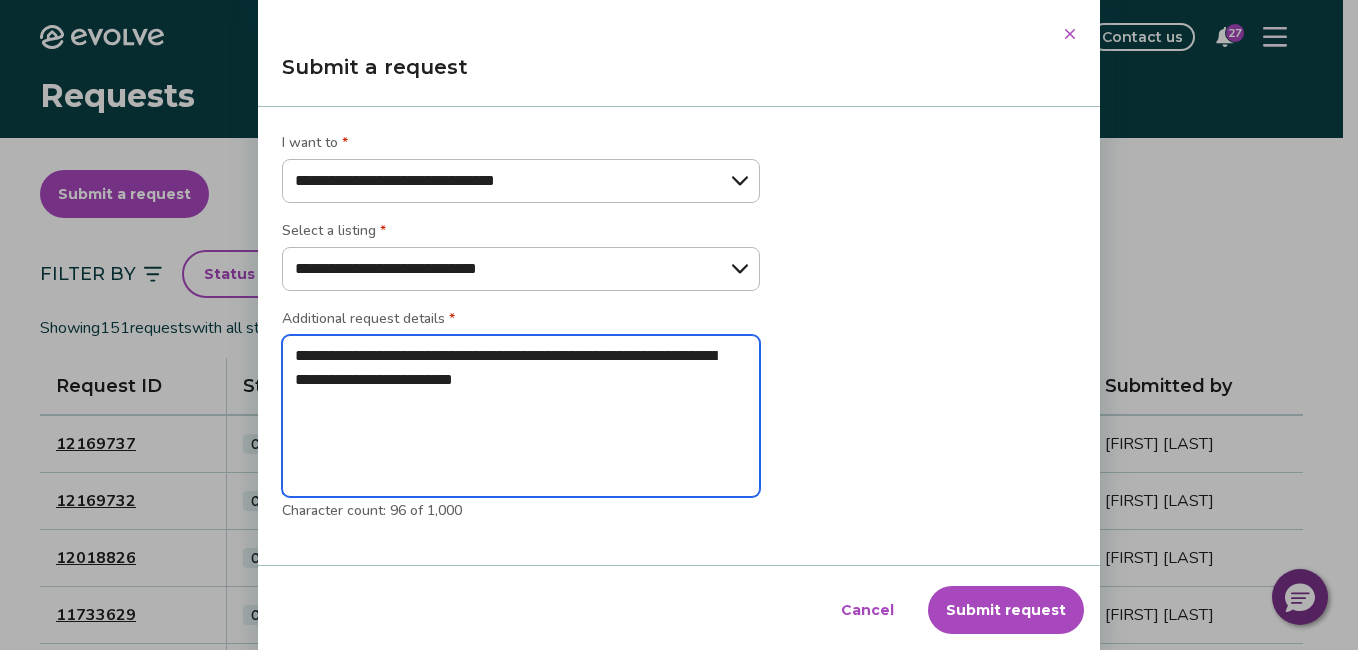 type on "**********" 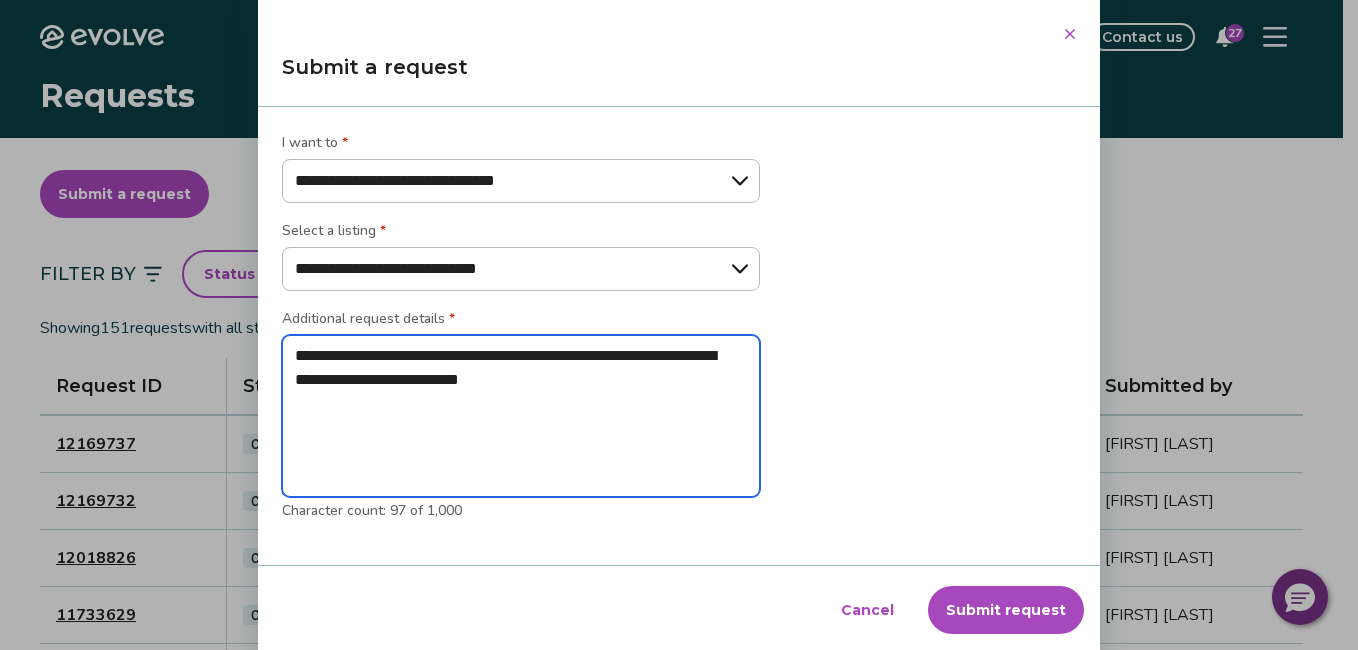 type on "**********" 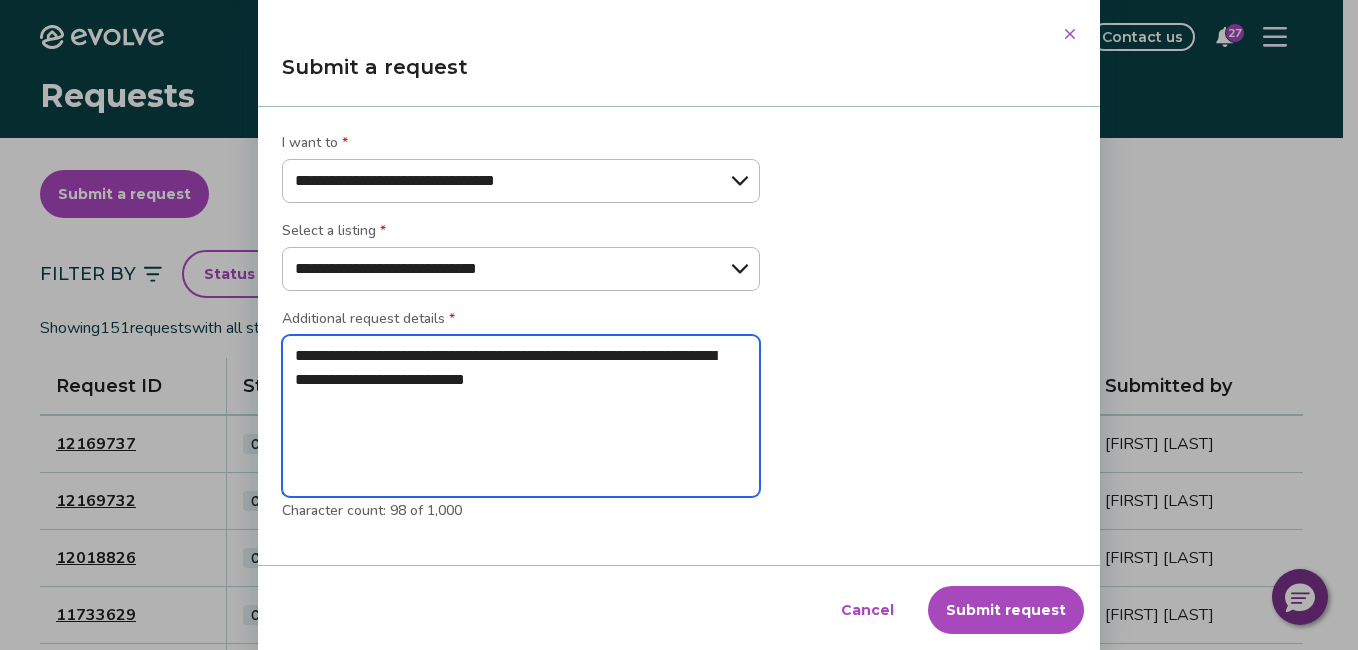 type on "**********" 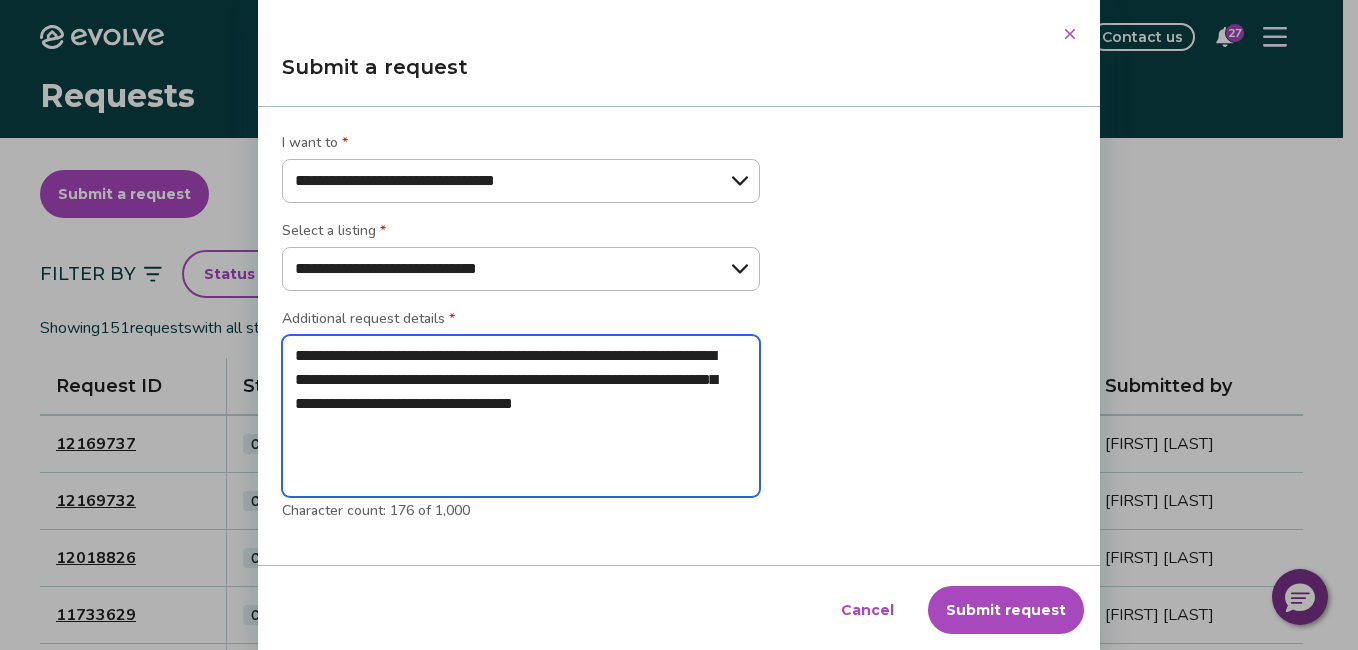 drag, startPoint x: 288, startPoint y: 351, endPoint x: 732, endPoint y: 440, distance: 452.83218 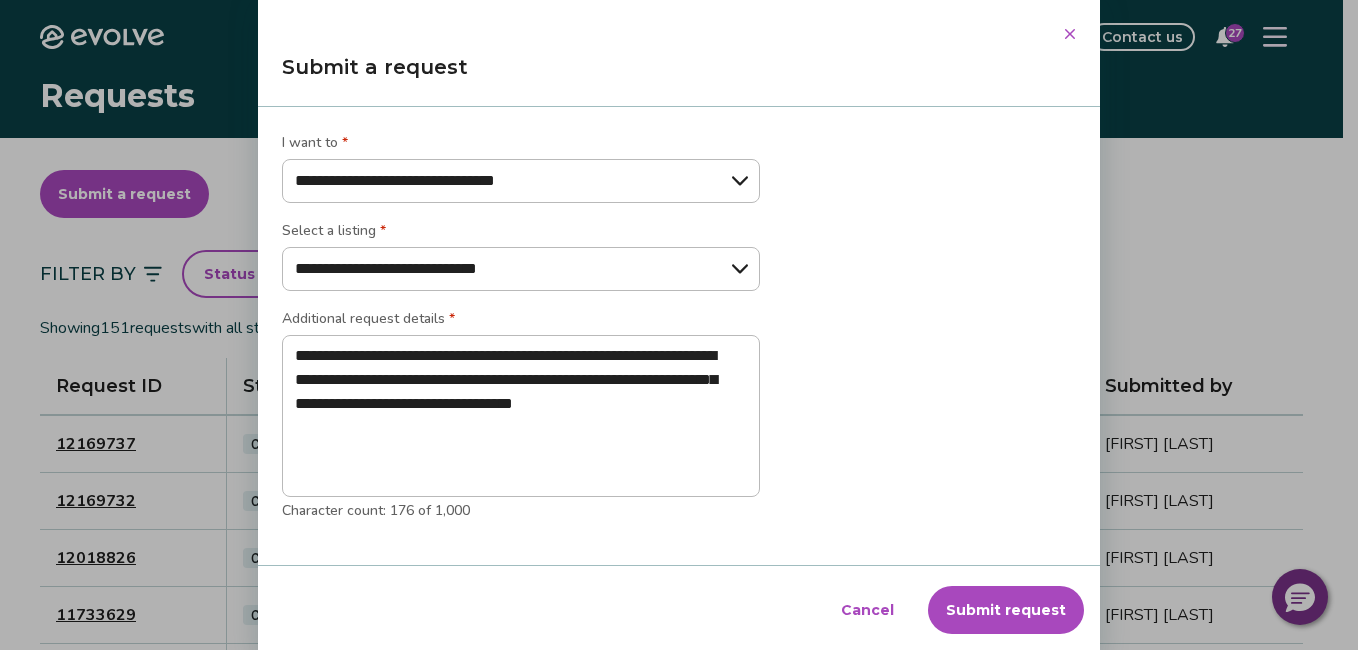 click on "Submit request" at bounding box center (1006, 610) 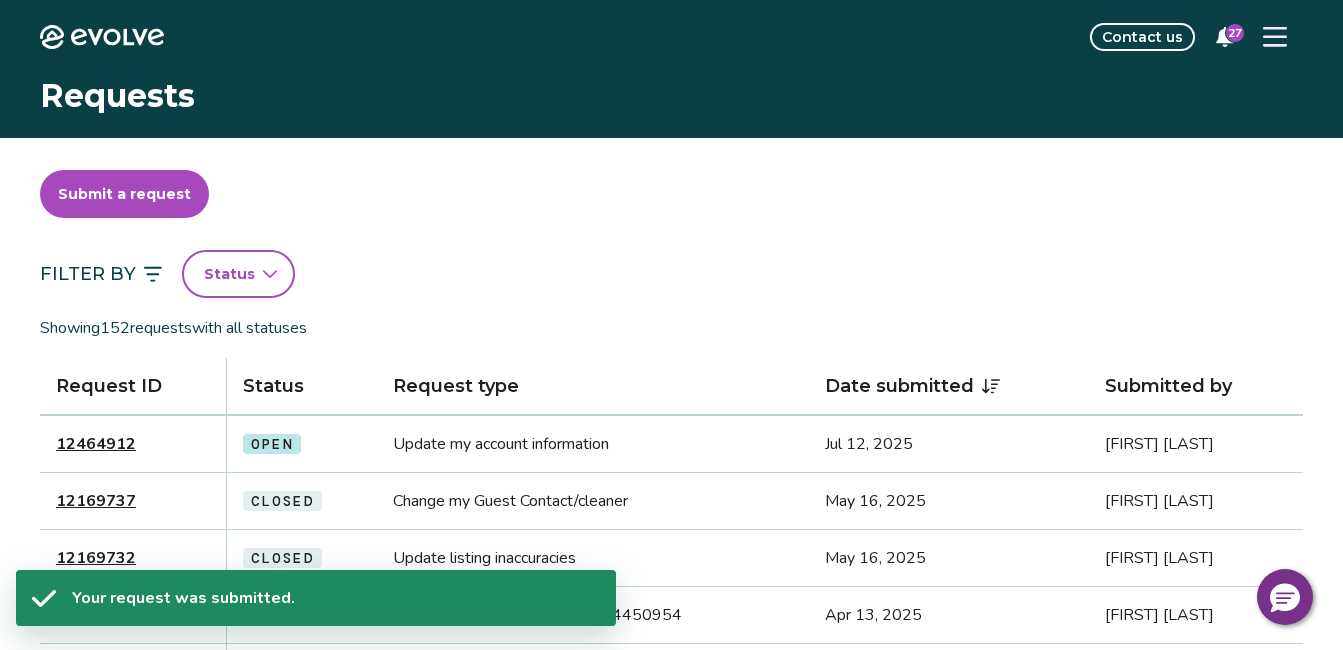 click on "Submit a request" at bounding box center [124, 194] 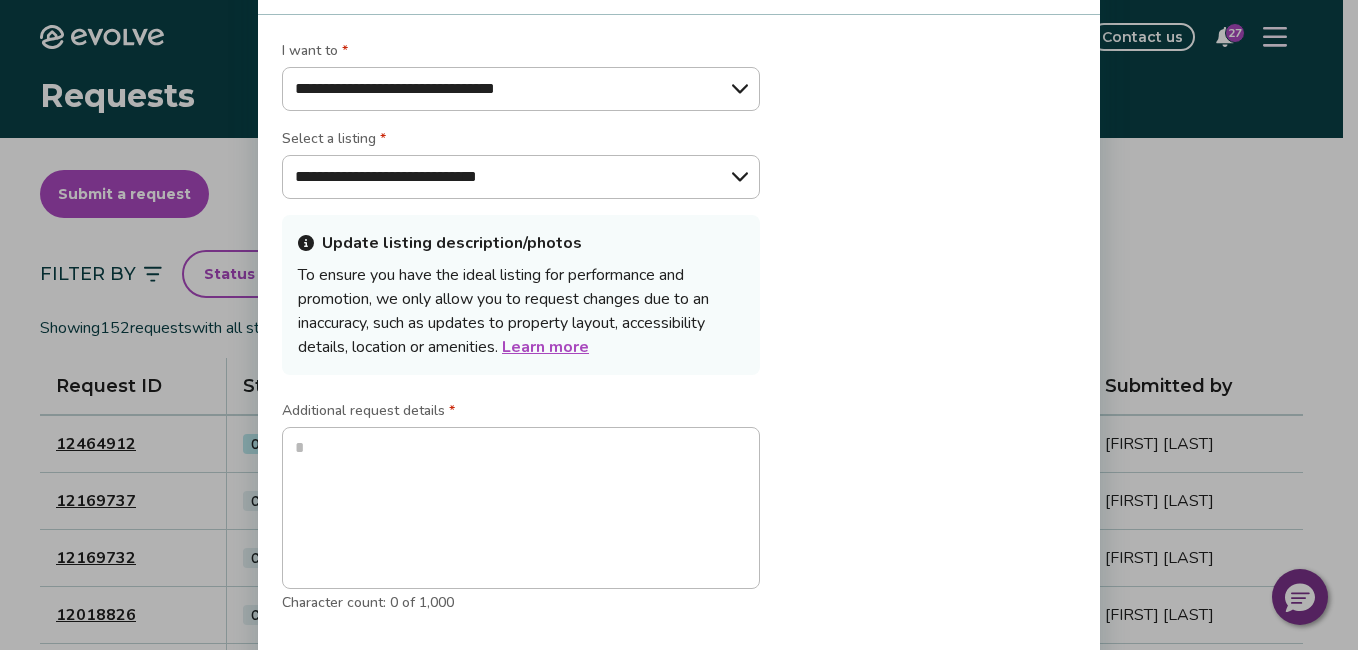 click on "**********" at bounding box center [521, 89] 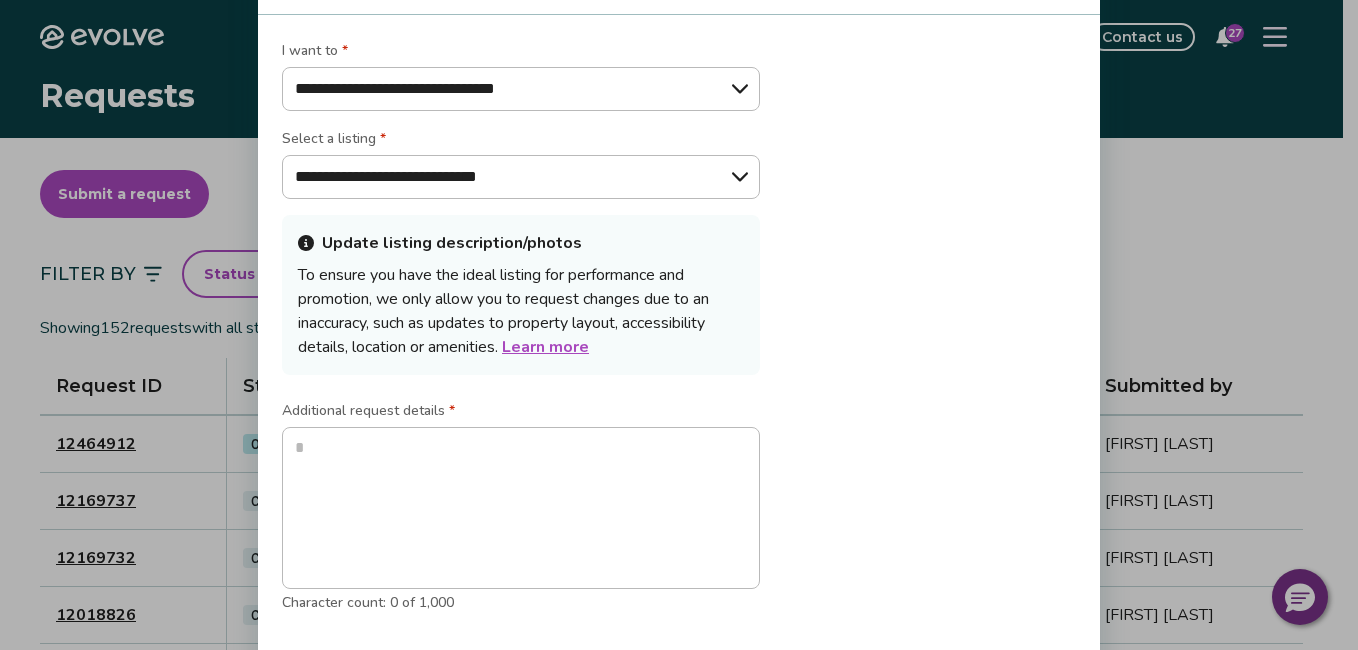 click on "**********" at bounding box center [521, 89] 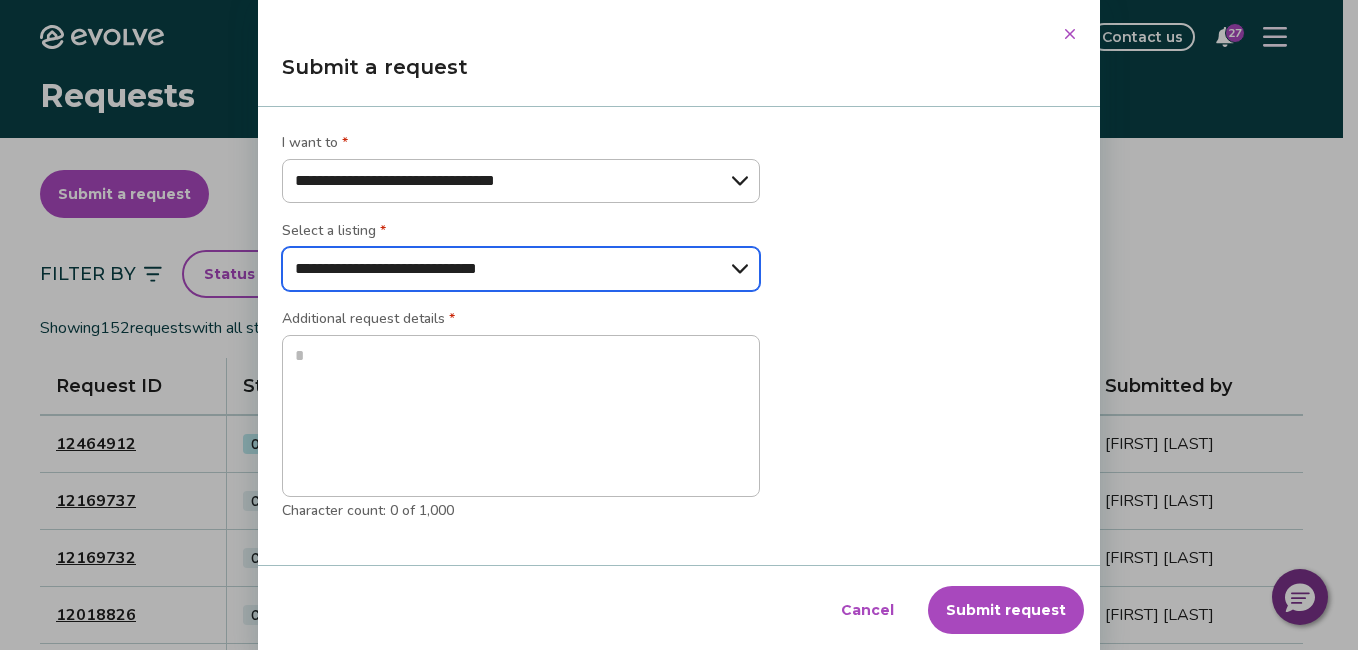 click on "**********" at bounding box center (521, 269) 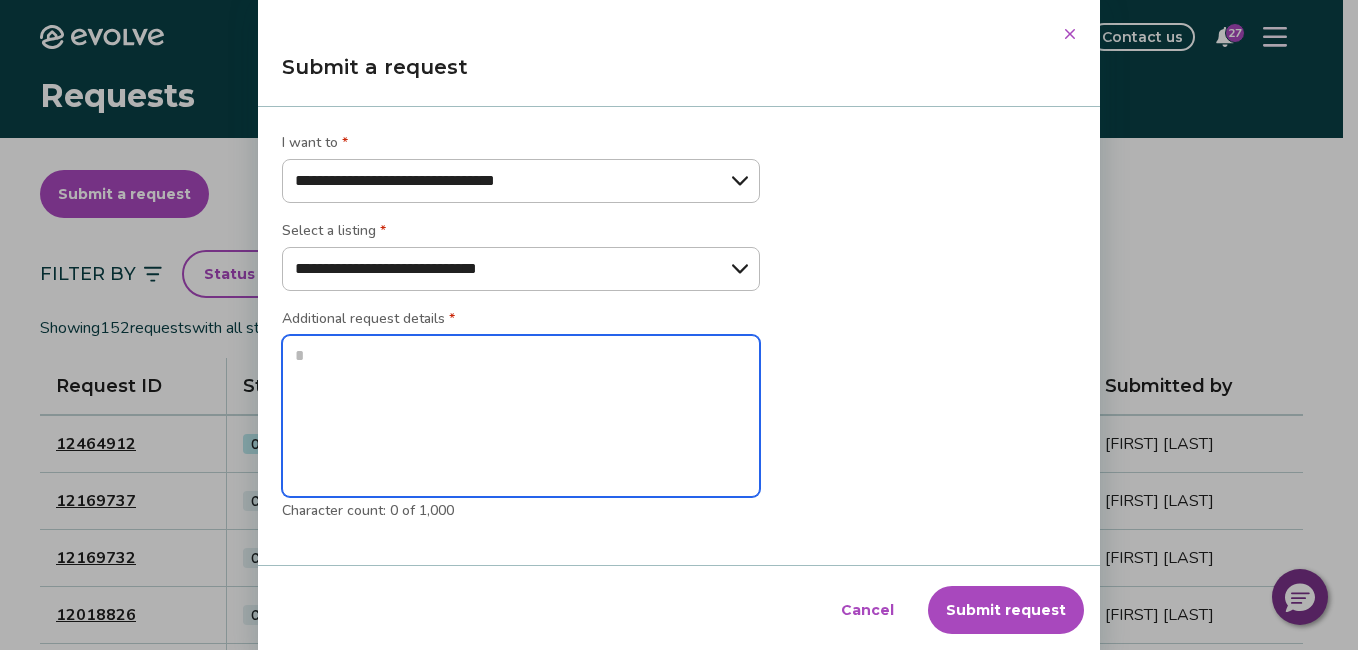 click at bounding box center (521, 416) 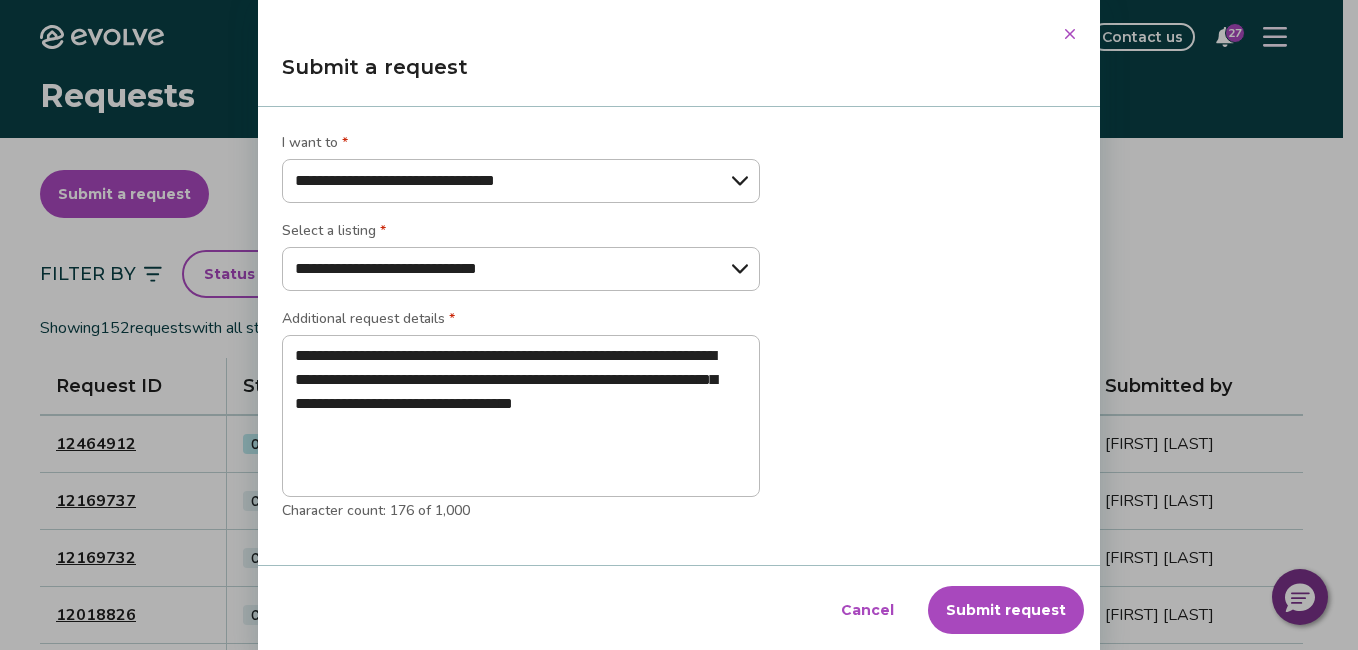 click on "Submit request" at bounding box center [1006, 610] 